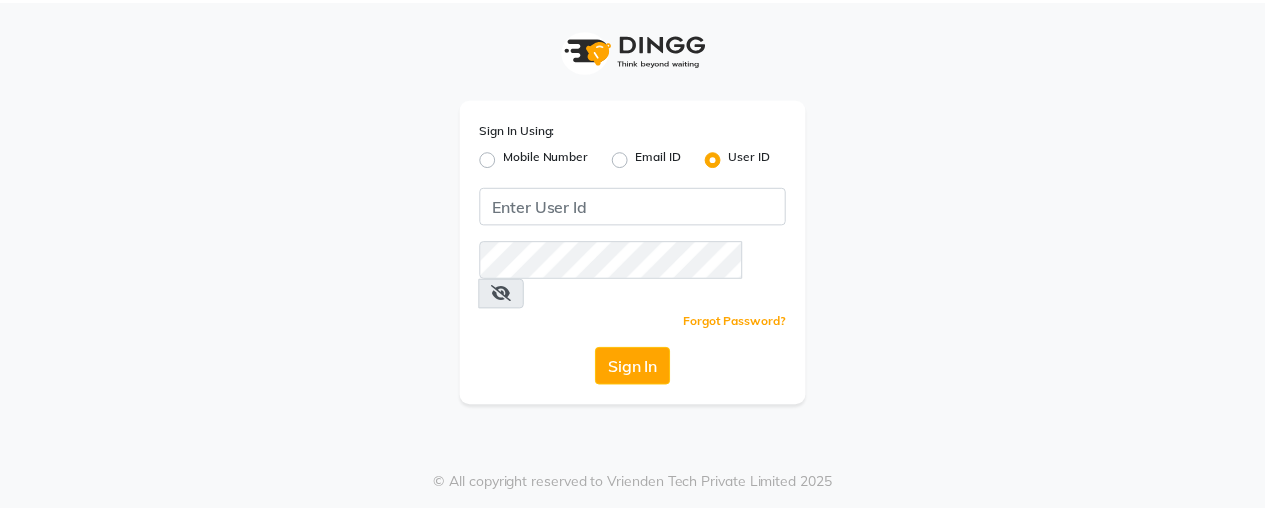 scroll, scrollTop: 0, scrollLeft: 0, axis: both 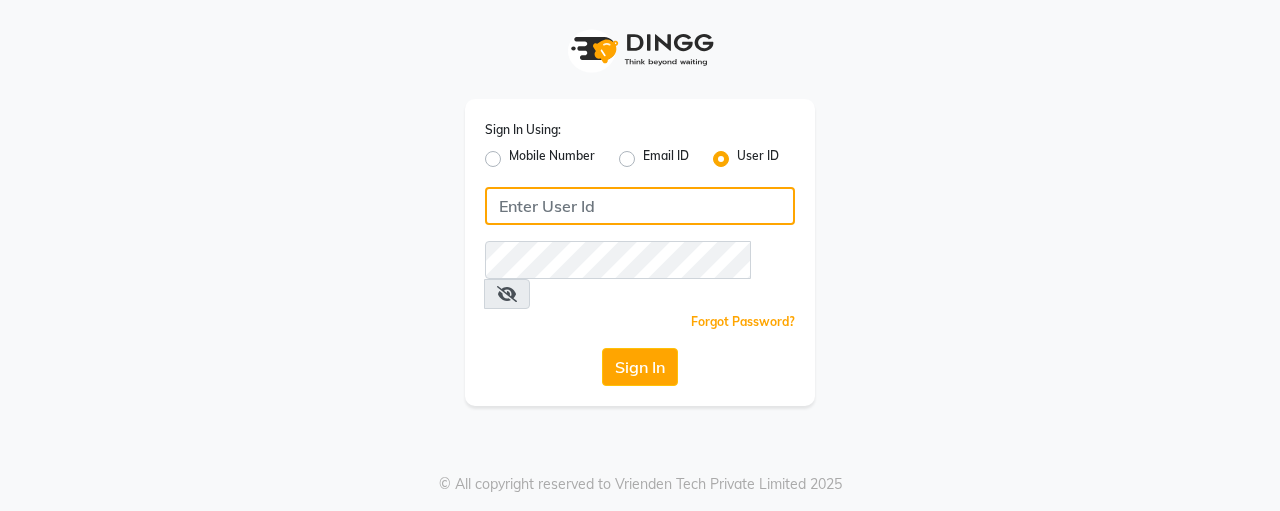 click 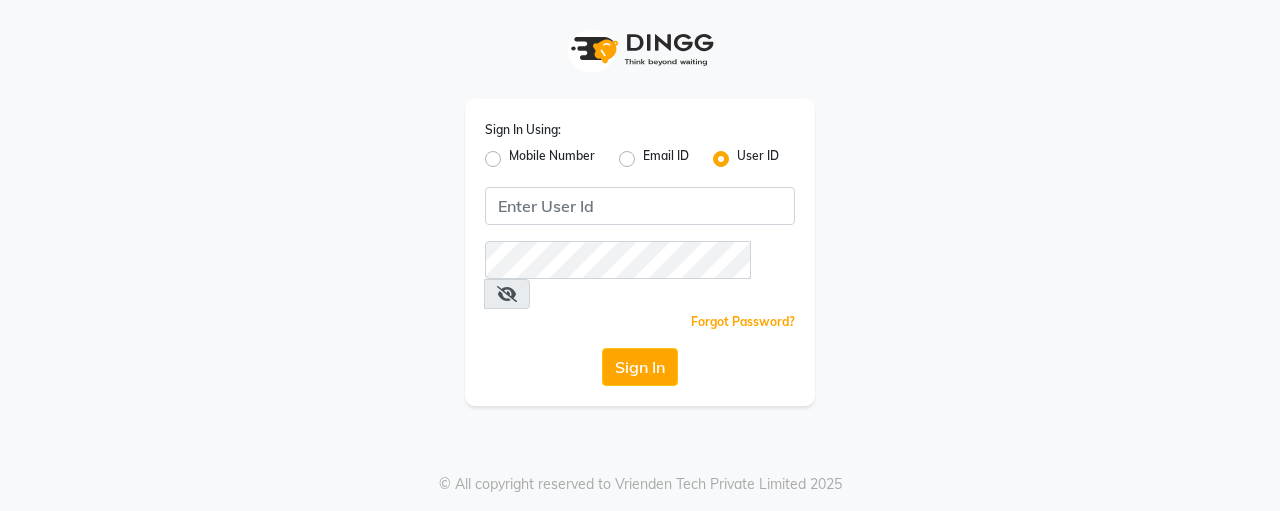 click on "Mobile Number" 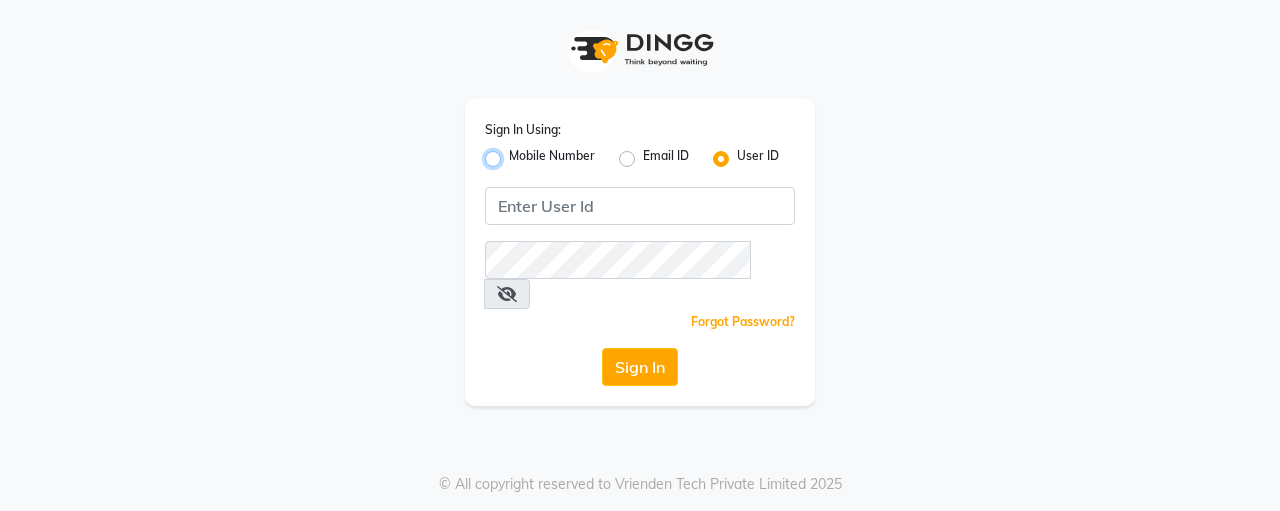click on "Mobile Number" at bounding box center [515, 153] 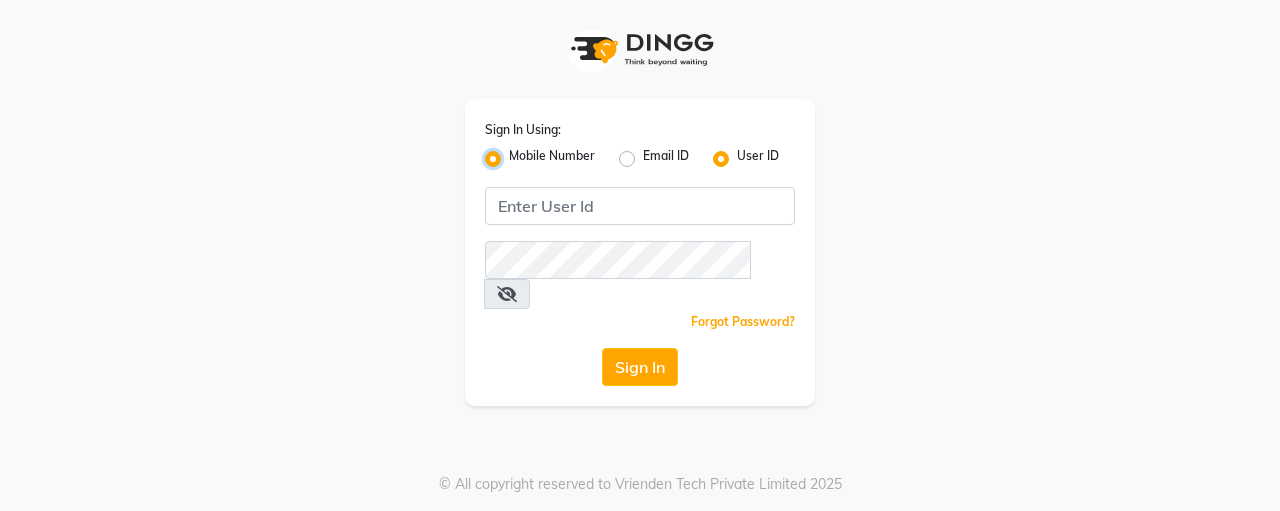 radio on "false" 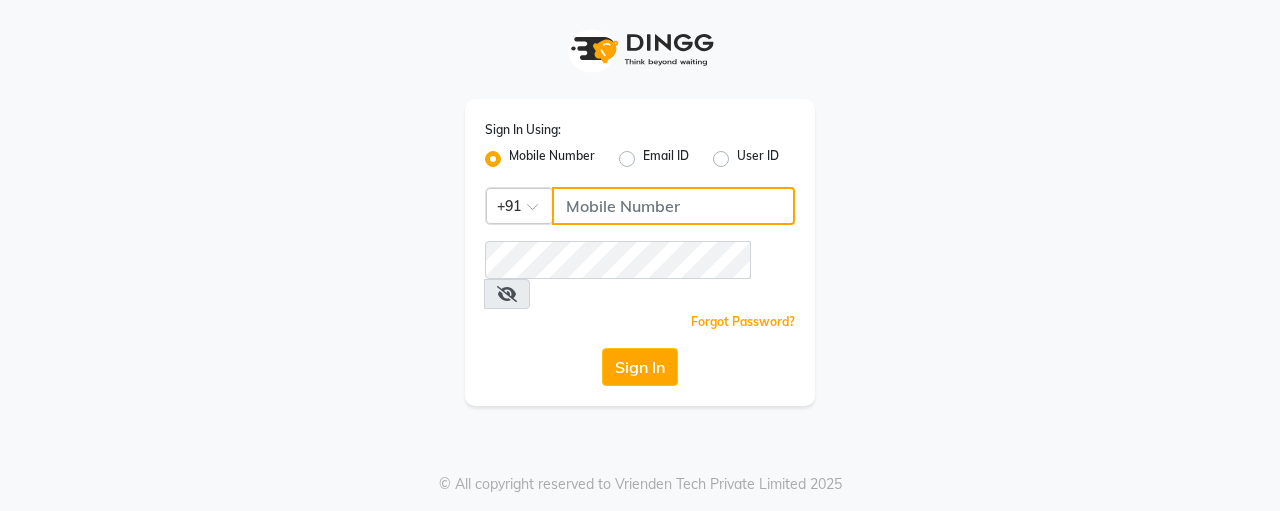 click 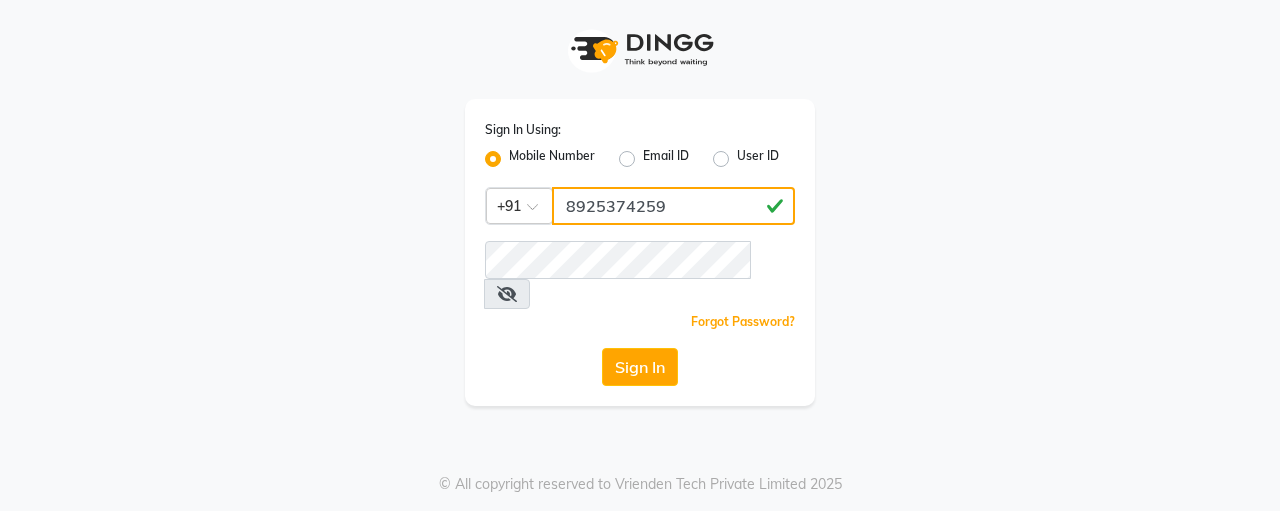 type on "8925374259" 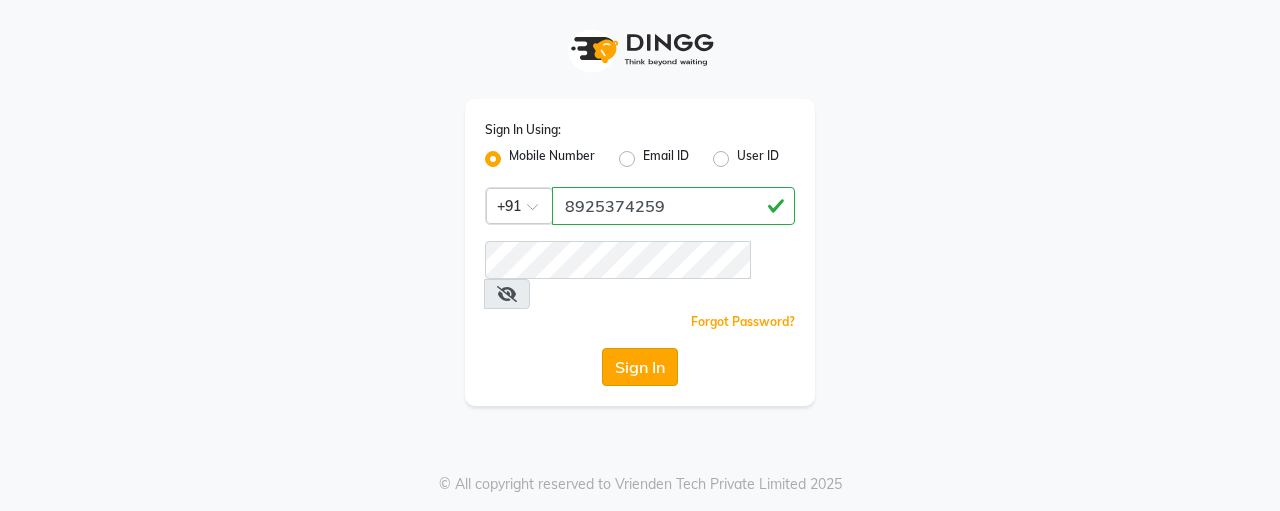 click on "Sign In" 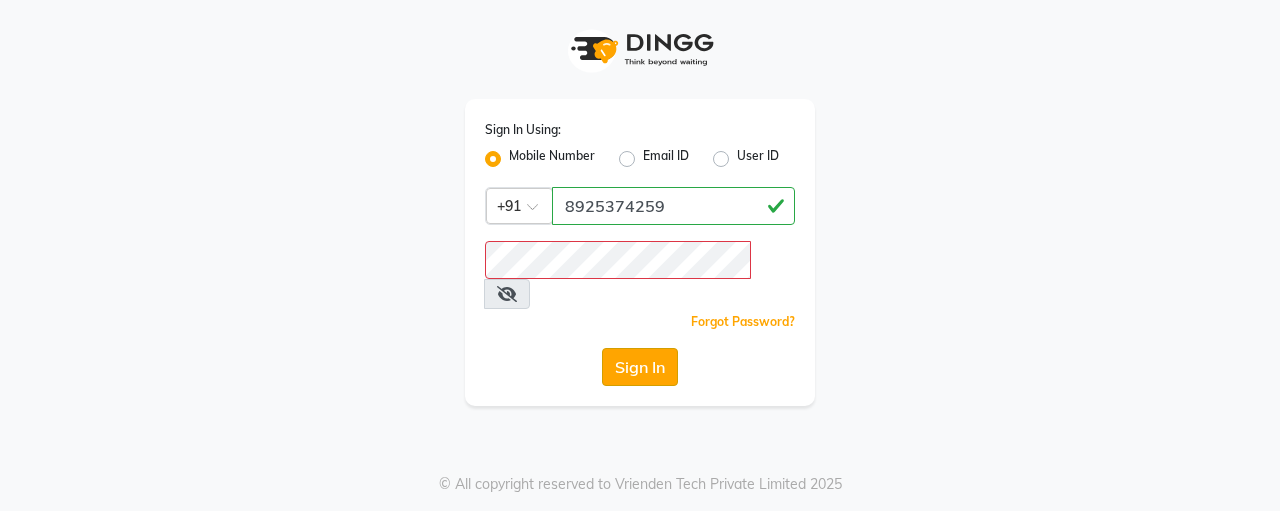 type 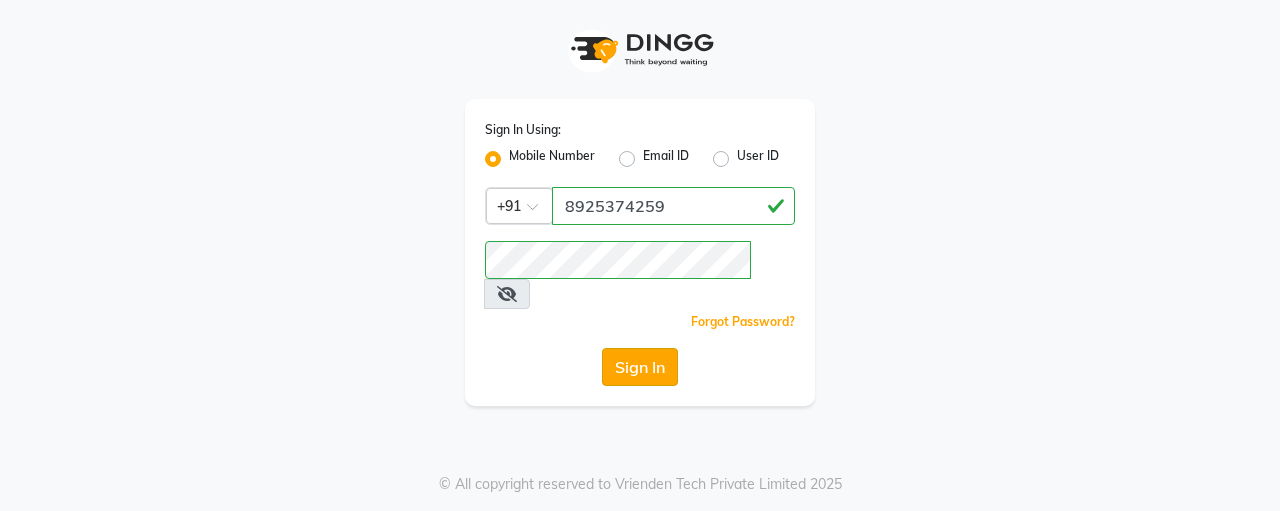 click on "Sign In" 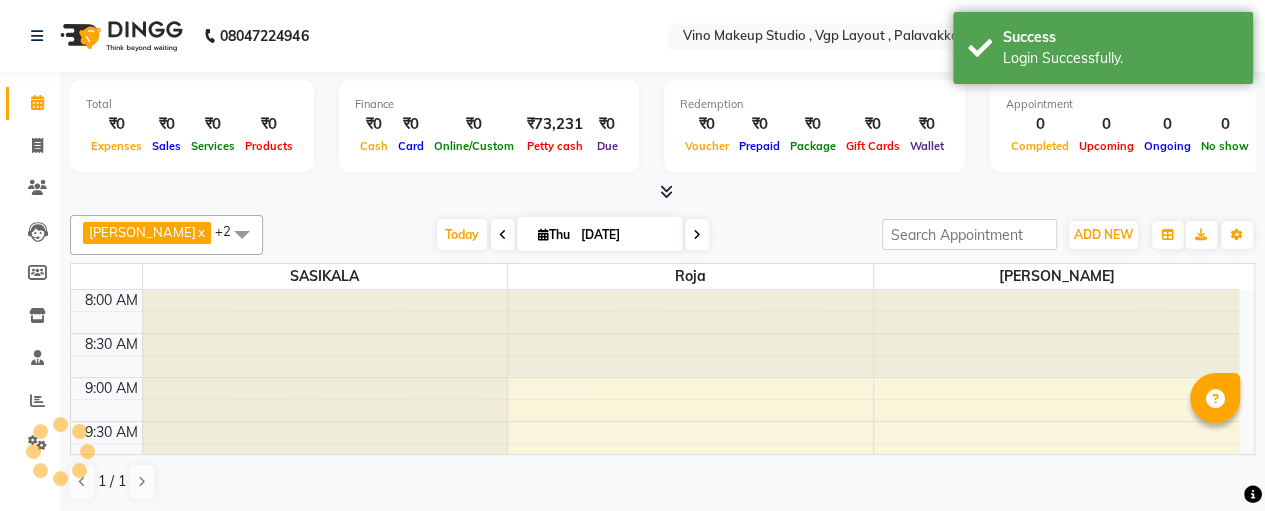 scroll, scrollTop: 0, scrollLeft: 0, axis: both 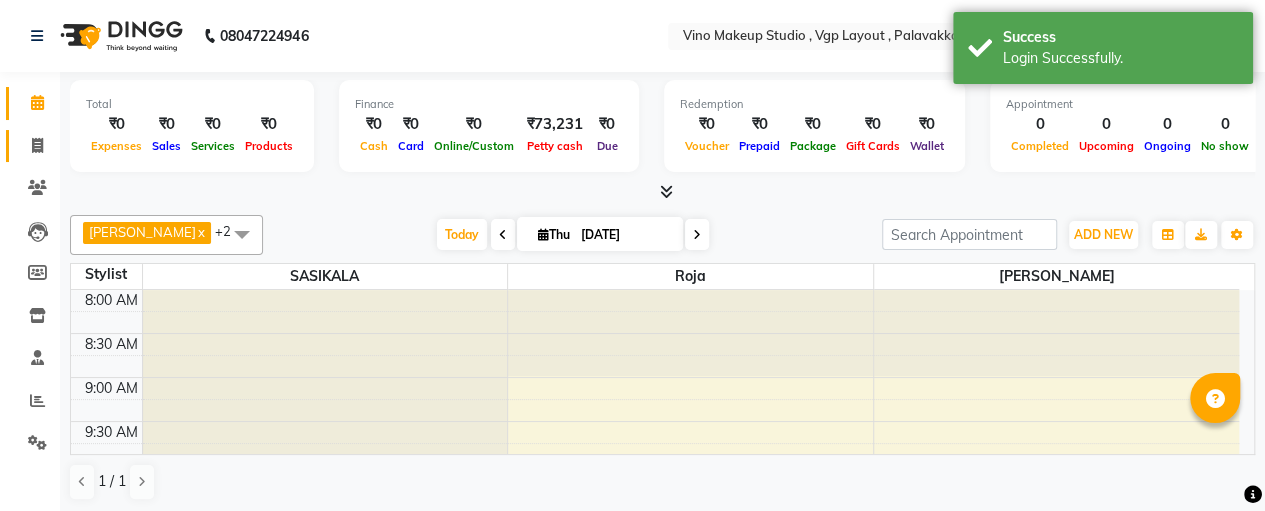 click 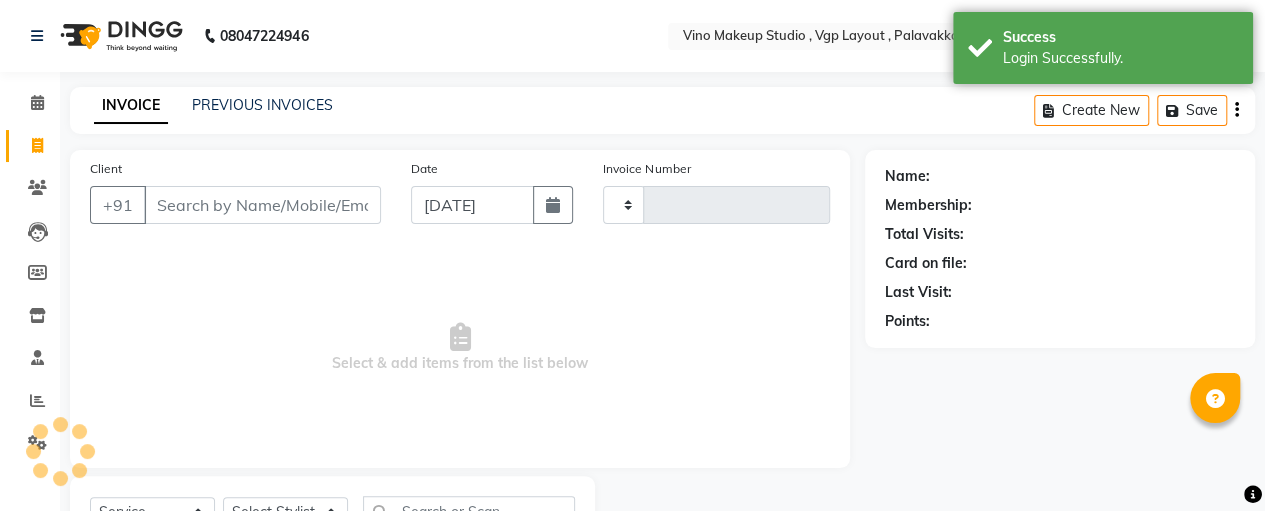 type on "0403" 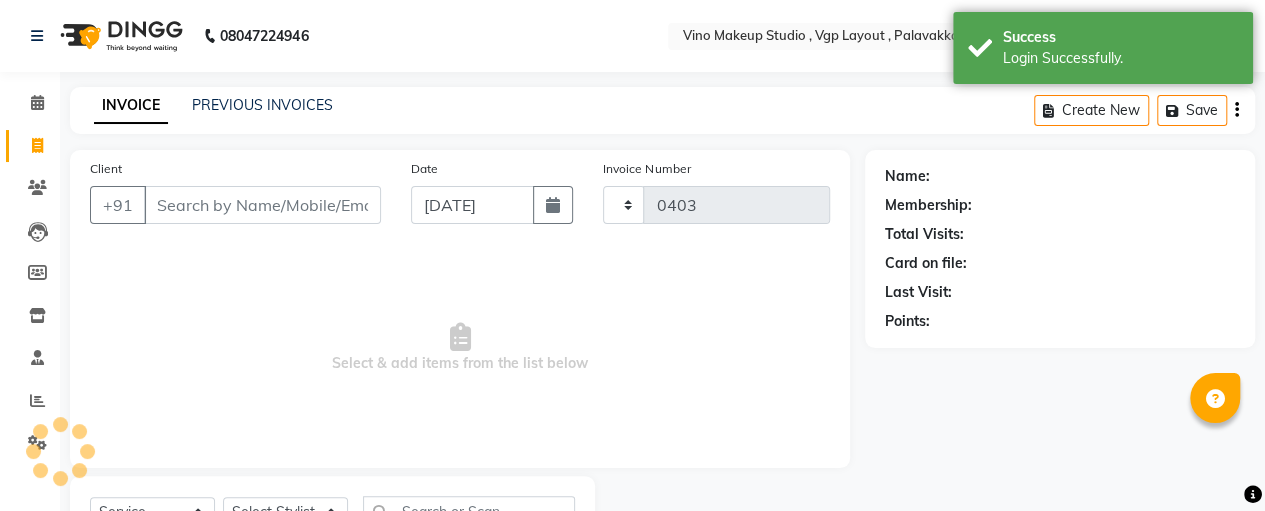 select on "7459" 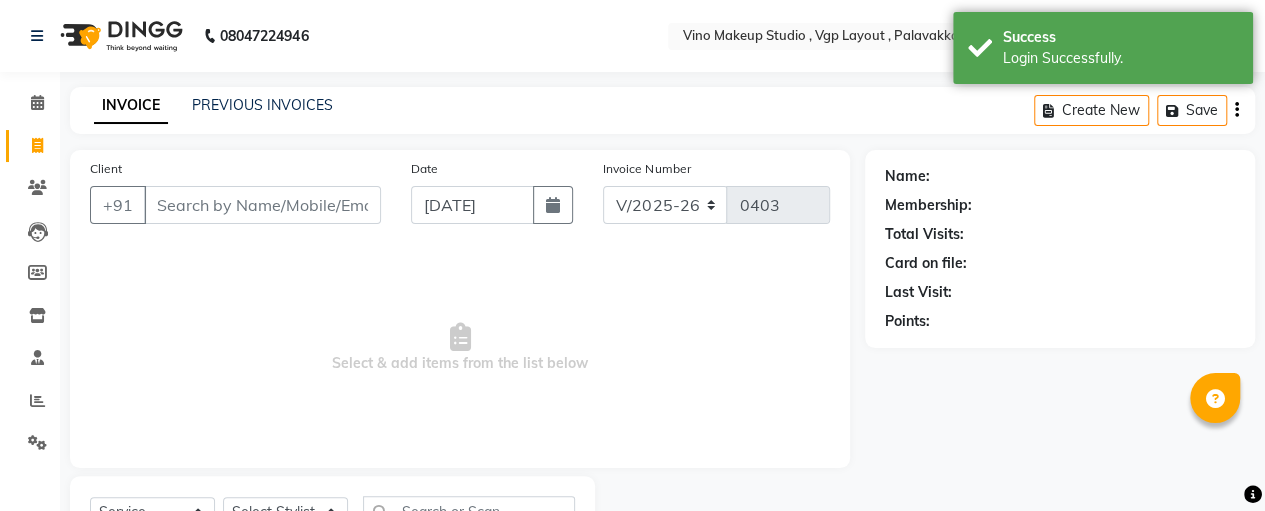 click on "Client" at bounding box center [262, 205] 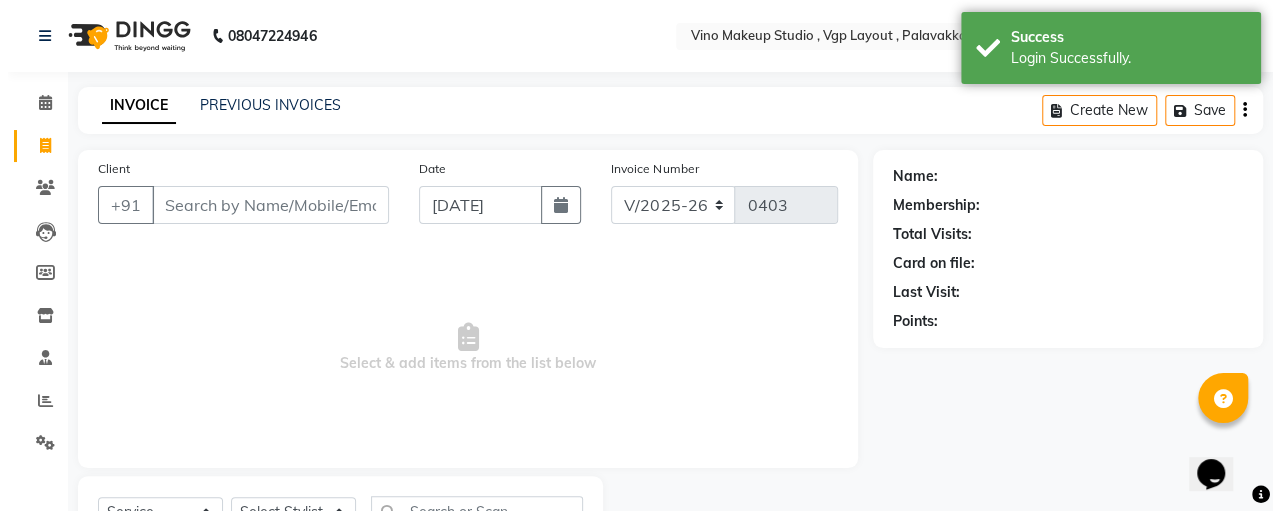 scroll, scrollTop: 0, scrollLeft: 0, axis: both 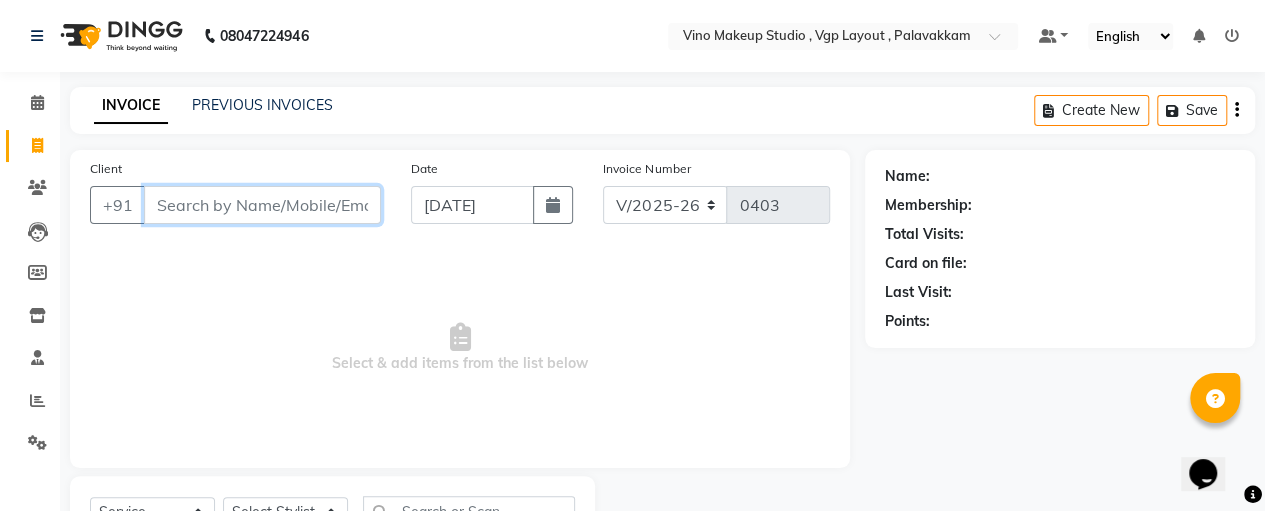 click on "Client" at bounding box center [262, 205] 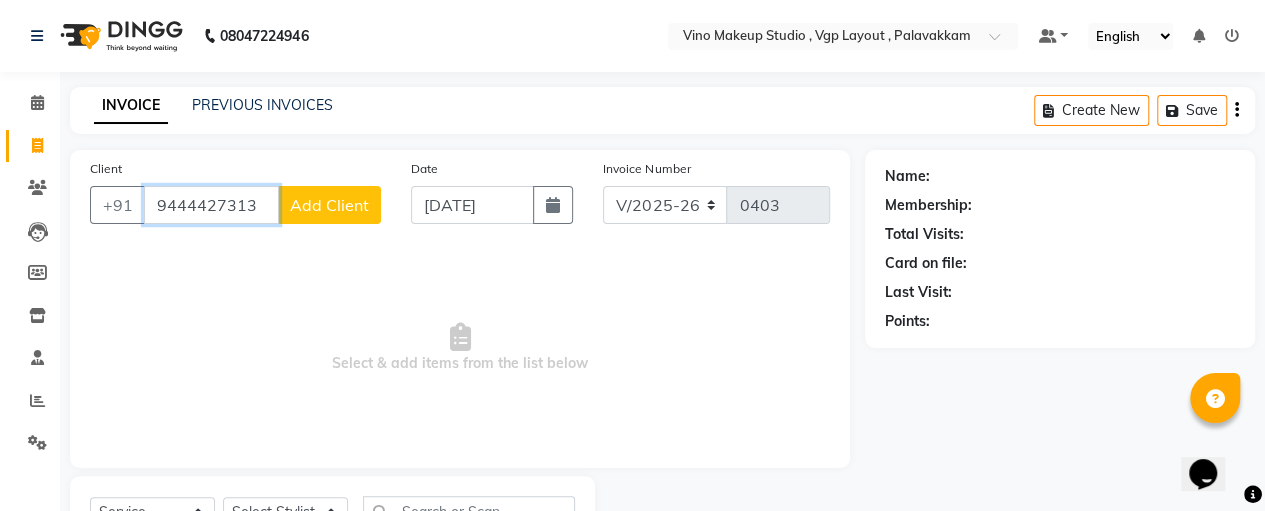 type on "9444427313" 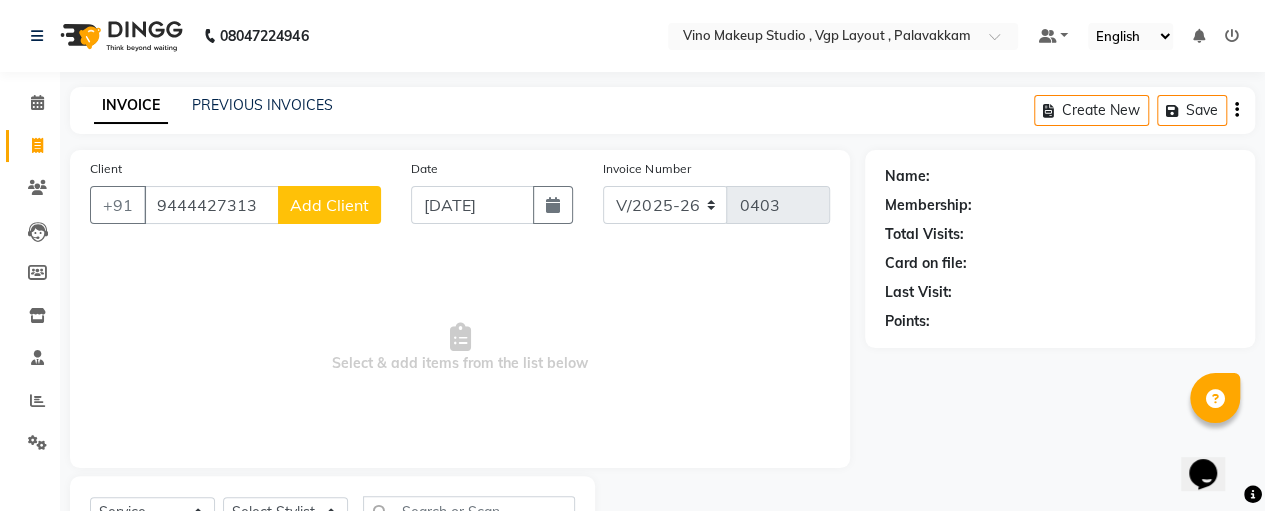 click on "Add Client" 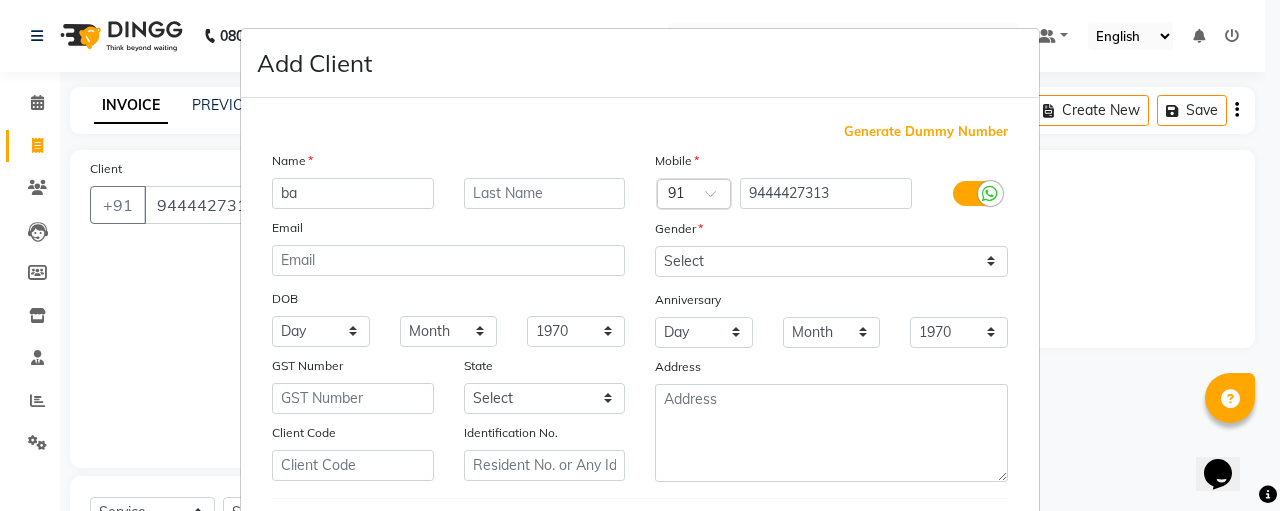 type on "b" 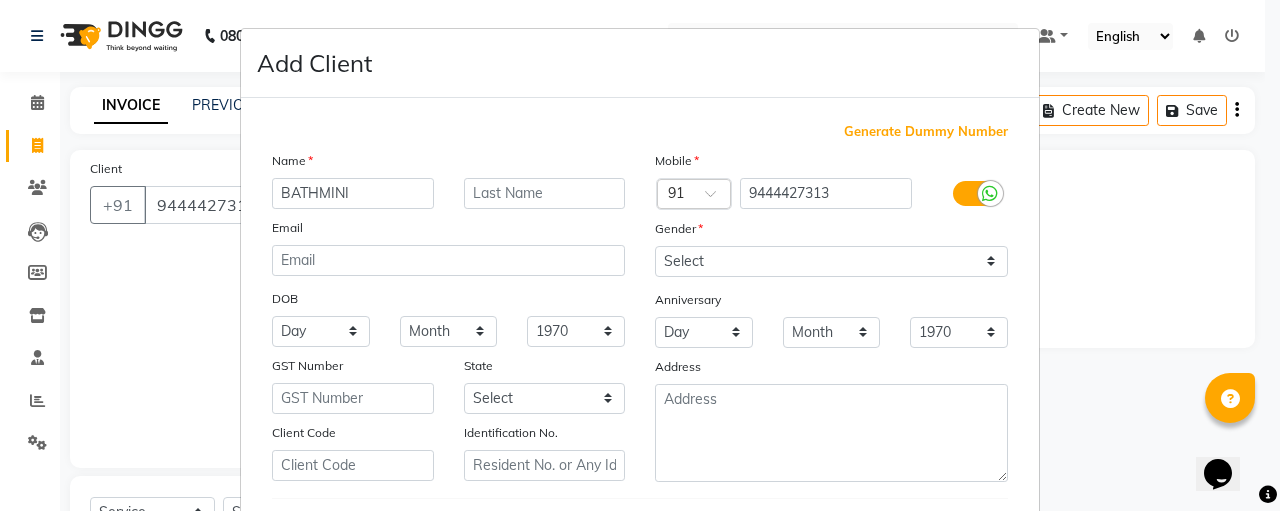 type on "BATHMINI" 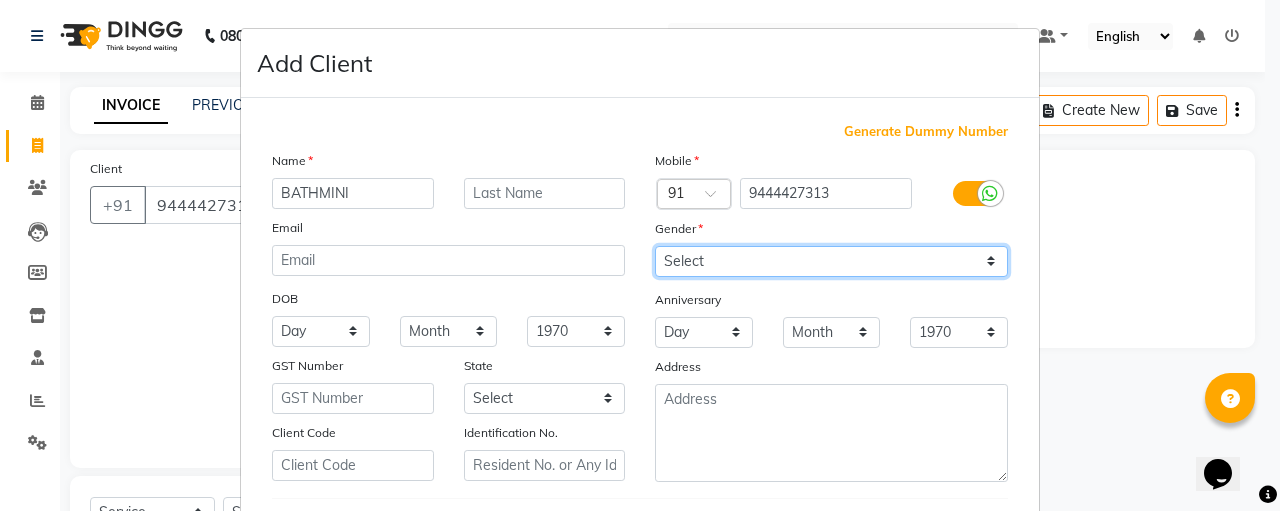 click on "Select Male Female Other Prefer Not To Say" at bounding box center [831, 261] 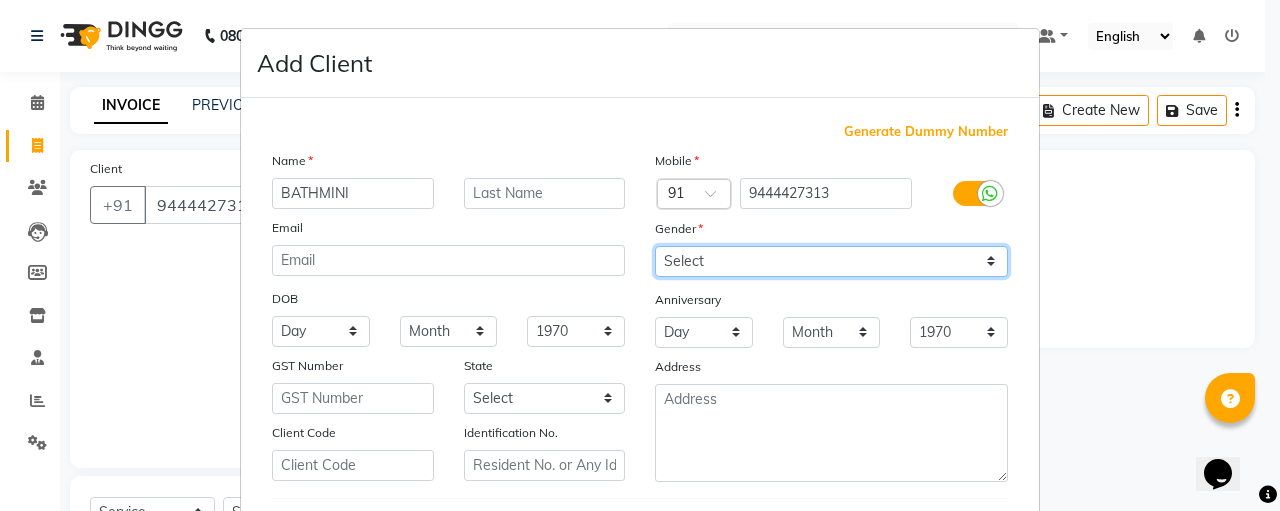 select on "female" 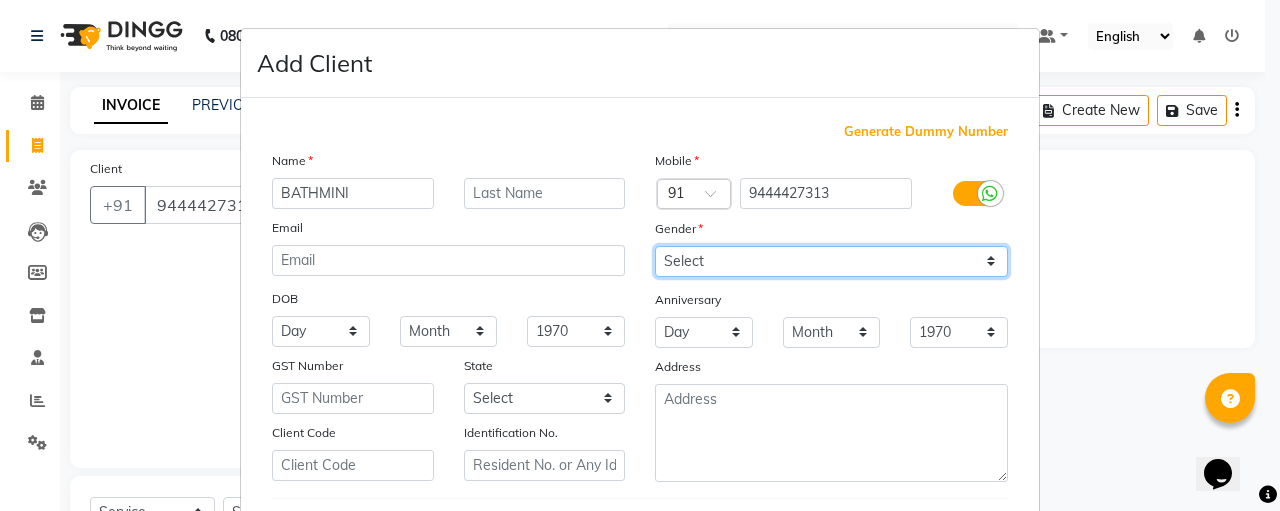 click on "Select Male Female Other Prefer Not To Say" at bounding box center (831, 261) 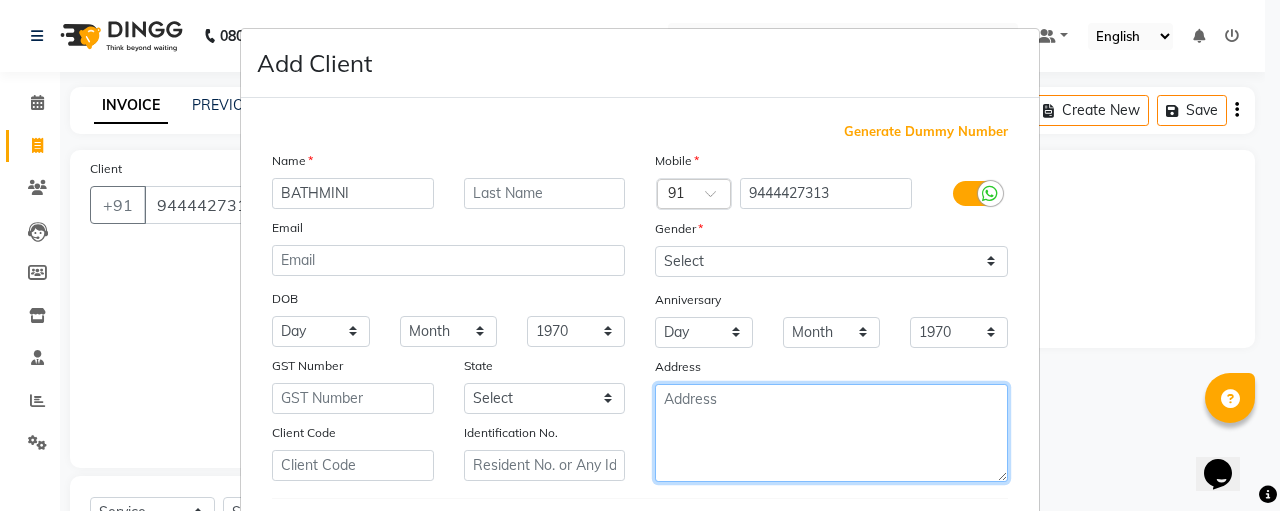 click at bounding box center [831, 433] 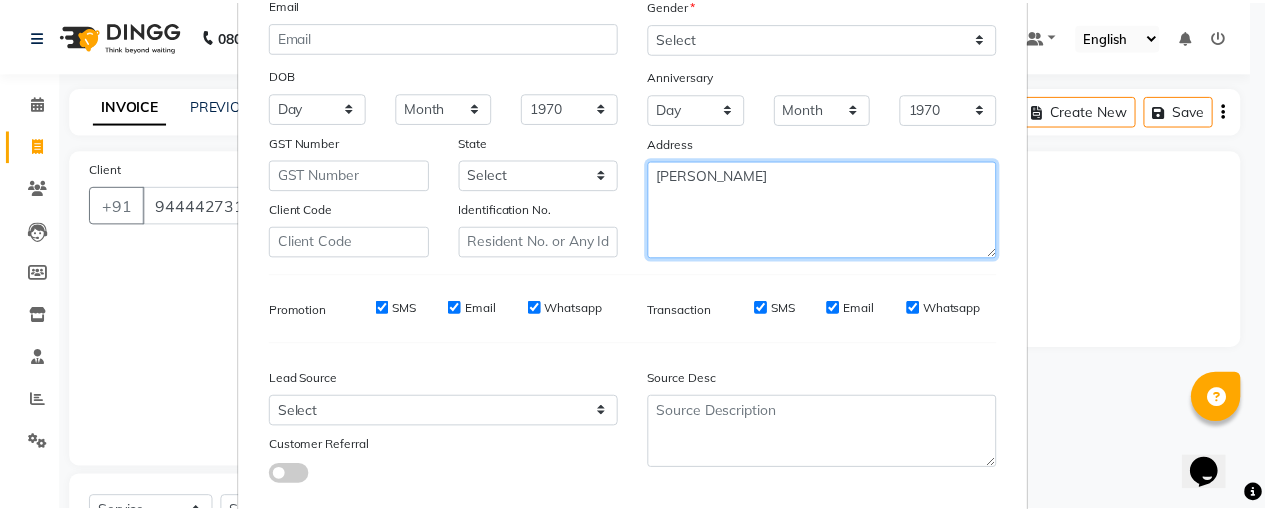 scroll, scrollTop: 334, scrollLeft: 0, axis: vertical 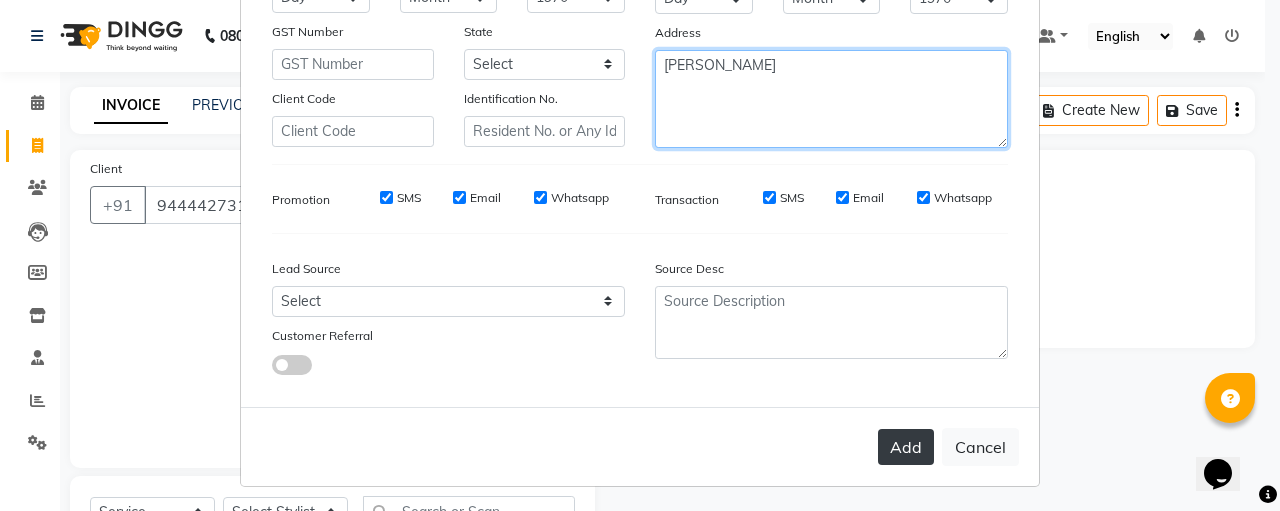 type on "TAISHA" 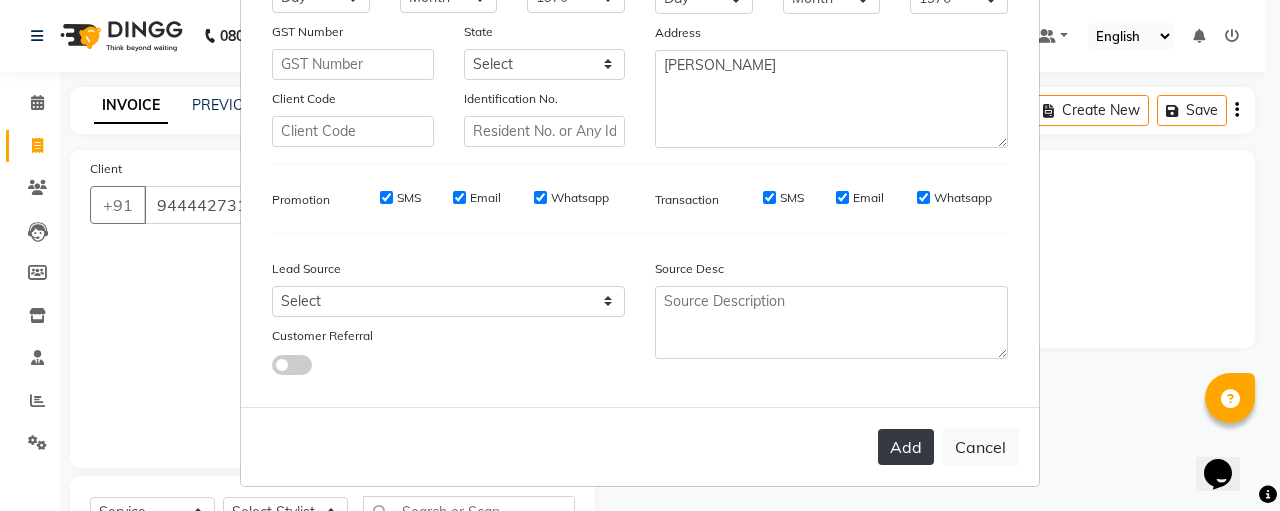click on "Add" at bounding box center [906, 447] 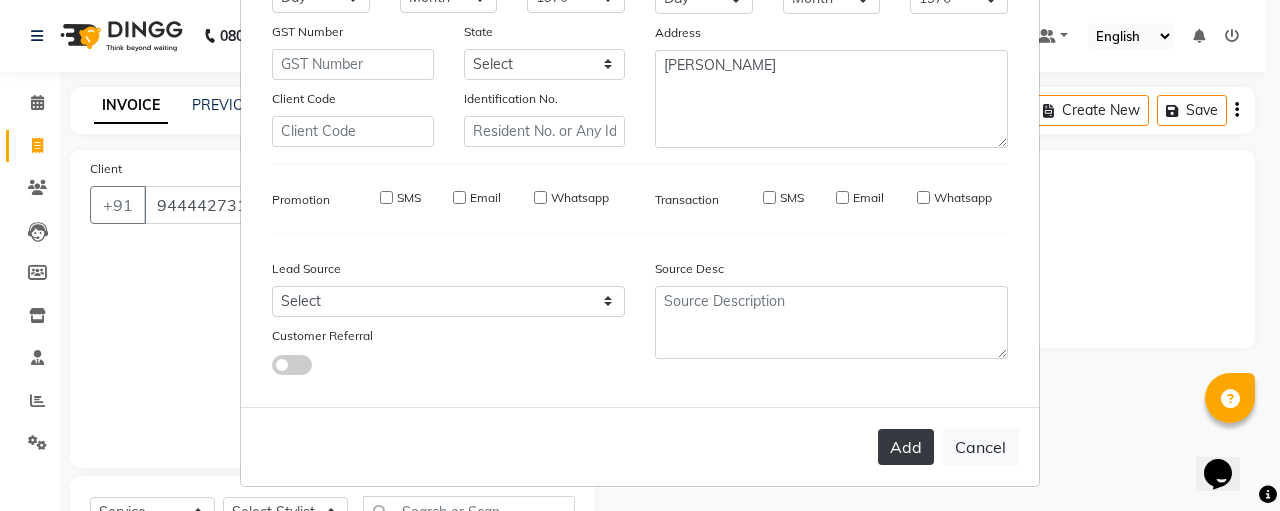 type on "94******13" 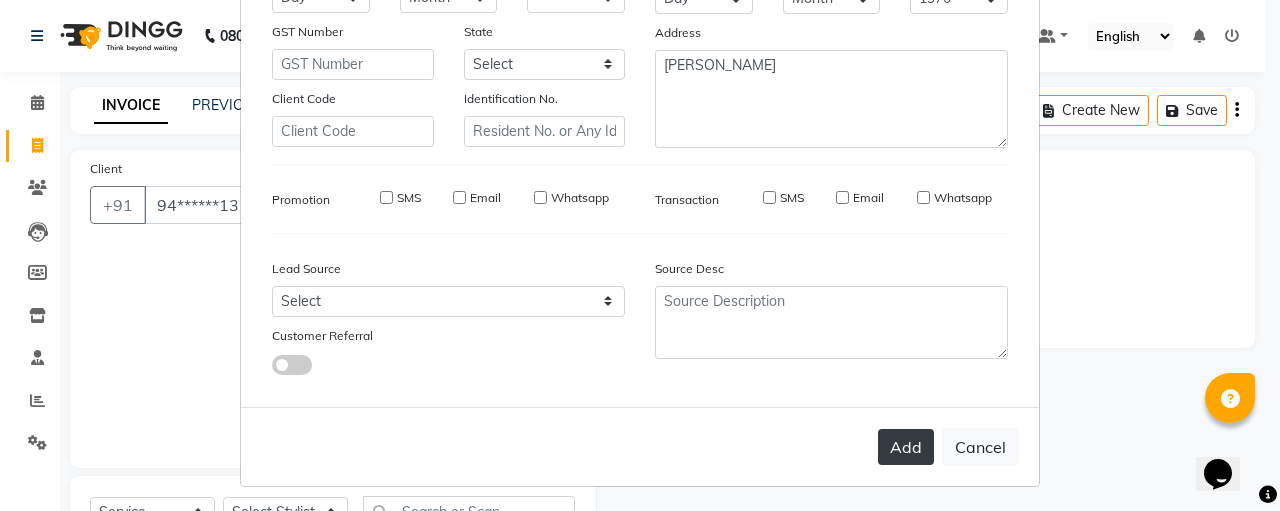 select 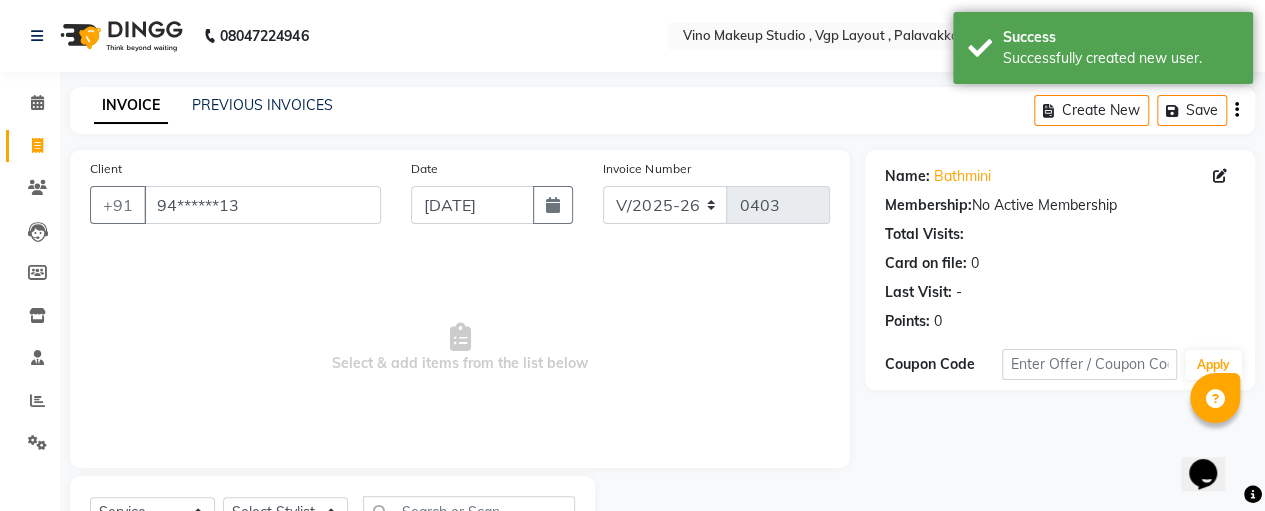scroll, scrollTop: 89, scrollLeft: 0, axis: vertical 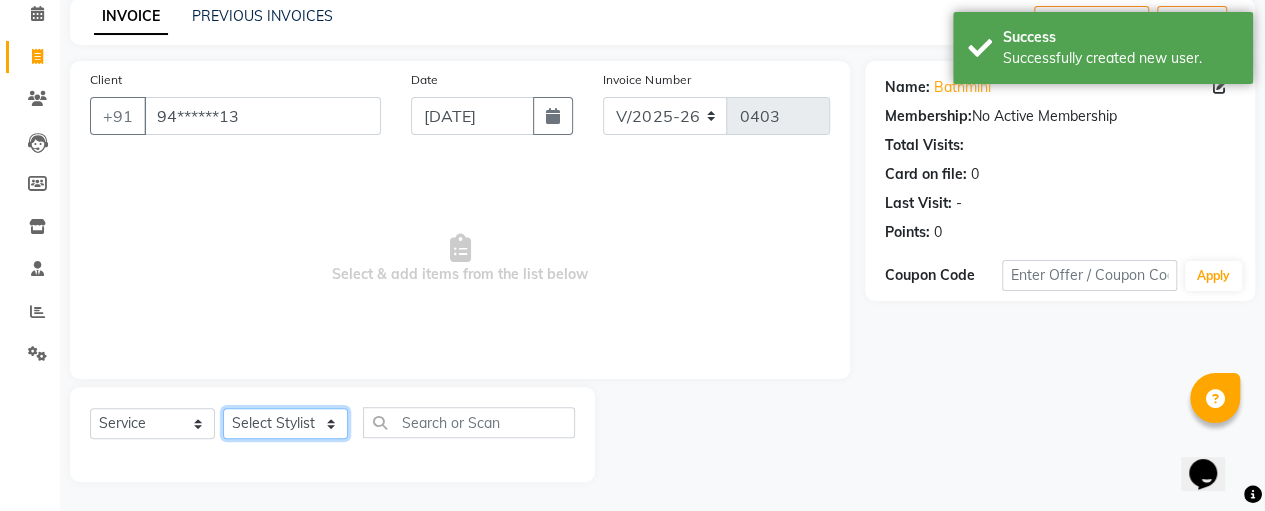 click on "Select Stylist Anitha Fathima NASREEN Roja SASIKALA" 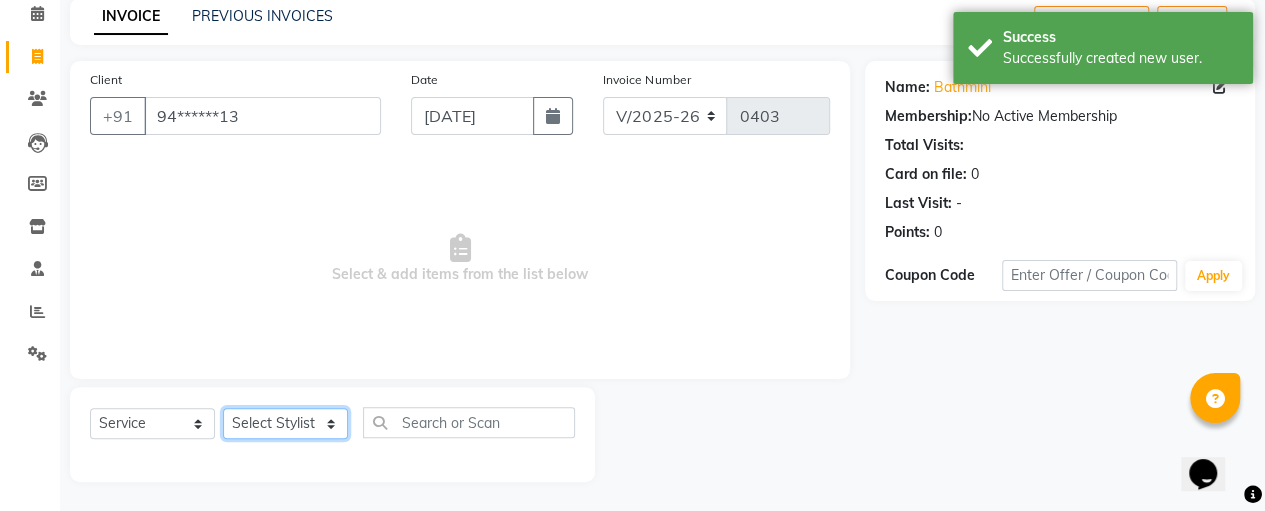select on "82806" 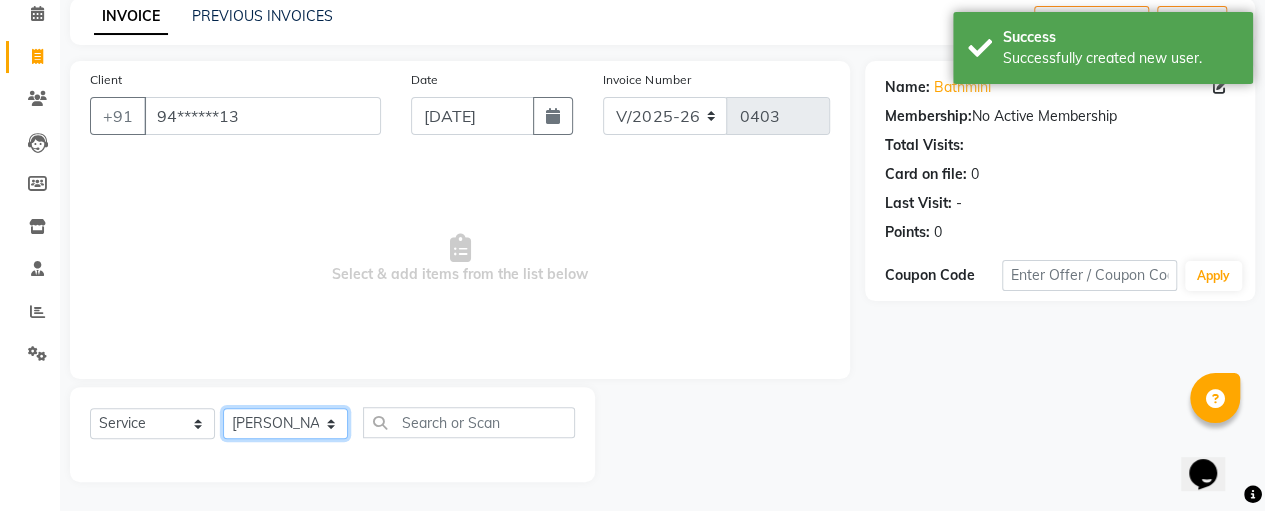click on "Select Stylist Anitha Fathima NASREEN Roja SASIKALA" 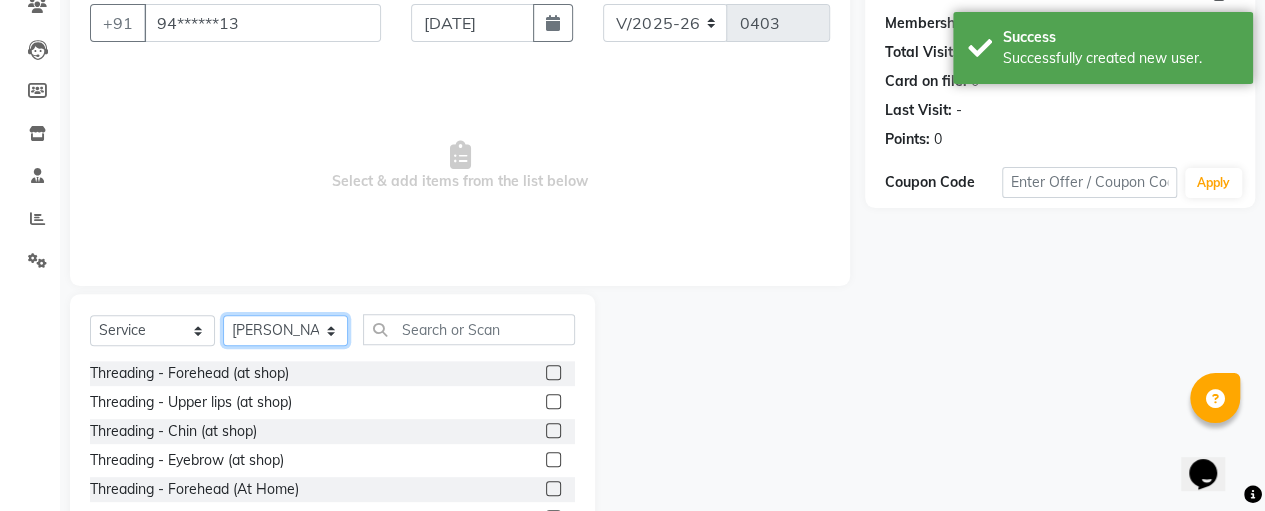 scroll, scrollTop: 188, scrollLeft: 0, axis: vertical 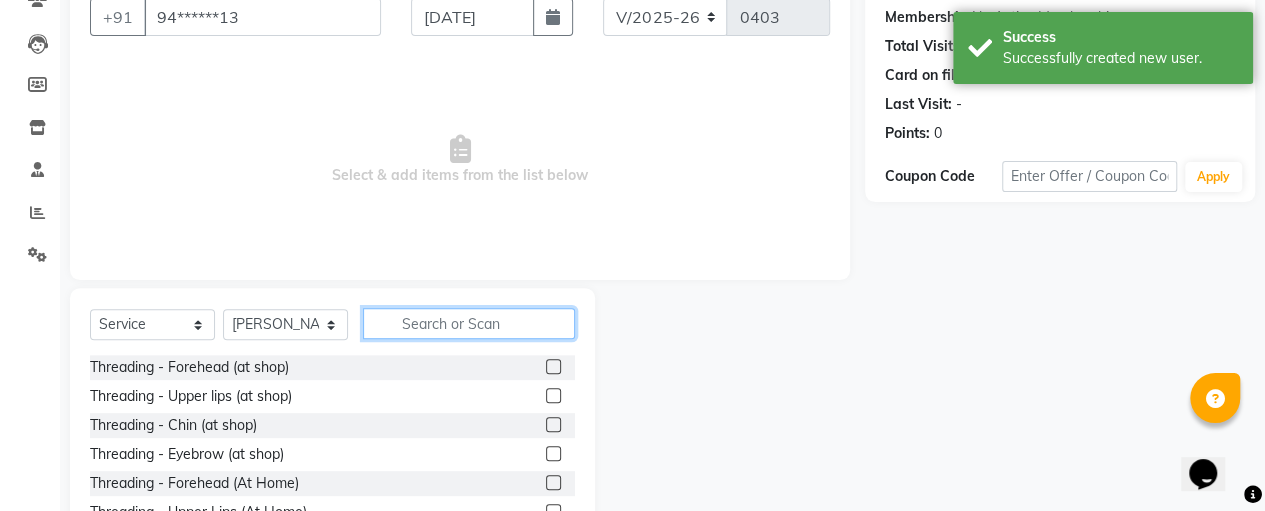 click 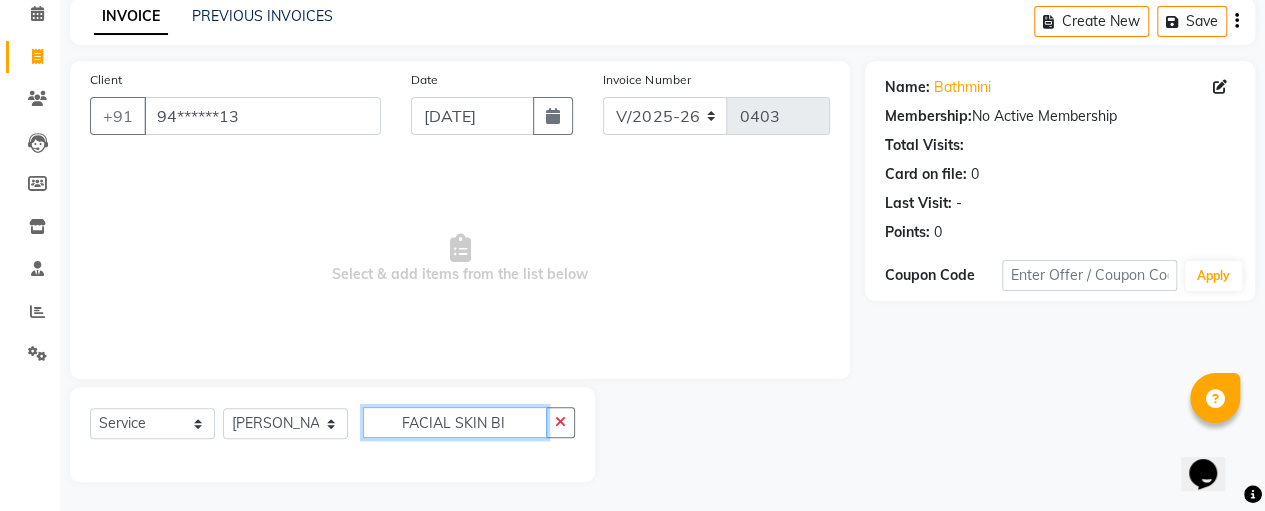 scroll, scrollTop: 86, scrollLeft: 0, axis: vertical 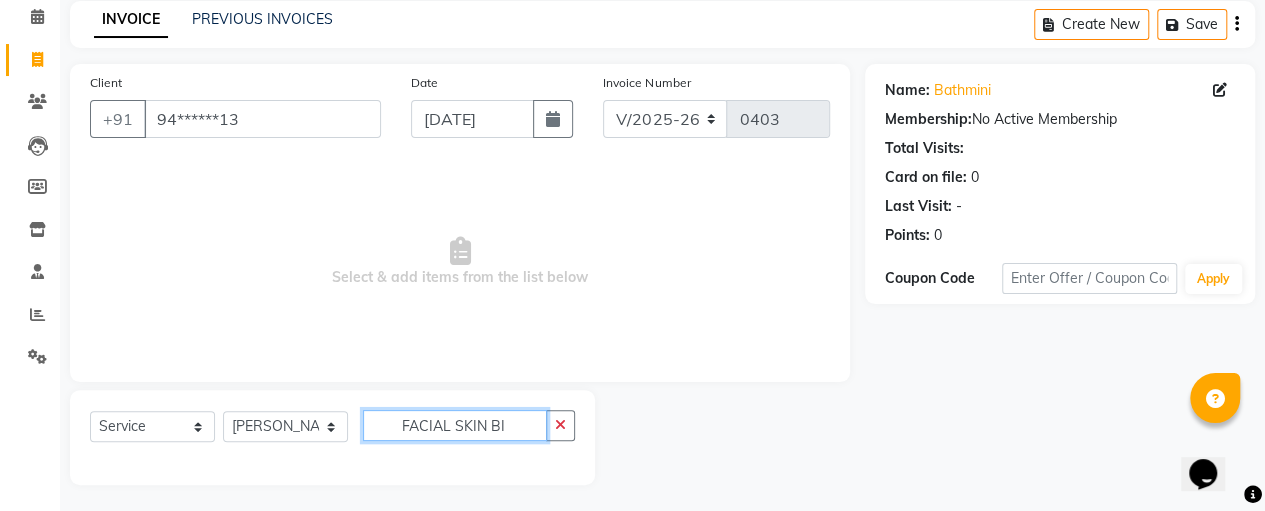 click on "FACIAL SKIN BI" 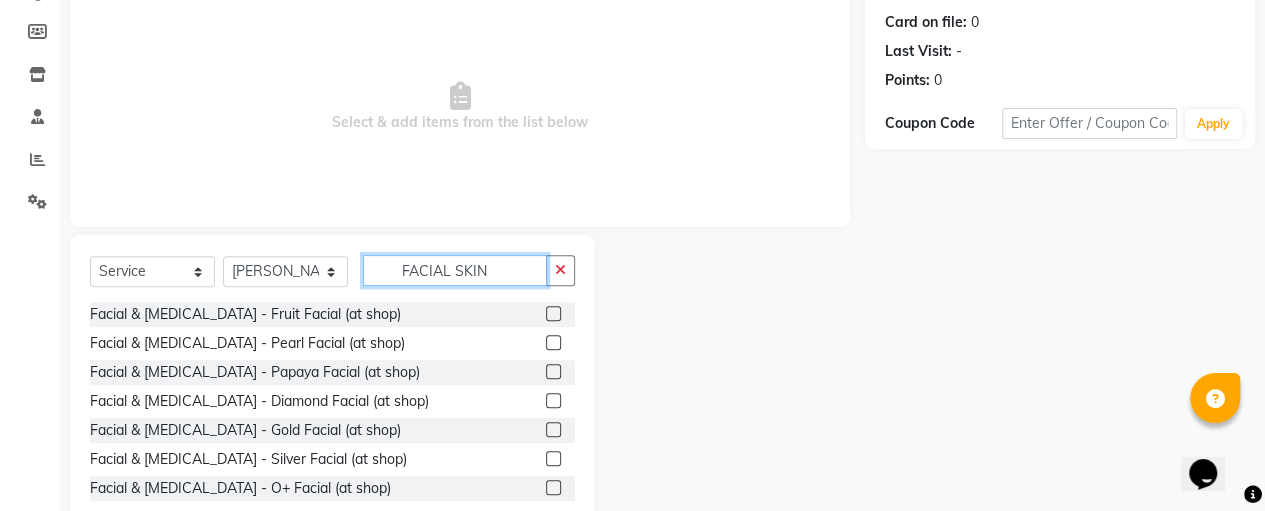 scroll, scrollTop: 289, scrollLeft: 0, axis: vertical 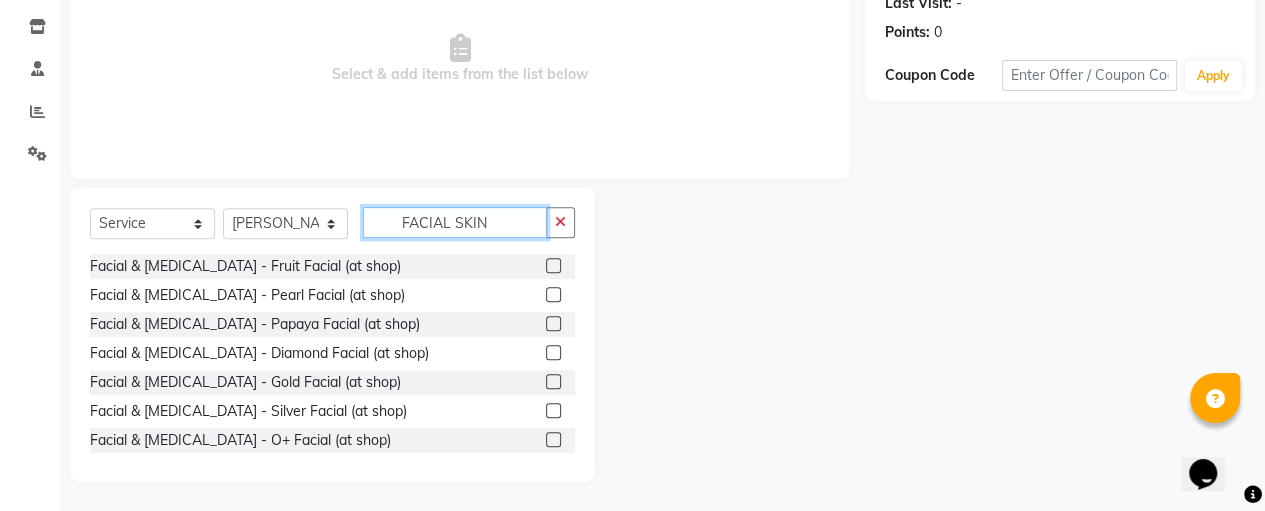 type on "FACIAL SKIN" 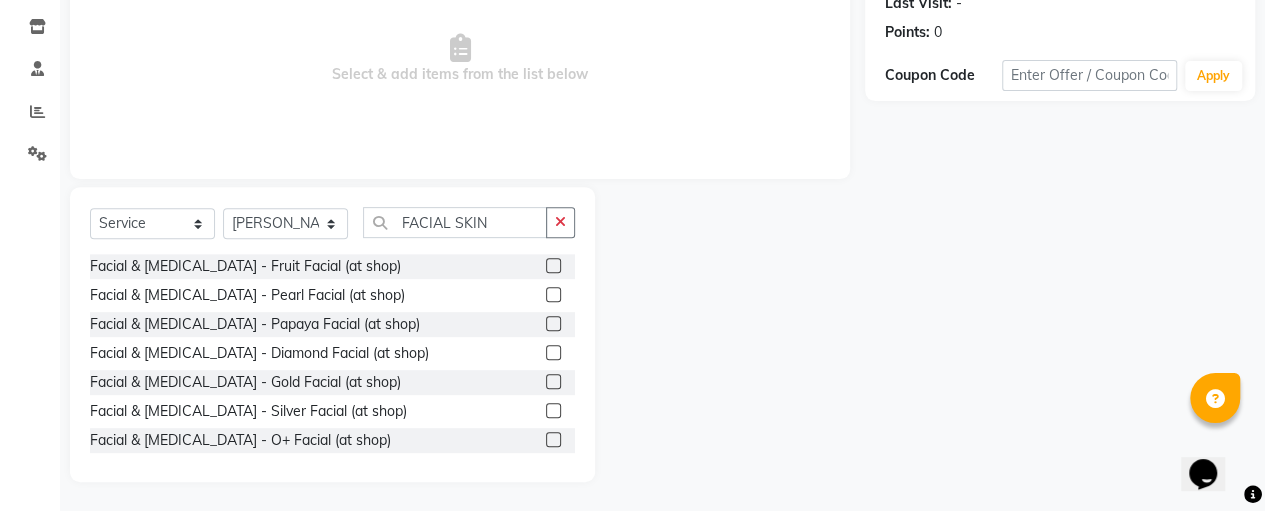 click 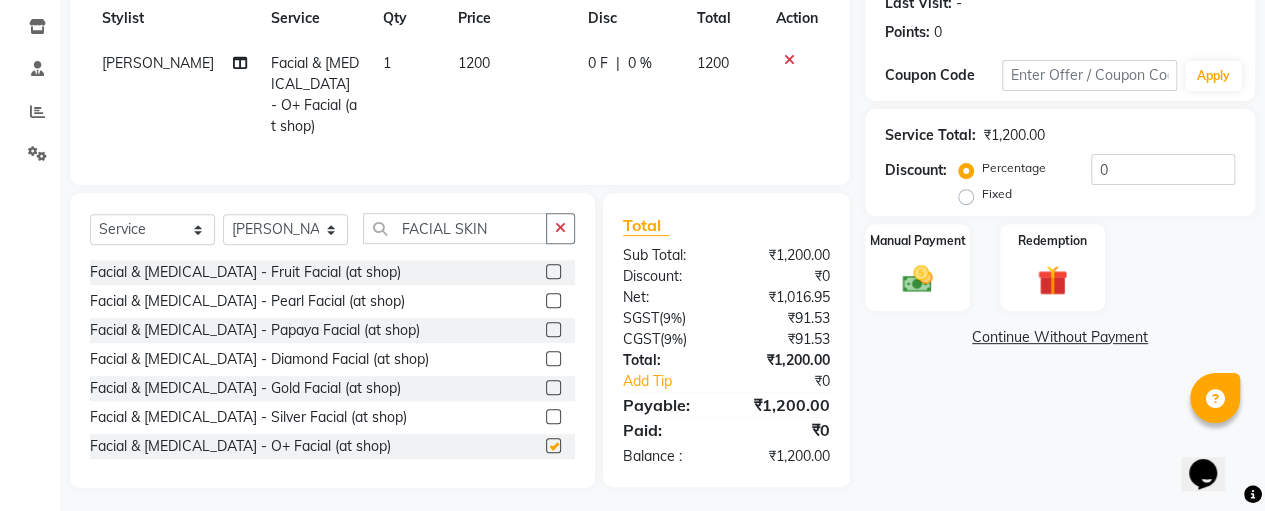 checkbox on "false" 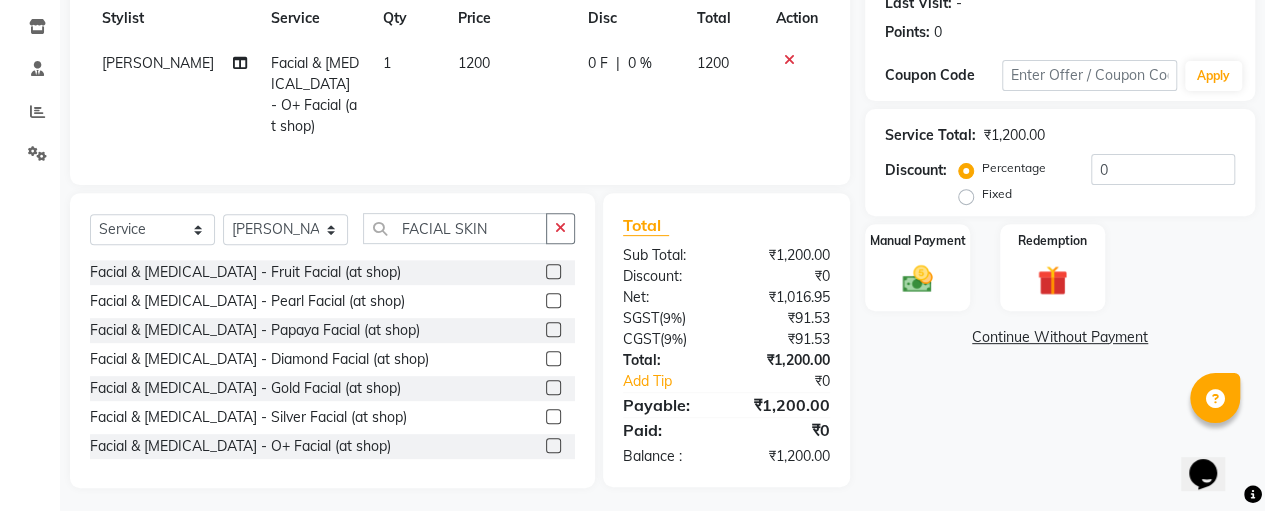 click on "1200" 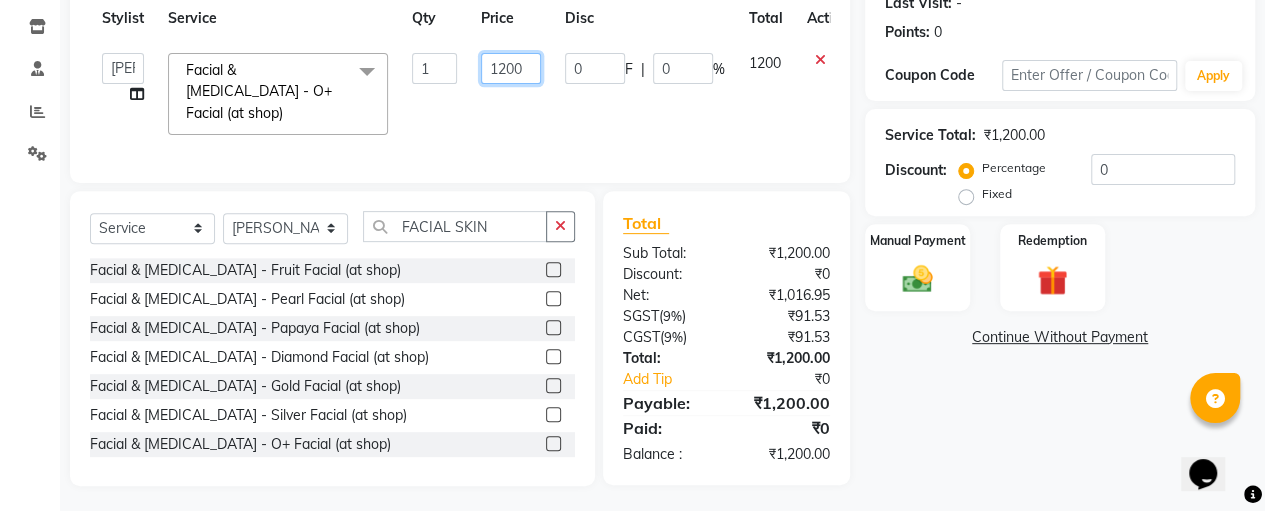 click on "1200" 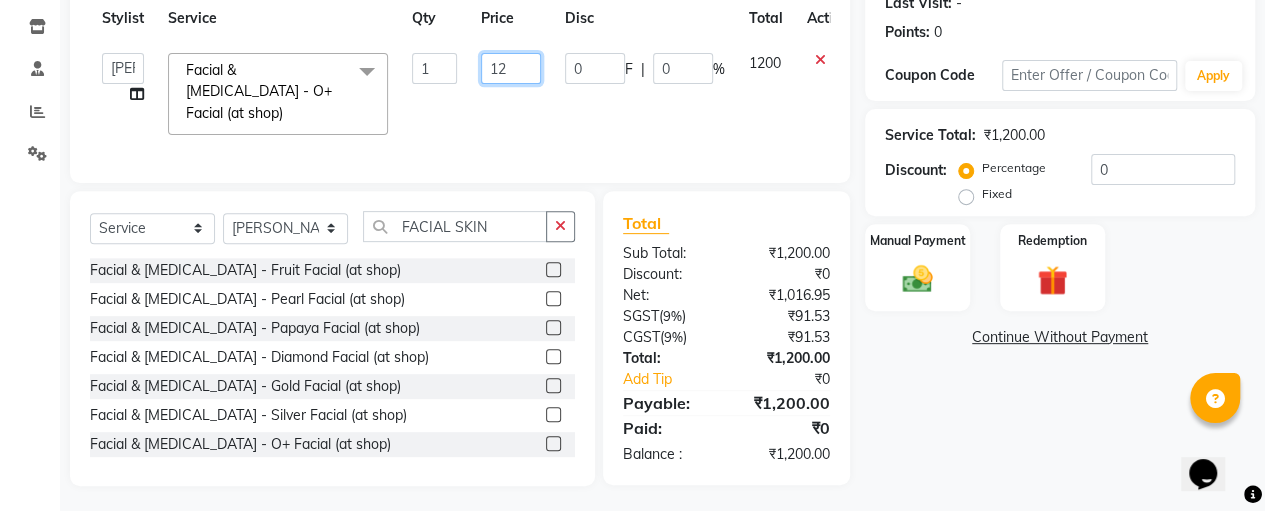 type on "1" 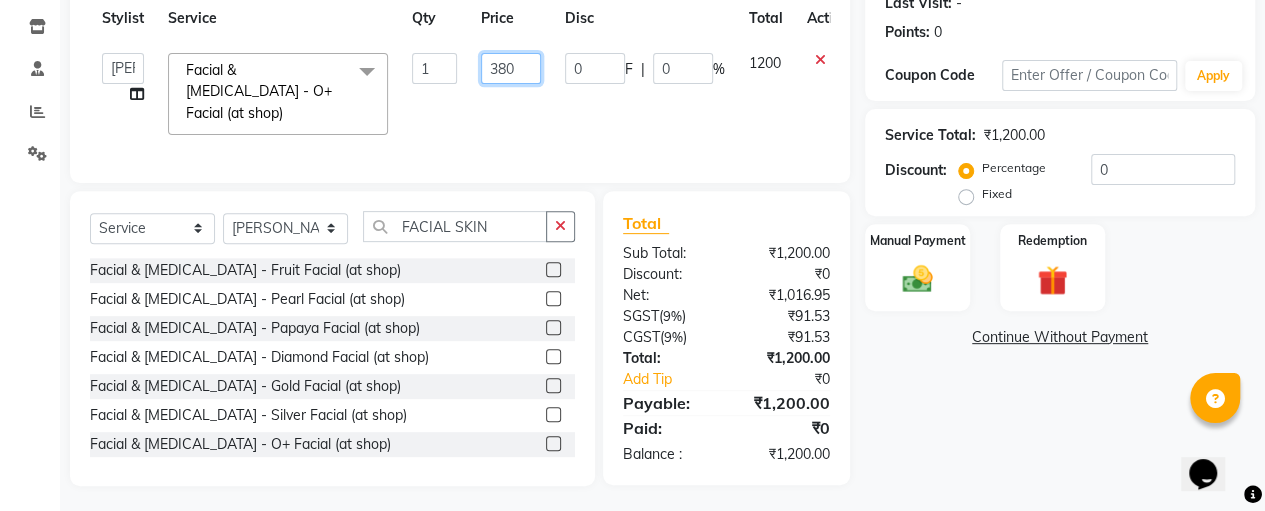 type on "3800" 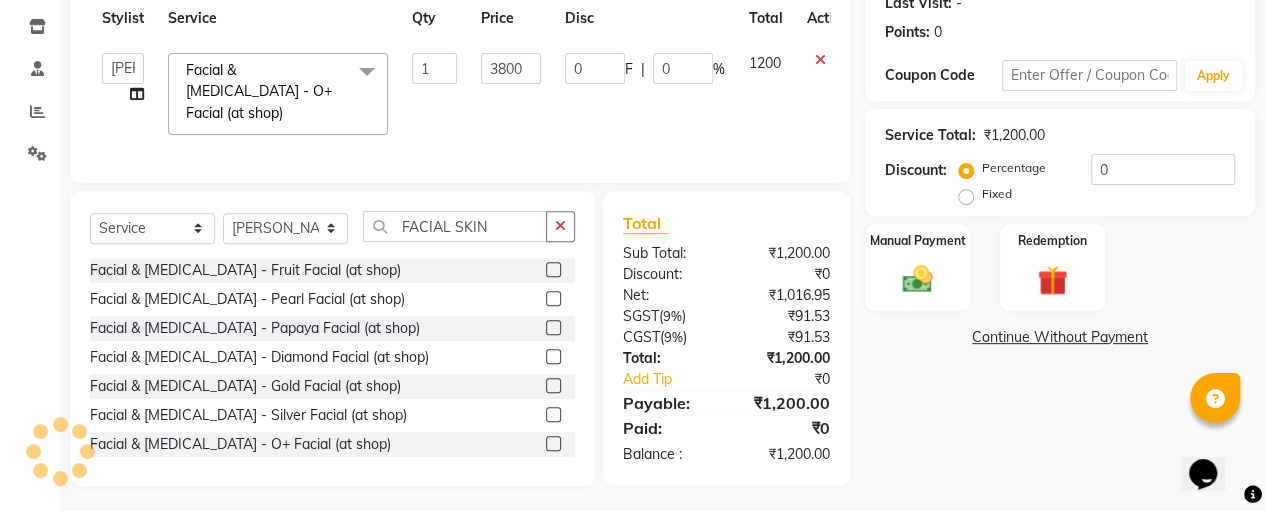 click on "Anitha   Fathima   NASREEN   Roja   SASIKALA  Facial & Skin Care - O+ Facial (at shop)  x Threading - Forehead (at shop) Threading - Upper lips (at shop) Threading - Chin (at shop) Threading - Eyebrow (at shop) Threading - Forehead (At Home) Threading - Upper Lips (At Home) Threading - Chin (At Home) Threading - Eyebrow (At Home) Cutting - Trimming (at shop) Cutting - U-shape (at shop) Cutting - Leaser Cutting
Change of Style (at shop) Cutting - Three steps
Layer Trim (at shop) Cutting - Layers Cutting (at shop) Cutting - Kids (below 10) (at shop) Cutting - Fringe | Bangs (at shop) Cutting - Leaser with step (at shop) Cutting - Trimming (At Home) Cutting - U-Shape (At Home) Cutting - Leaser Cutting
Change Of Style (At Home) Cutting - Three Steps
Layer Trim (At Home) Cutting - Layers Cutting (At Home) Cutting - Kids (Below 10) (At Home) Cutting - Fringe | Bangs (At Home) Cutting - Leaser With Step (At Home) Split Ends Senior Stylist-Hair Cut Facial & Skin Care - Fruit Facial (at shop) Hydra Facial Cheeks 1" 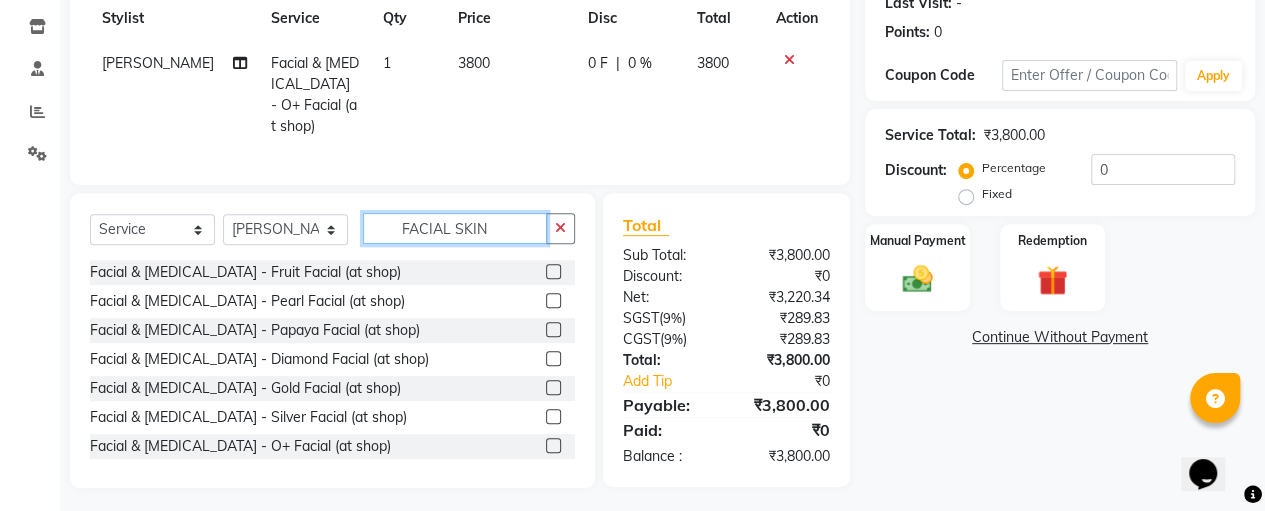 click on "FACIAL SKIN" 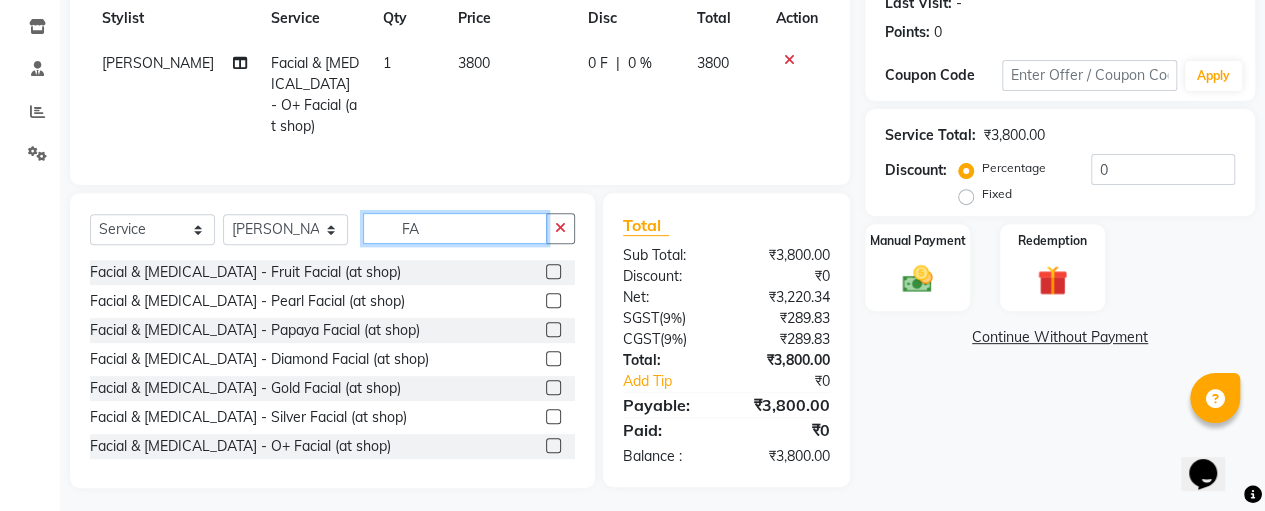 type on "F" 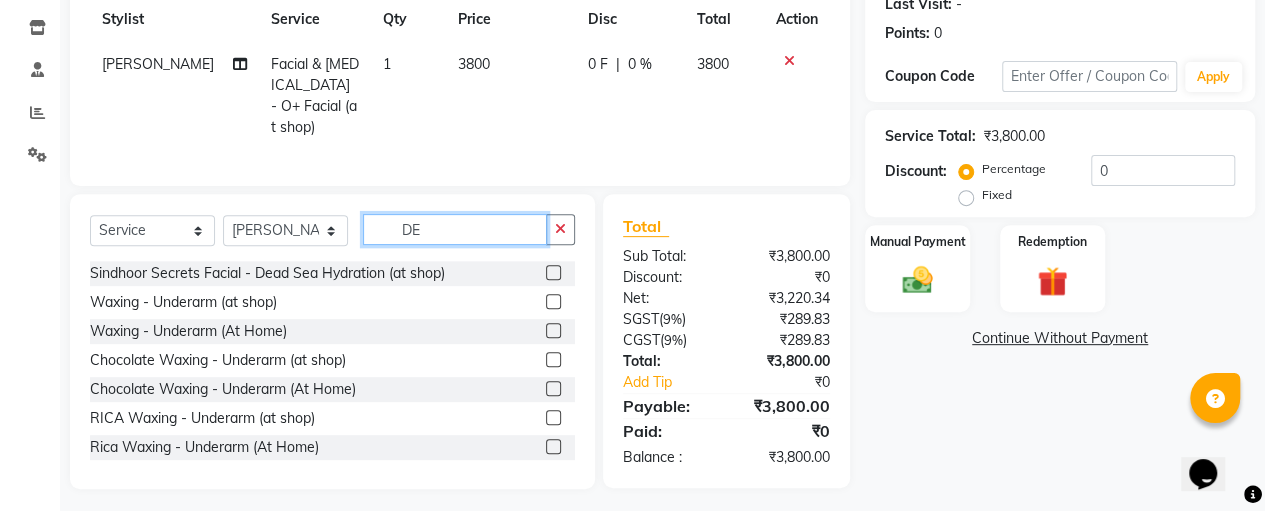 scroll, scrollTop: 289, scrollLeft: 0, axis: vertical 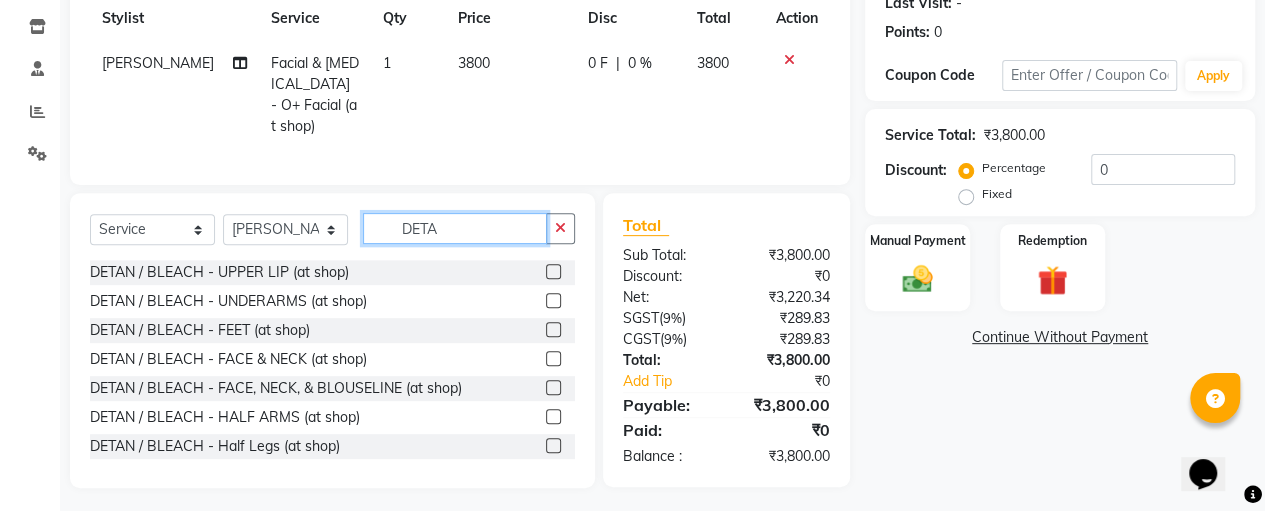 type on "DETA" 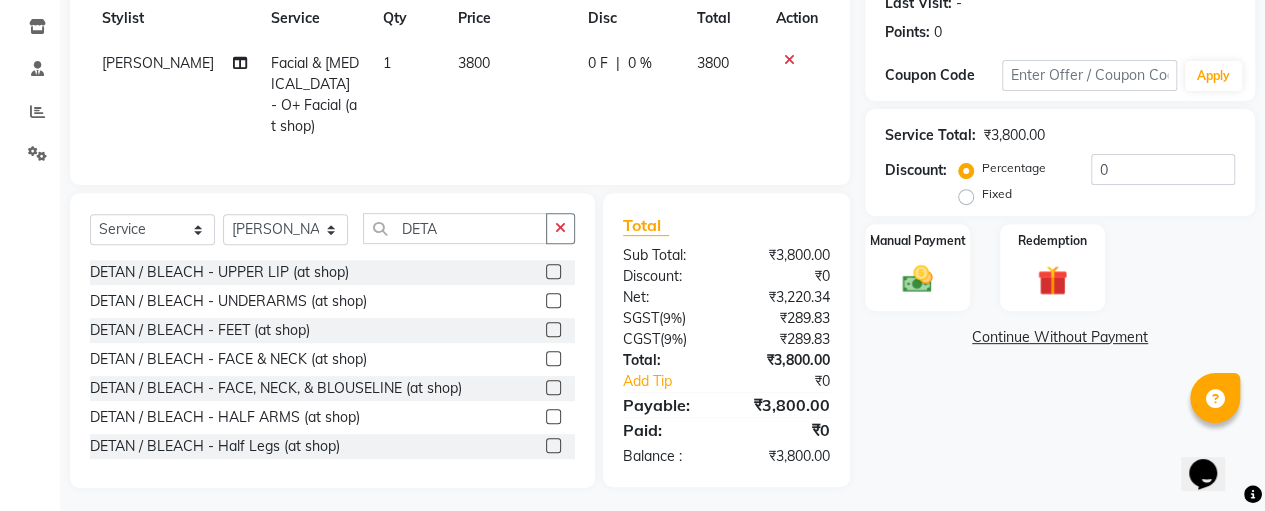 click 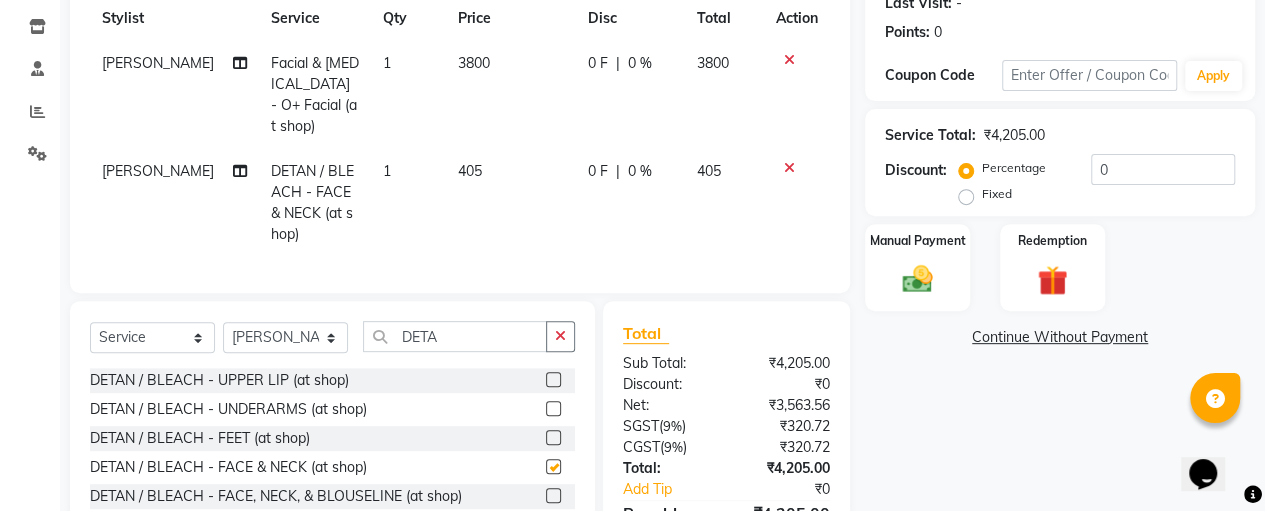 checkbox on "false" 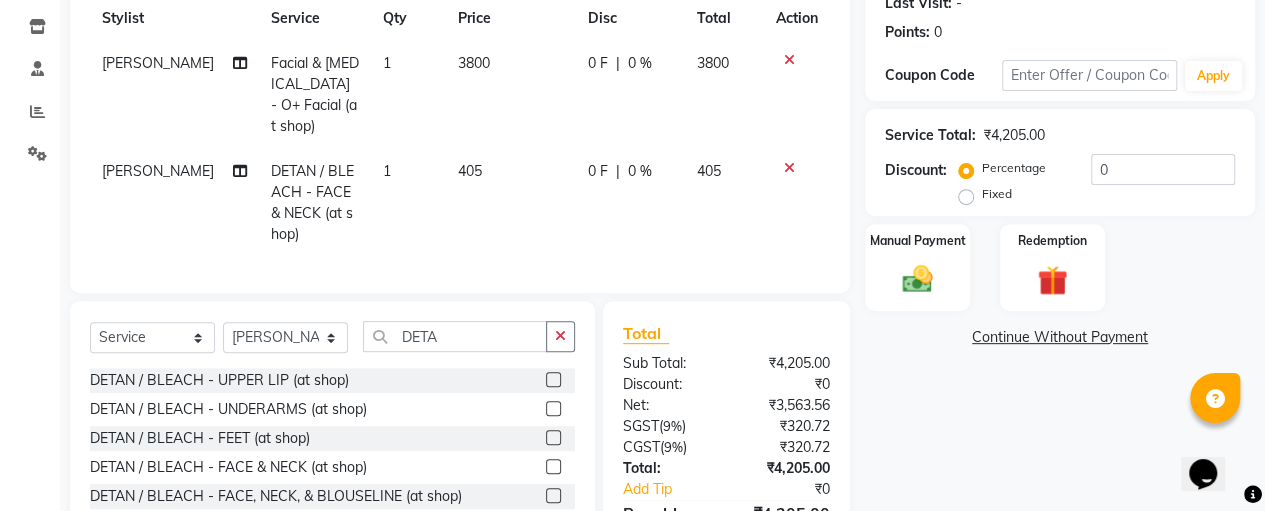 click on "405" 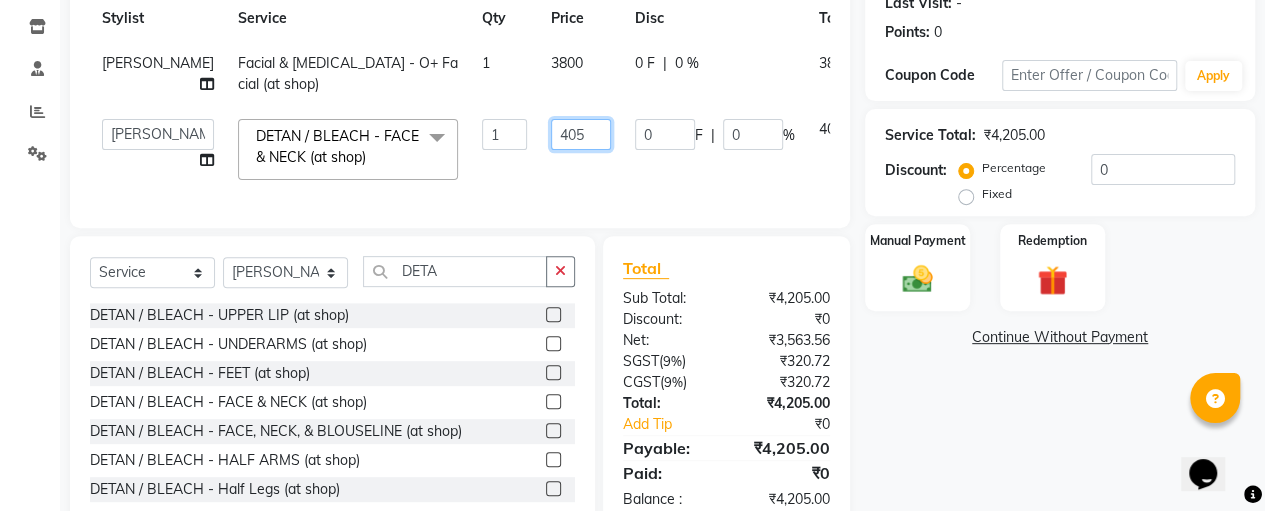 click on "405" 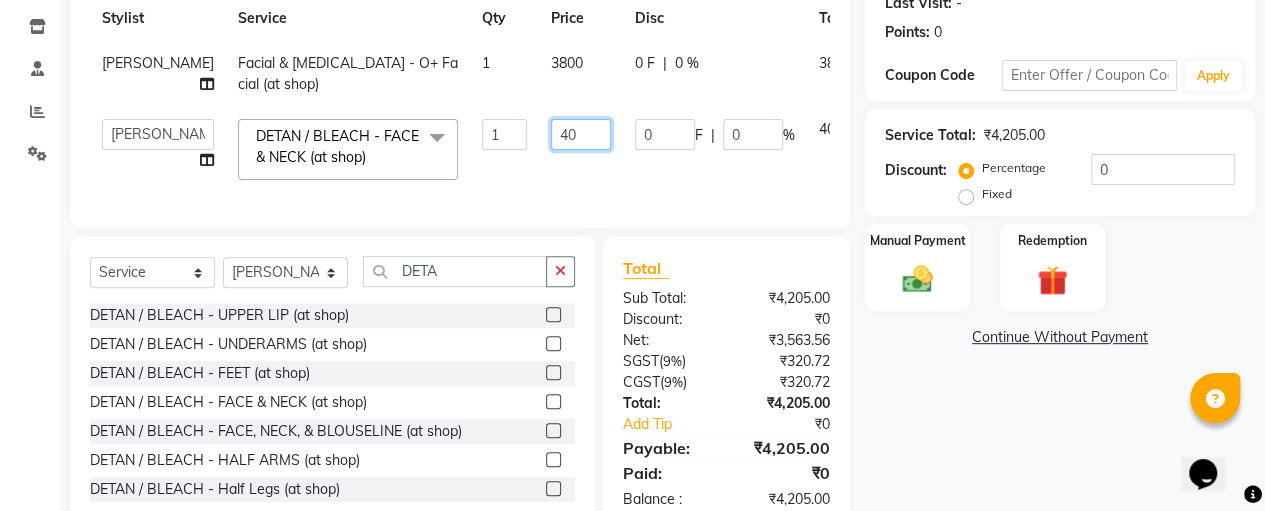 type on "4" 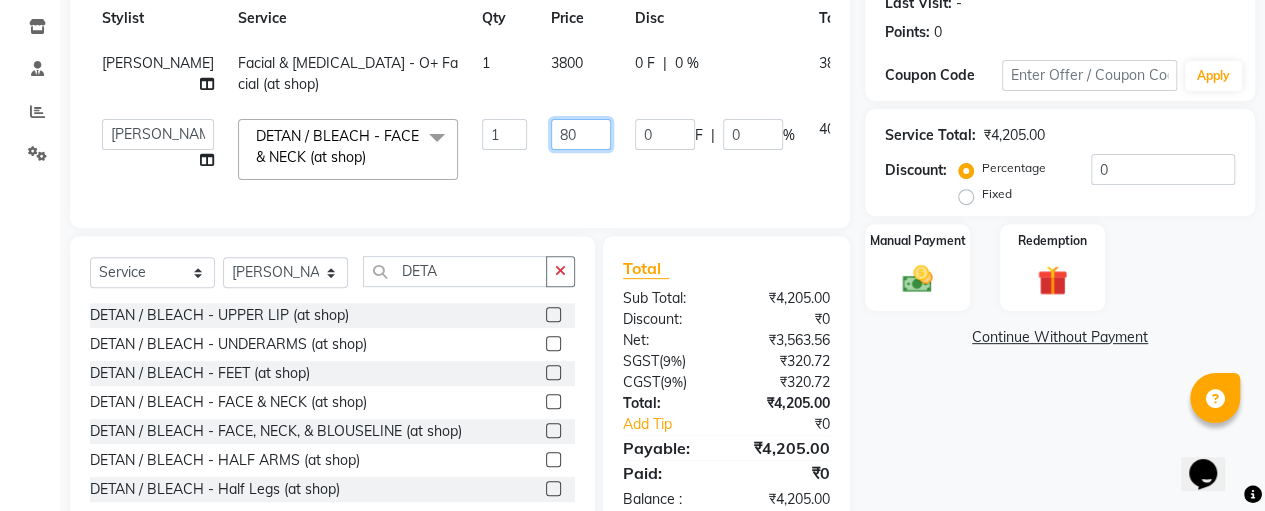 type on "800" 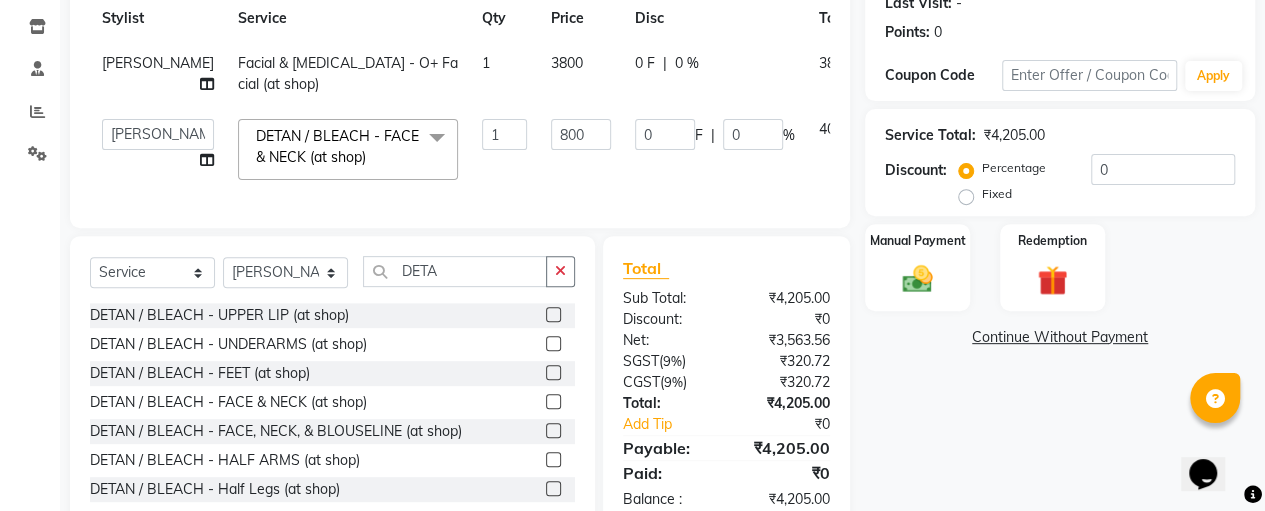 click on "Anitha   Fathima   NASREEN   Roja   SASIKALA  DETAN / BLEACH - FACE & NECK (at shop)  x Threading - Forehead (at shop) Threading - Upper lips (at shop) Threading - Chin (at shop) Threading - Eyebrow (at shop) Threading - Forehead (At Home) Threading - Upper Lips (At Home) Threading - Chin (At Home) Threading - Eyebrow (At Home) Cutting - Trimming (at shop) Cutting - U-shape (at shop) Cutting - Leaser Cutting
Change of Style (at shop) Cutting - Three steps
Layer Trim (at shop) Cutting - Layers Cutting (at shop) Cutting - Kids (below 10) (at shop) Cutting - Fringe | Bangs (at shop) Cutting - Leaser with step (at shop) Cutting - Trimming (At Home) Cutting - U-Shape (At Home) Cutting - Leaser Cutting
Change Of Style (At Home) Cutting - Three Steps
Layer Trim (At Home) Cutting - Layers Cutting (At Home) Cutting - Kids (Below 10) (At Home) Cutting - Fringe | Bangs (At Home) Cutting - Leaser With Step (At Home) Split Ends Senior Stylist-Hair Cut Facial & Skin Care - Fruit Facial (at shop) Hydra Facial Head Steam" 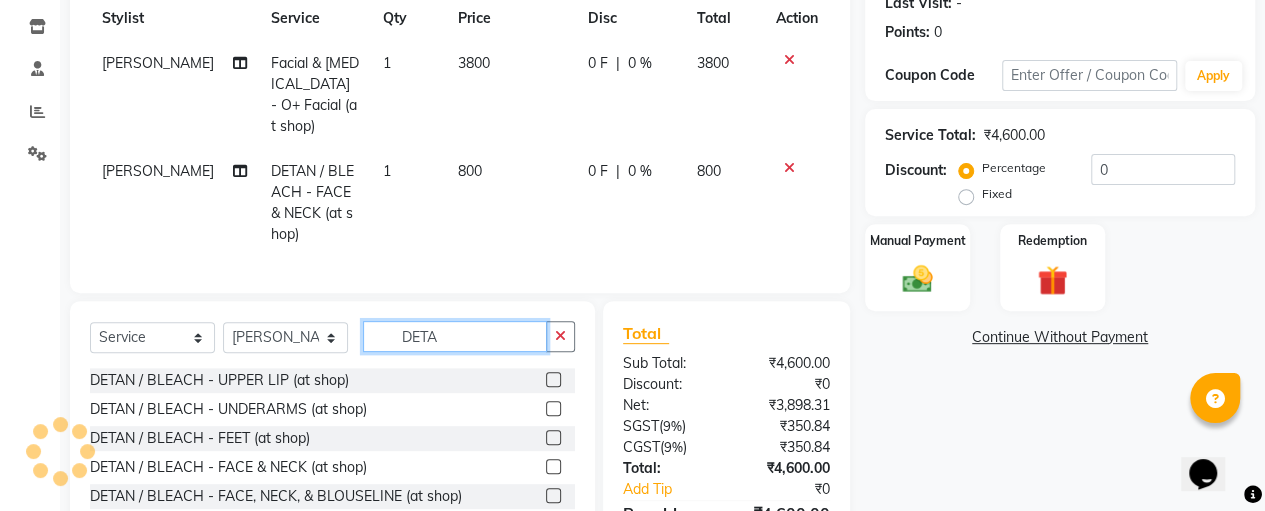click on "DETA" 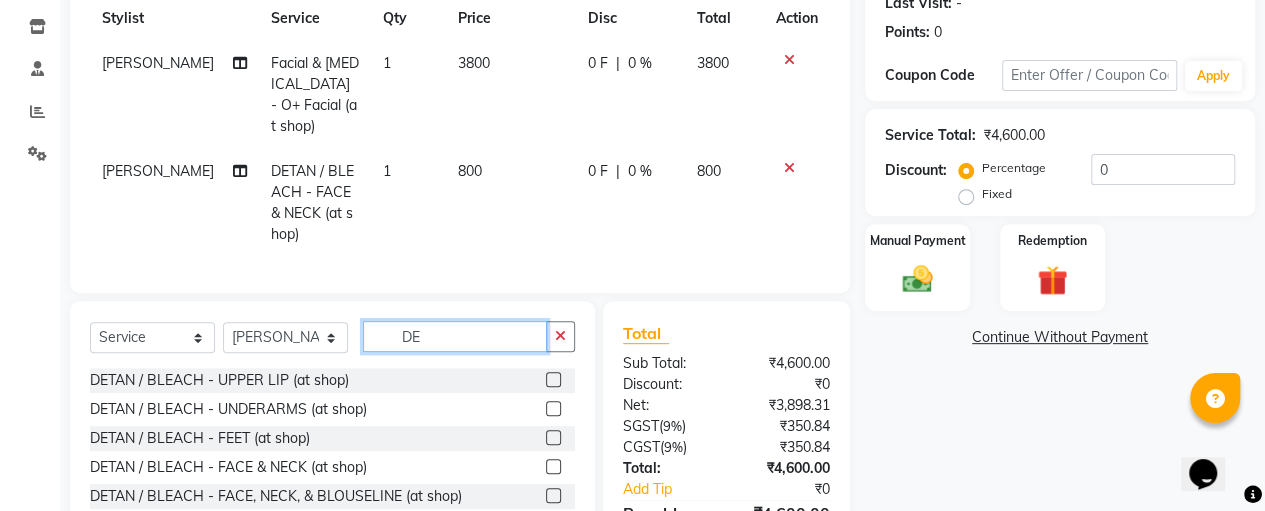 type on "D" 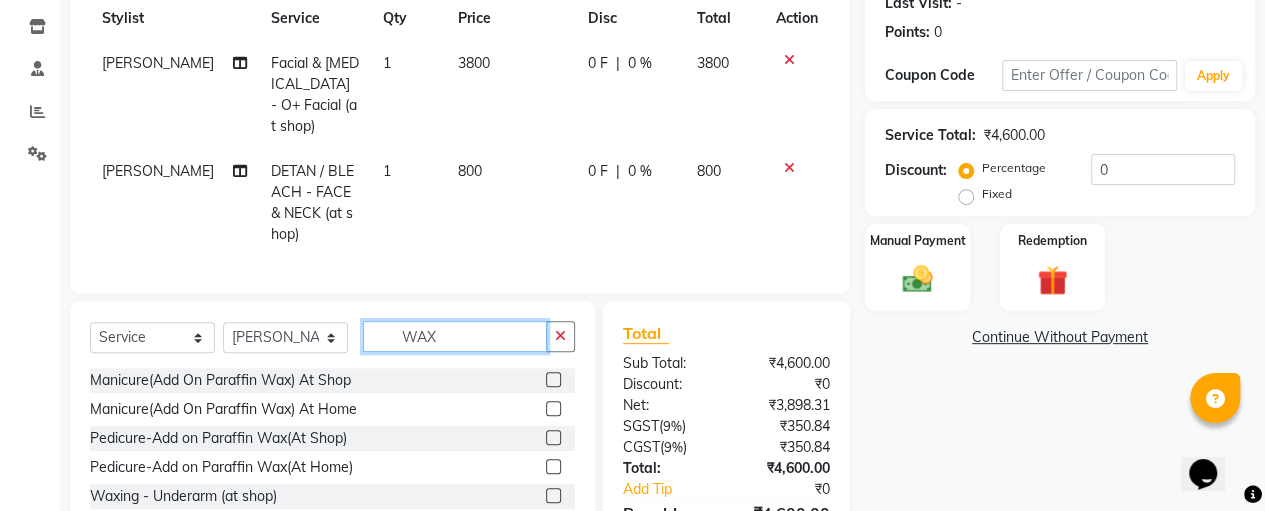 type on "WAX" 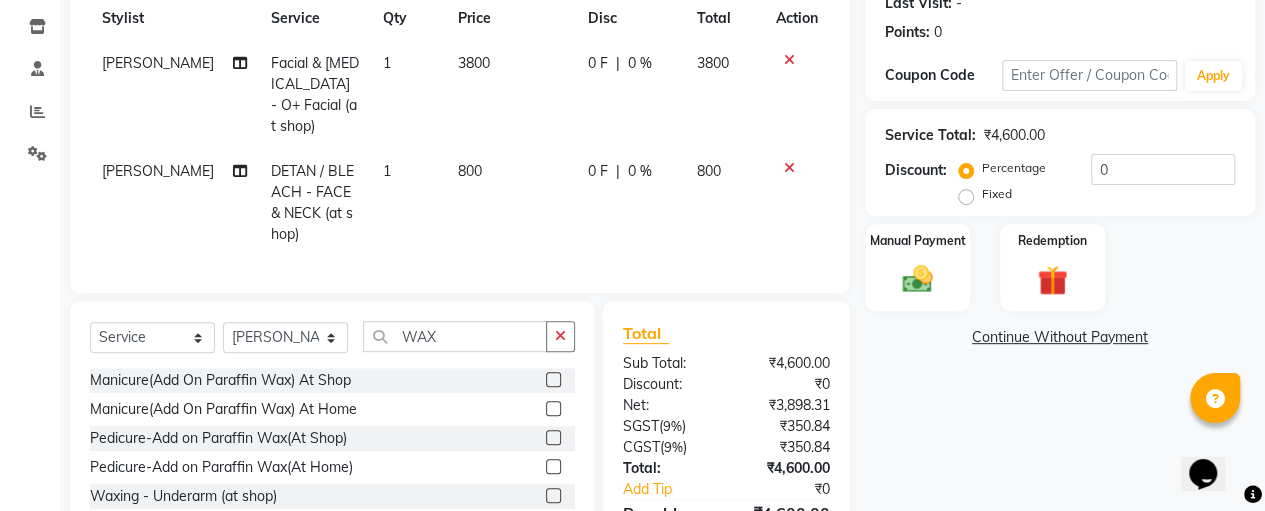 click 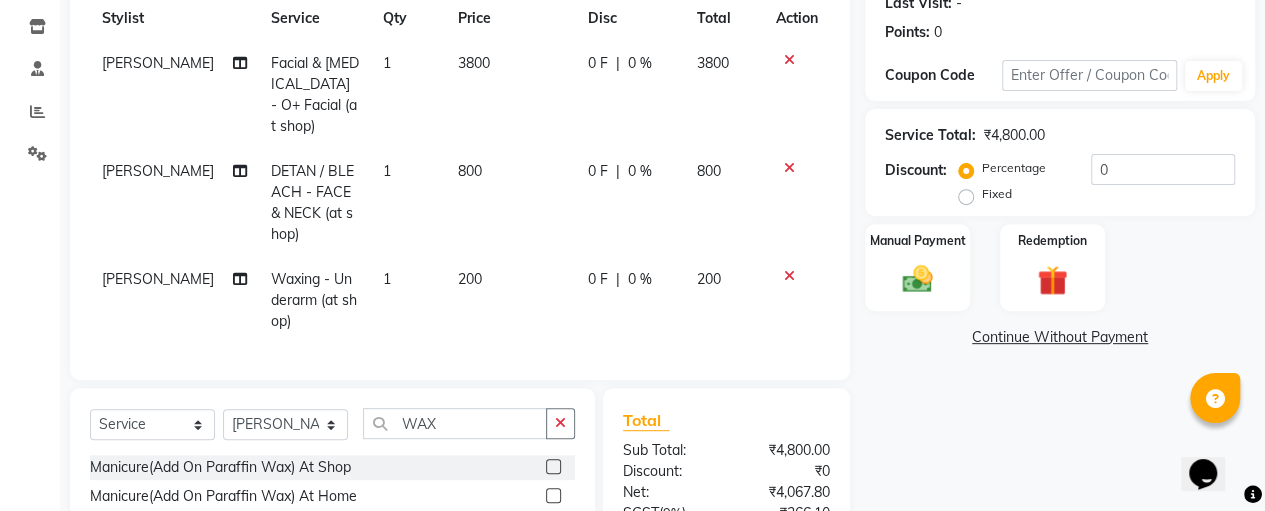 checkbox on "false" 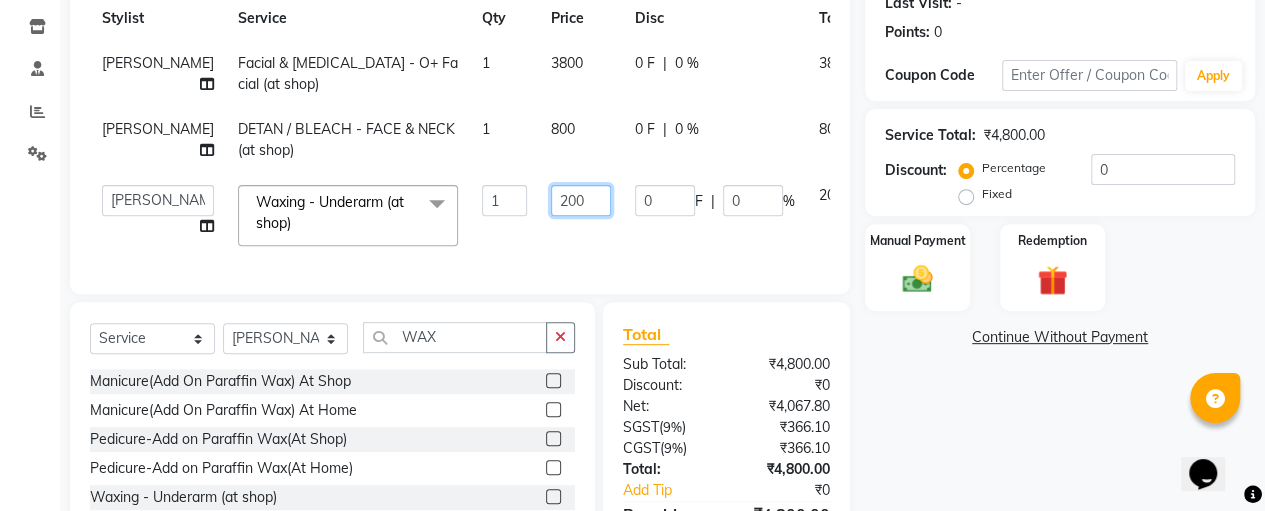 click on "200" 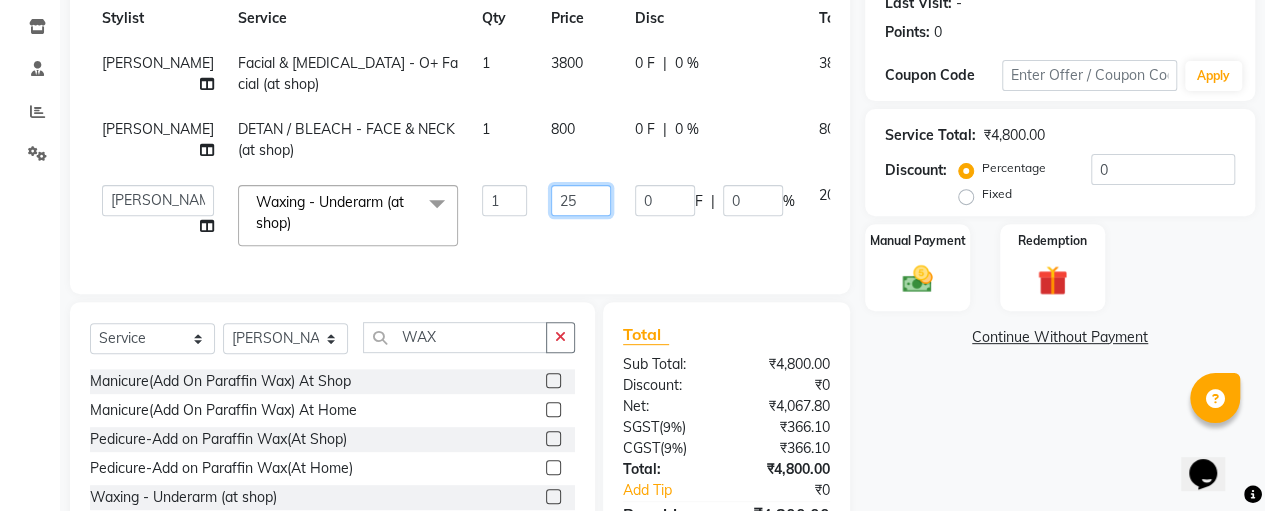 type on "250" 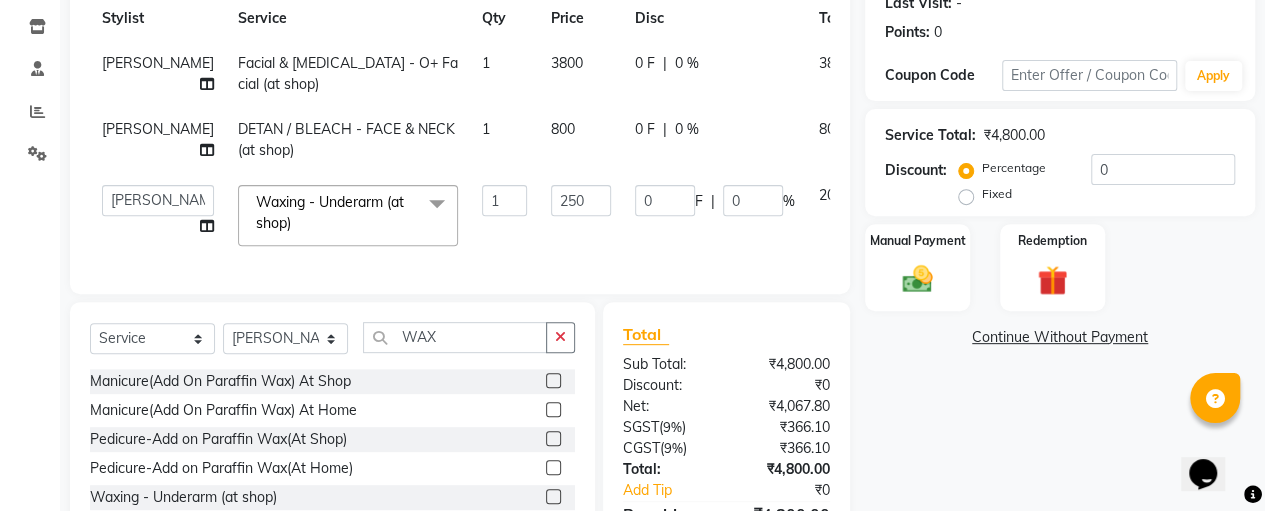 click on "NASREEN Facial & Skin Care - O+ Facial (at shop) 1 3800 0 F | 0 % 3800 NASREEN DETAN / BLEACH - FACE & NECK (at shop) 1 800 0 F | 0 % 800  Anitha   Fathima   NASREEN   Roja   SASIKALA  Waxing - Underarm (at shop)  x Threading - Forehead (at shop) Threading - Upper lips (at shop) Threading - Chin (at shop) Threading - Eyebrow (at shop) Threading - Forehead (At Home) Threading - Upper Lips (At Home) Threading - Chin (At Home) Threading - Eyebrow (At Home) Cutting - Trimming (at shop) Cutting - U-shape (at shop) Cutting - Leaser Cutting
Change of Style (at shop) Cutting - Three steps
Layer Trim (at shop) Cutting - Layers Cutting (at shop) Cutting - Kids (below 10) (at shop) Cutting - Fringe | Bangs (at shop) Cutting - Leaser with step (at shop) Cutting - Trimming (At Home) Cutting - U-Shape (At Home) Cutting - Leaser Cutting
Change Of Style (At Home) Cutting - Three Steps
Layer Trim (At Home) Cutting - Layers Cutting (At Home) Cutting - Kids (Below 10) (At Home) Cutting - Fringe | Bangs (At Home) Split Ends 1" 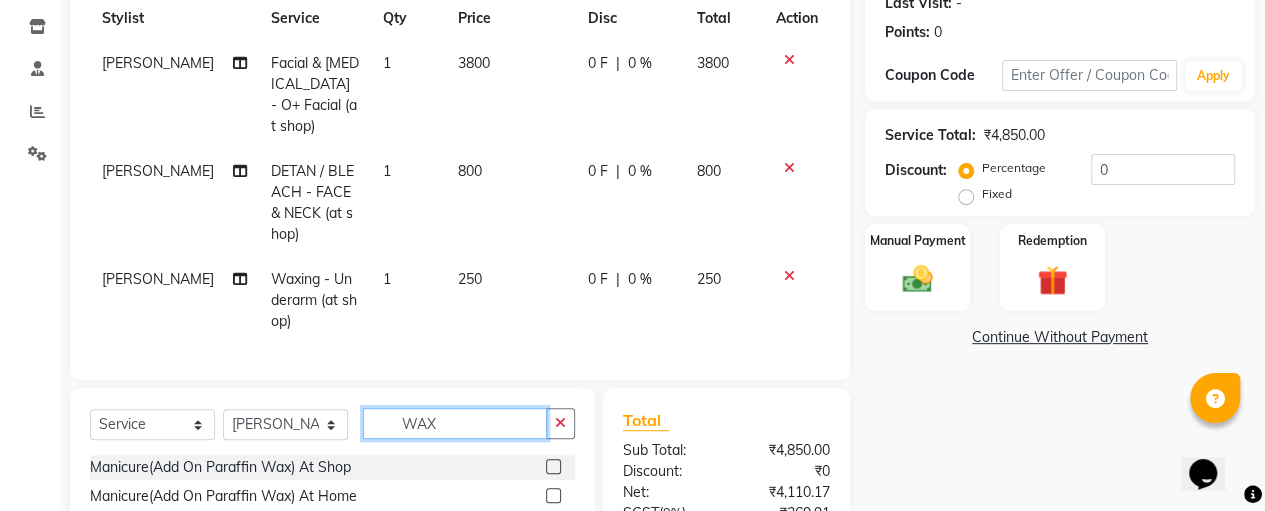 click on "WAX" 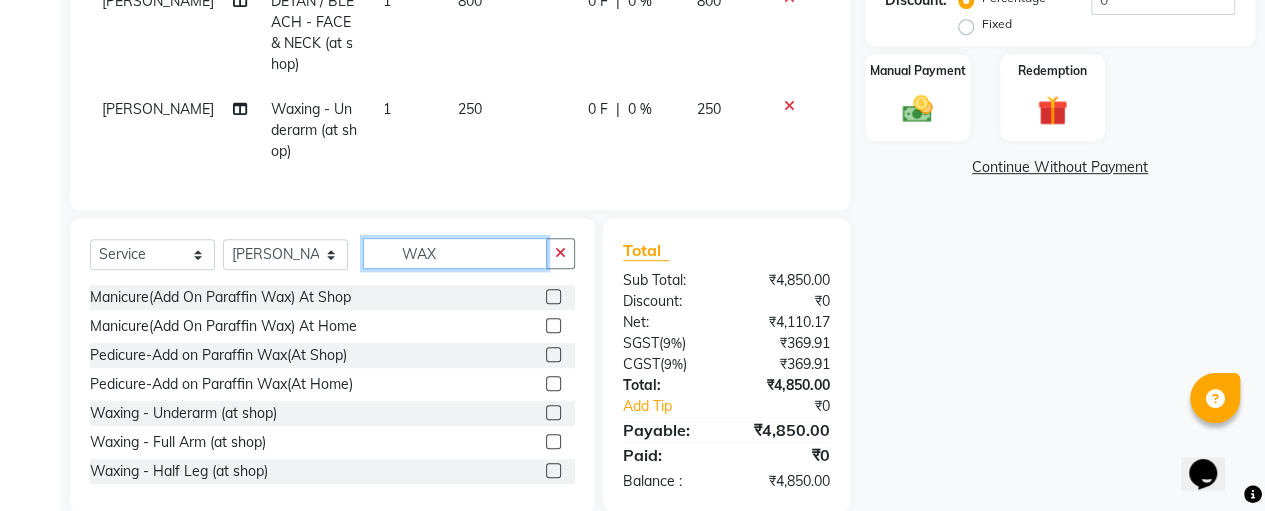 scroll, scrollTop: 484, scrollLeft: 0, axis: vertical 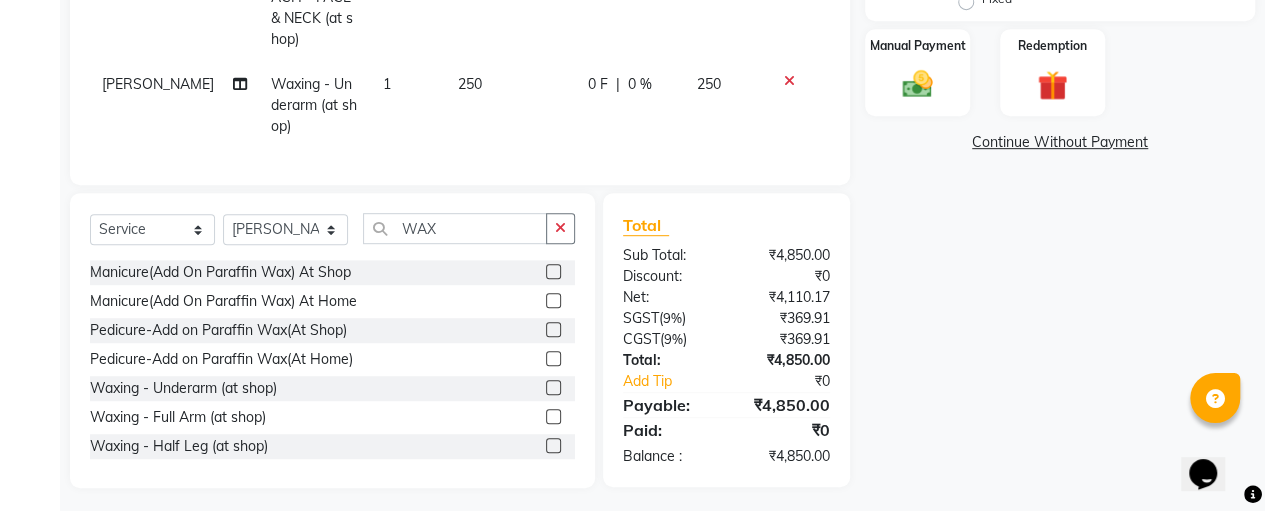click 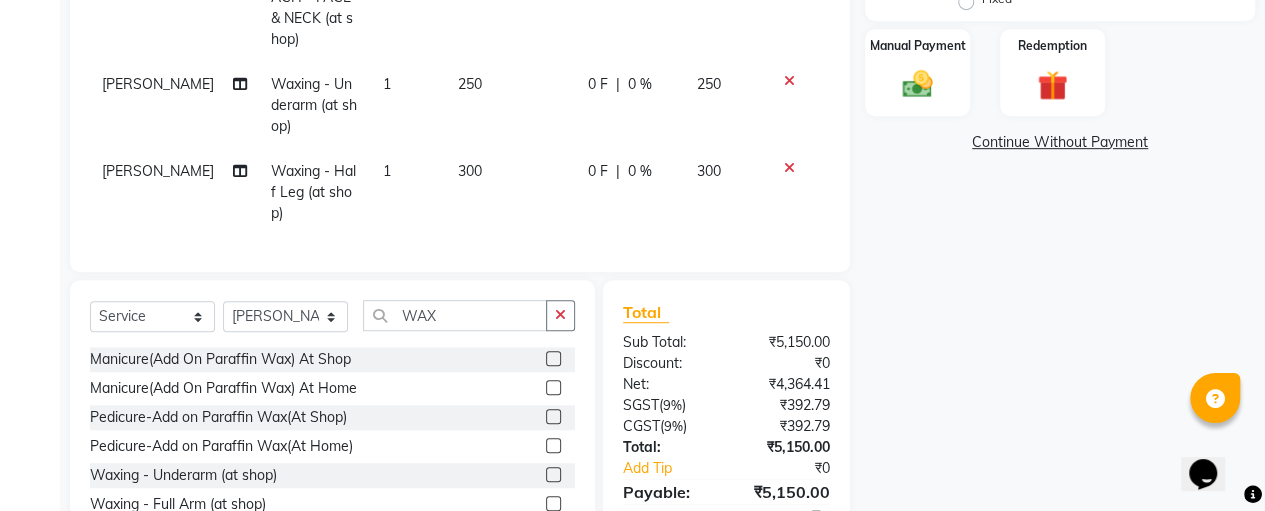 checkbox on "false" 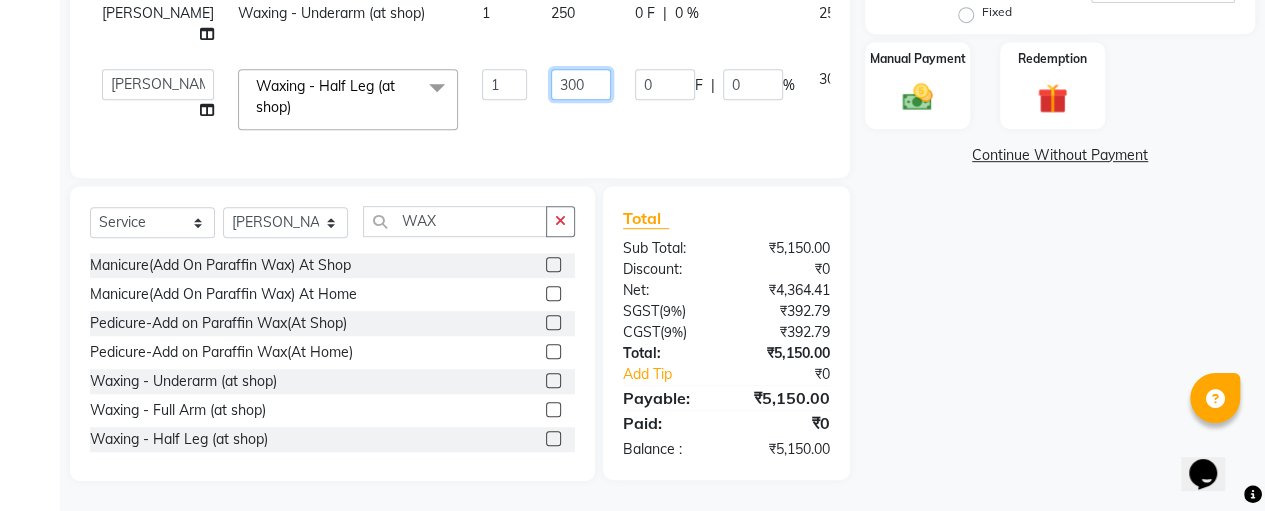 click on "300" 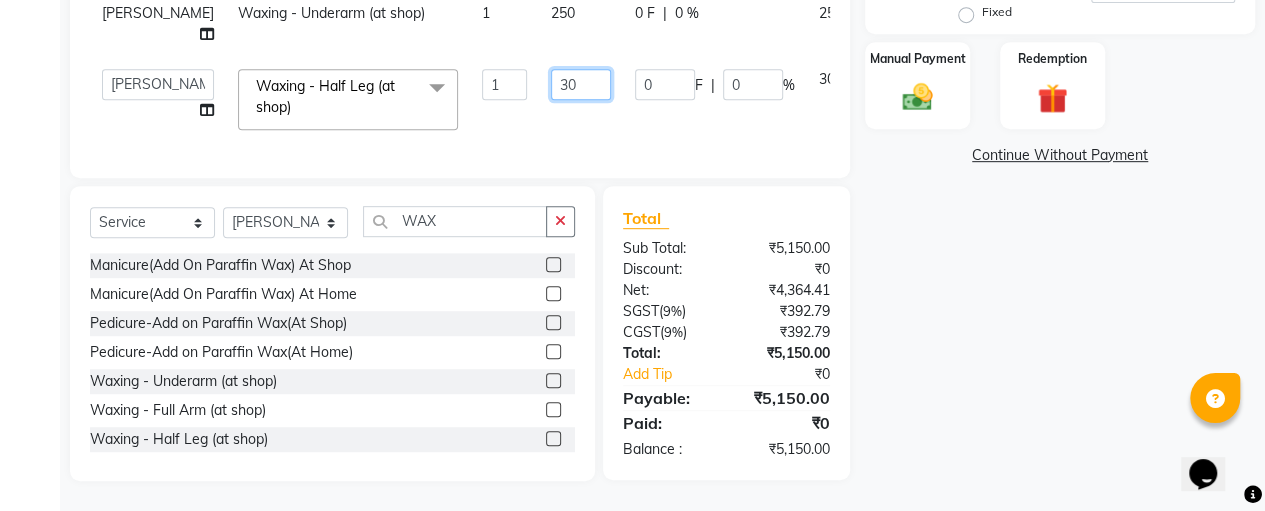 type on "3" 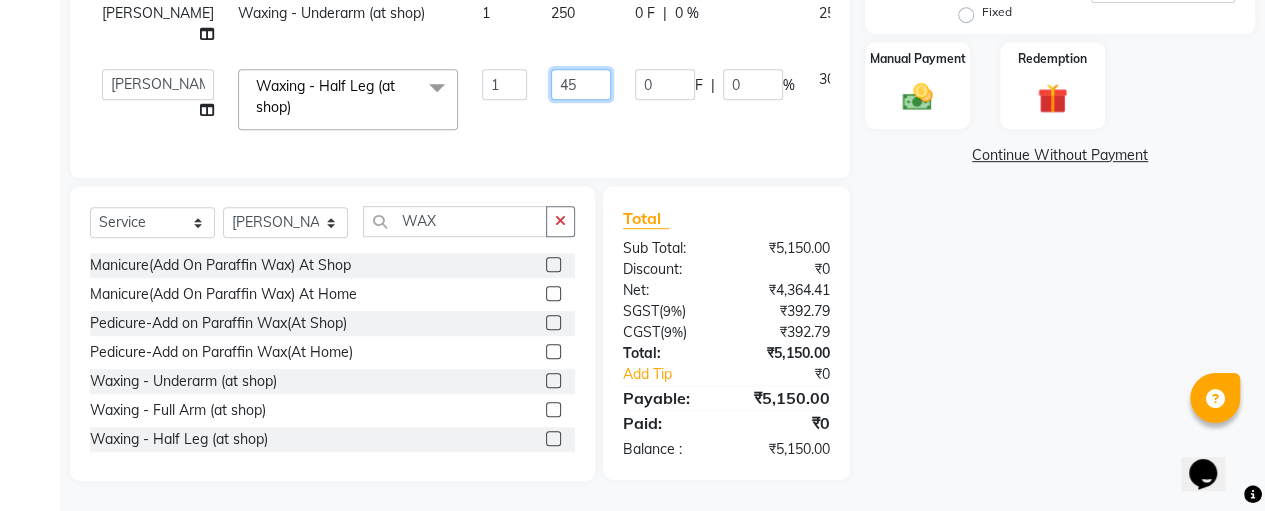 type on "450" 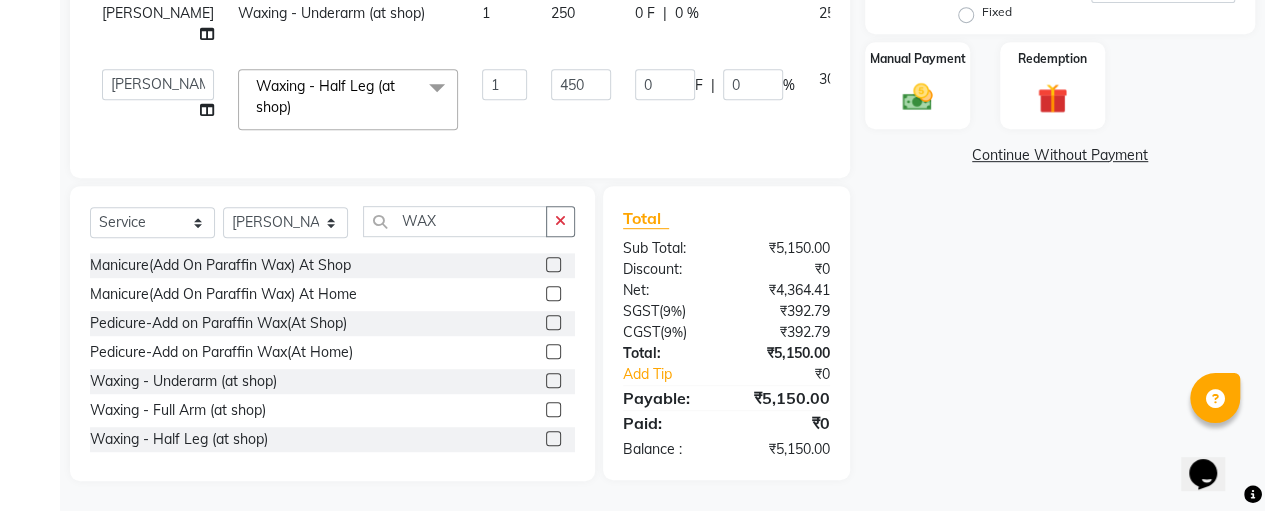 click on "NASREEN Facial & Skin Care - O+ Facial (at shop) 1 3800 0 F | 0 % 3800 NASREEN DETAN / BLEACH - FACE & NECK (at shop) 1 800 0 F | 0 % 800 NASREEN Waxing - Underarm (at shop) 1 250 0 F | 0 % 250  Anitha   Fathima   NASREEN   Roja   SASIKALA  Waxing - Half Leg (at shop)  x Threading - Forehead (at shop) Threading - Upper lips (at shop) Threading - Chin (at shop) Threading - Eyebrow (at shop) Threading - Forehead (At Home) Threading - Upper Lips (At Home) Threading - Chin (At Home) Threading - Eyebrow (At Home) Cutting - Trimming (at shop) Cutting - U-shape (at shop) Cutting - Leaser Cutting
Change of Style (at shop) Cutting - Three steps
Layer Trim (at shop) Cutting - Layers Cutting (at shop) Cutting - Kids (below 10) (at shop) Cutting - Fringe | Bangs (at shop) Cutting - Leaser with step (at shop) Cutting - Trimming (At Home) Cutting - U-Shape (At Home) Cutting - Leaser Cutting
Change Of Style (At Home) Cutting - Three Steps
Layer Trim (At Home) Cutting - Layers Cutting (At Home) Split Ends Hydra Facial 1 0" 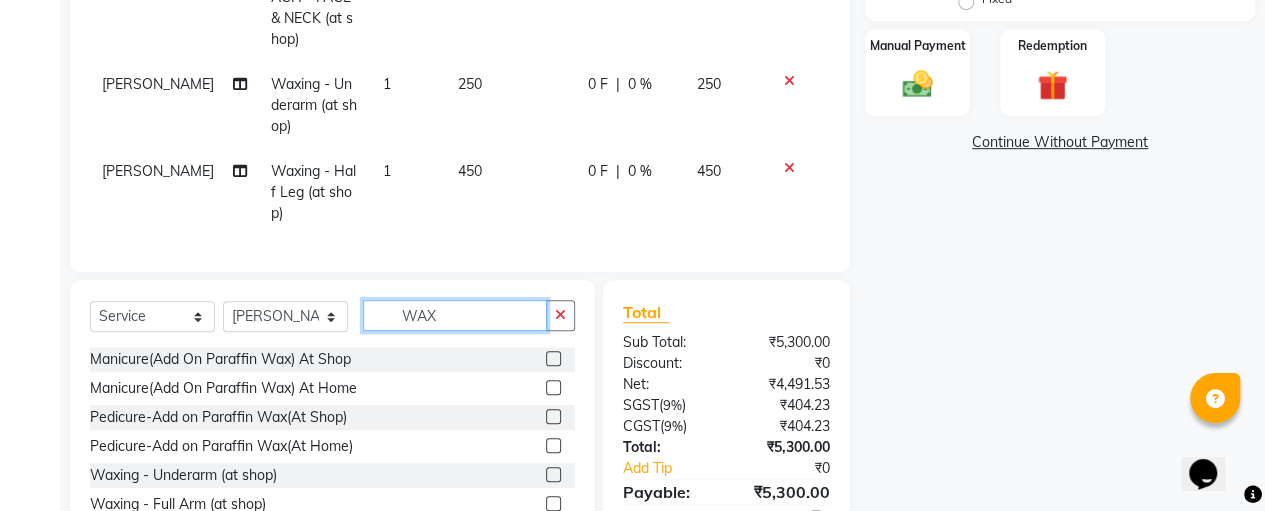 click on "WAX" 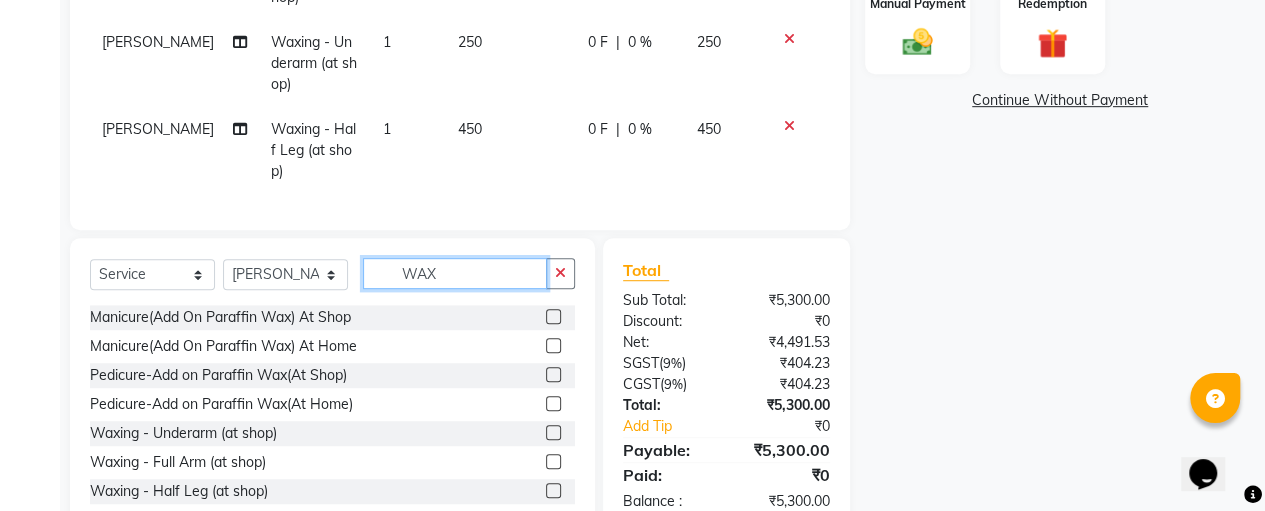 scroll, scrollTop: 550, scrollLeft: 0, axis: vertical 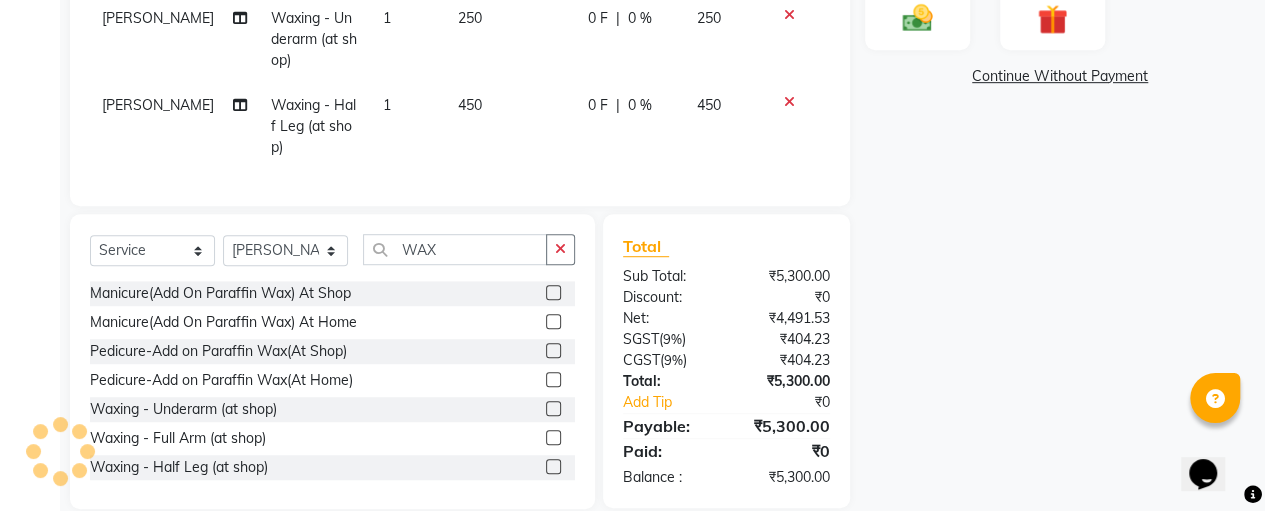 click 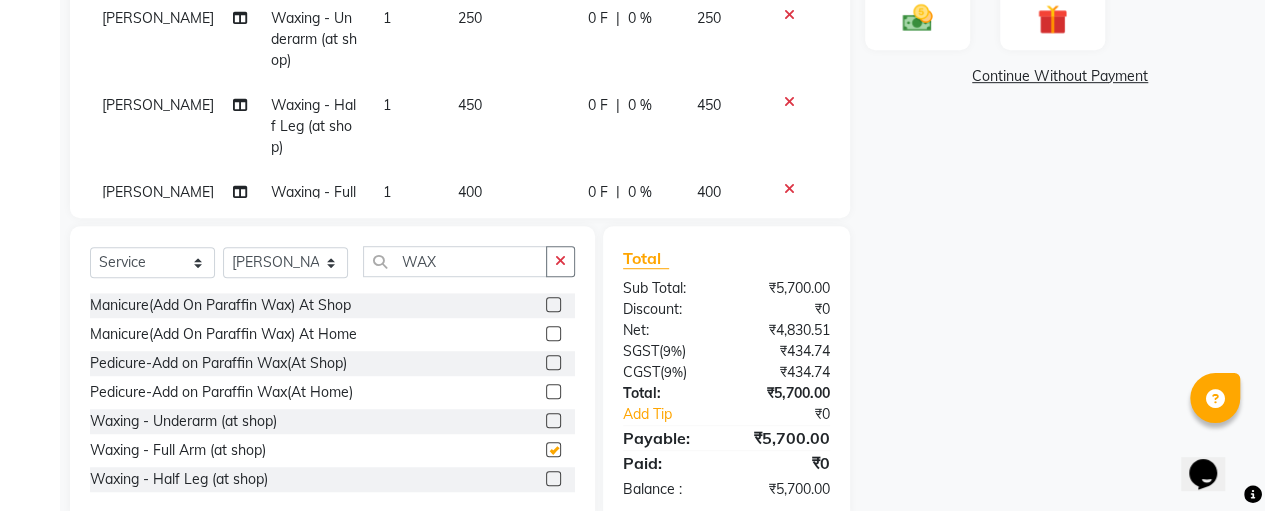 checkbox on "false" 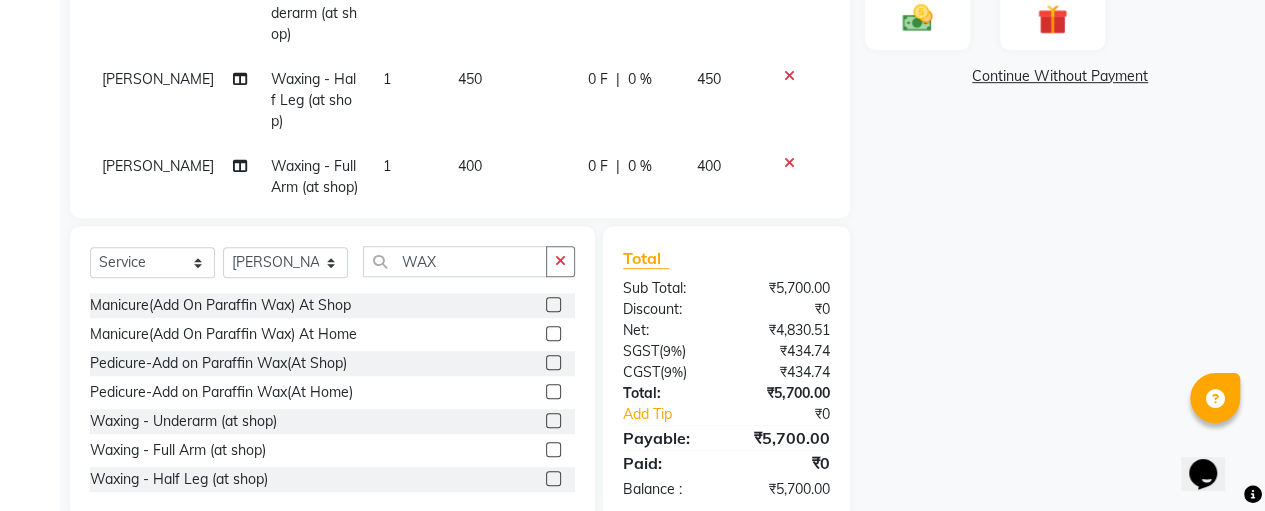 scroll, scrollTop: 48, scrollLeft: 0, axis: vertical 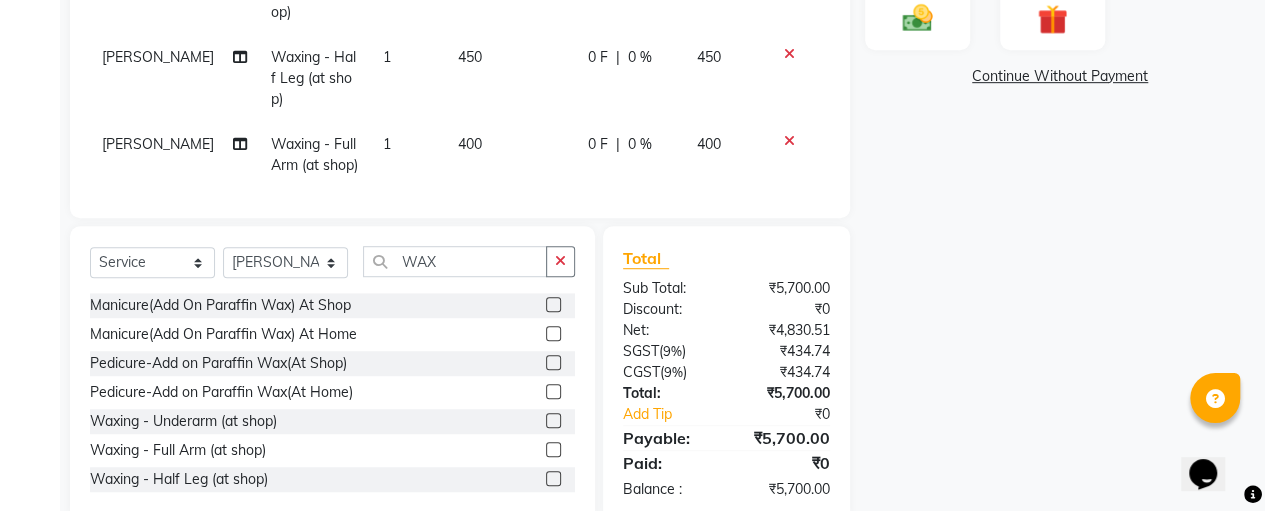 click on "400" 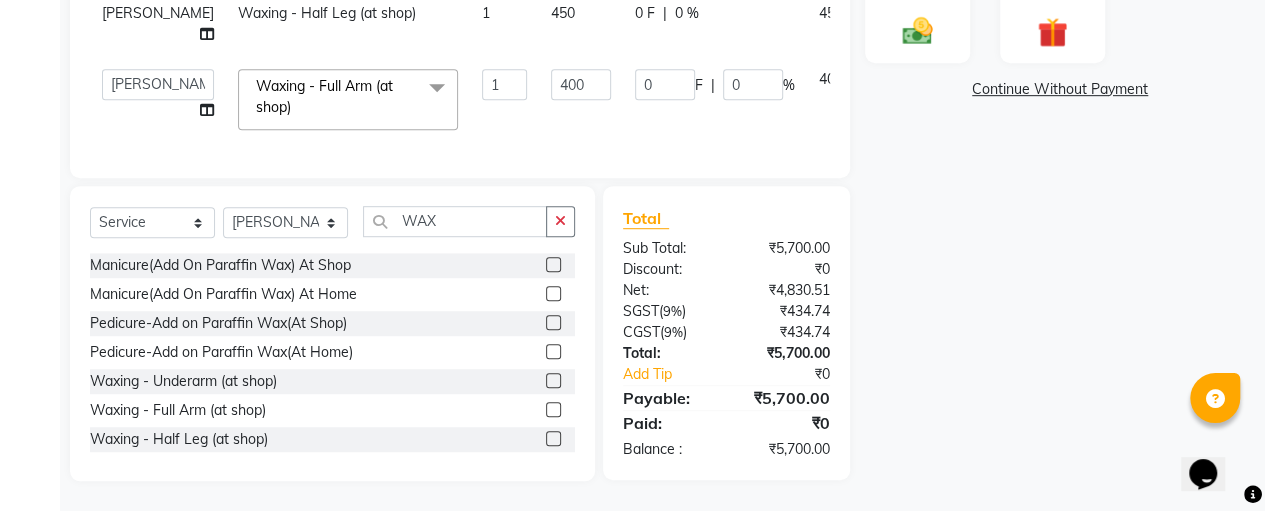 scroll, scrollTop: 0, scrollLeft: 0, axis: both 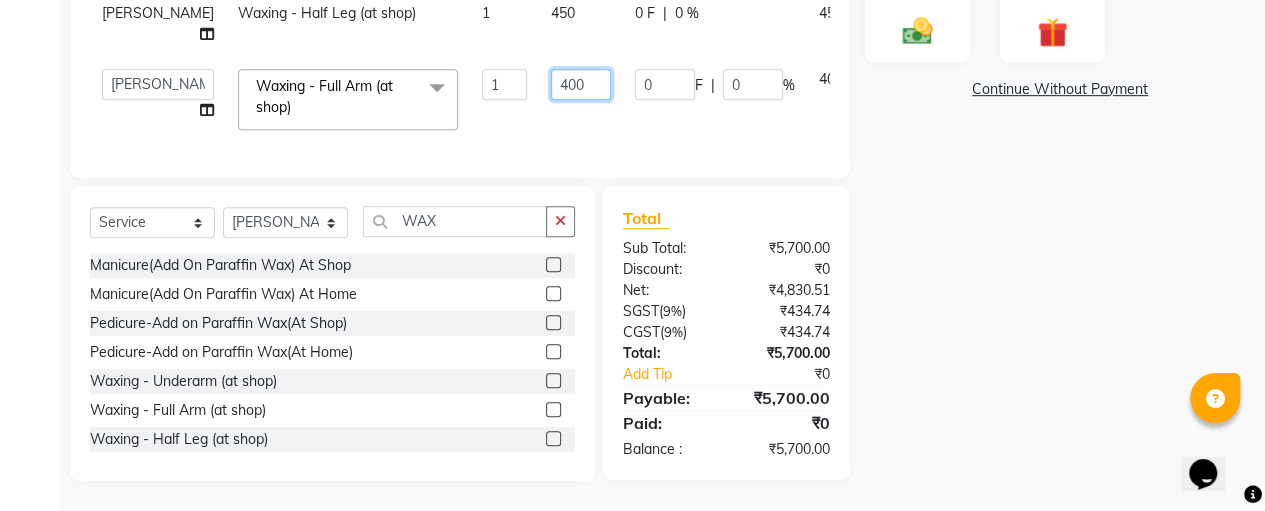 click on "400" 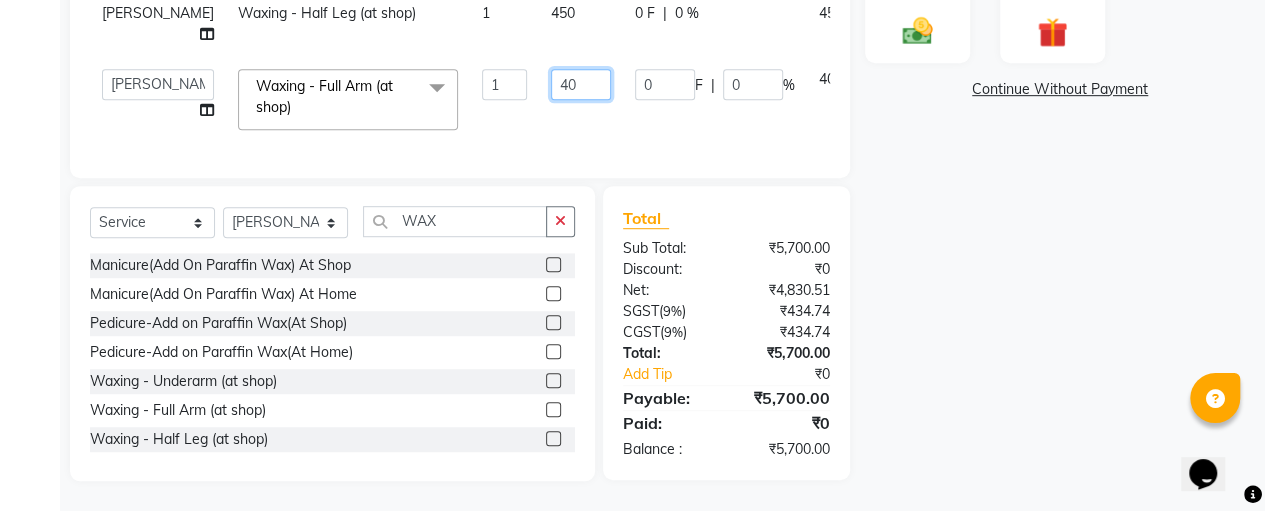 type on "4" 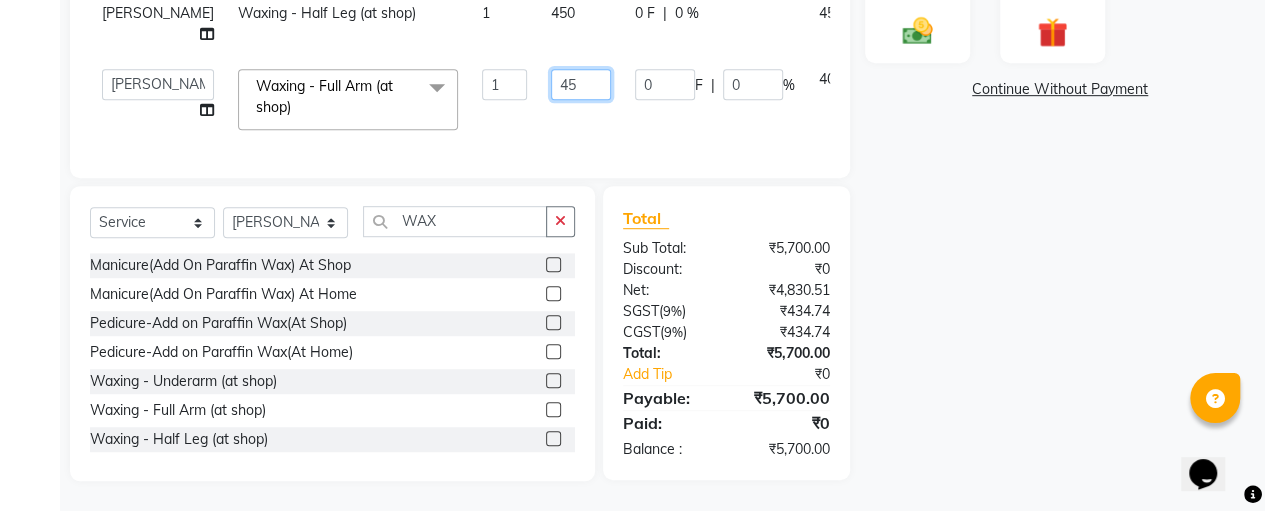 type on "450" 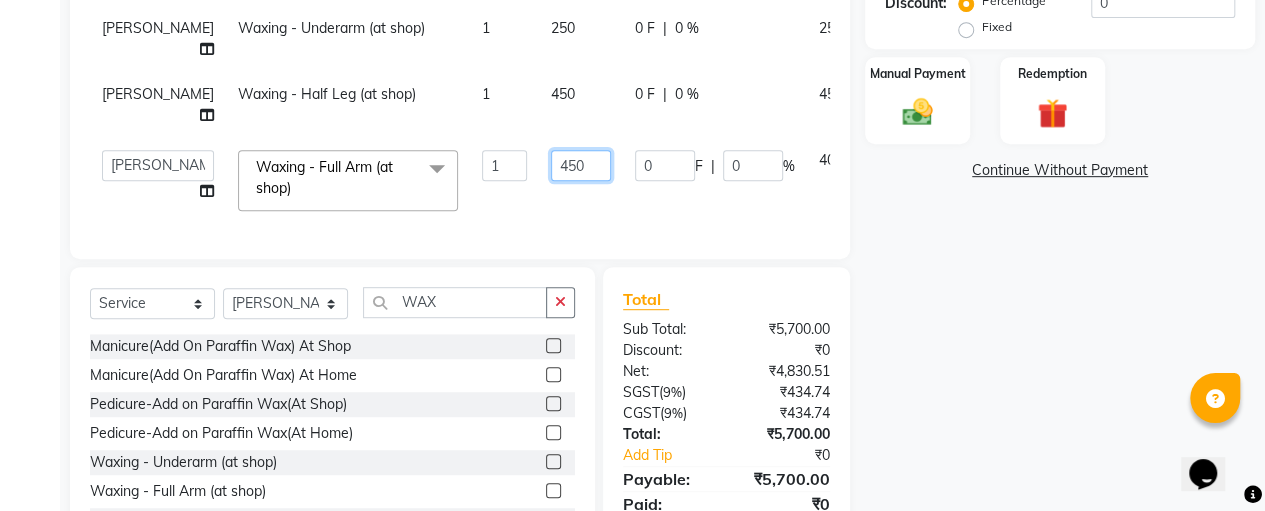 scroll, scrollTop: 452, scrollLeft: 0, axis: vertical 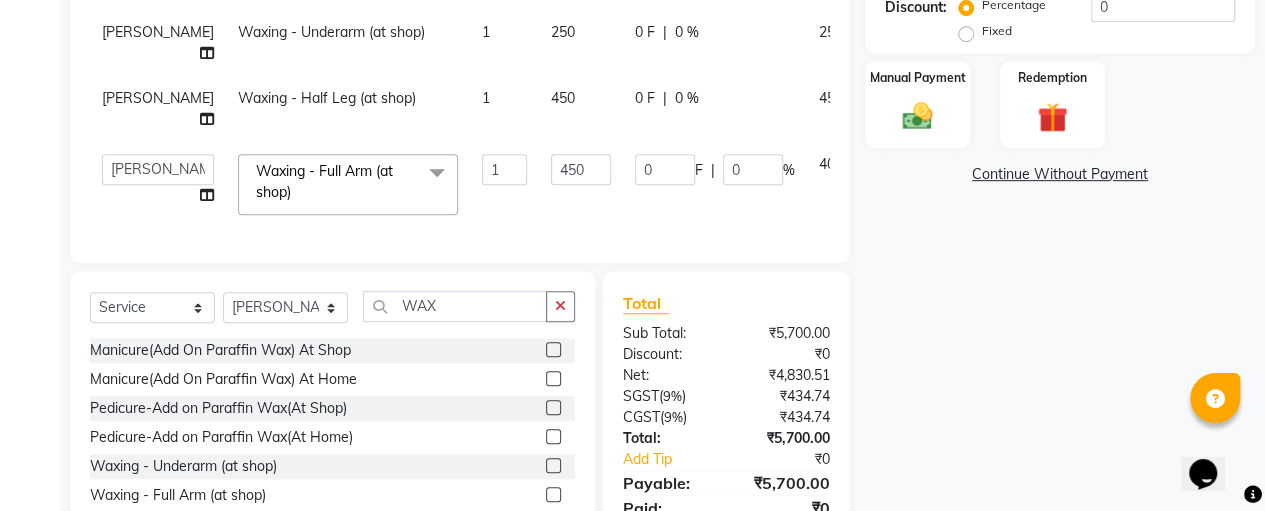 click on "NASREEN Facial & Skin Care - O+ Facial (at shop) 1 3800 0 F | 0 % 3800 NASREEN DETAN / BLEACH - FACE & NECK (at shop) 1 800 0 F | 0 % 800 NASREEN Waxing - Underarm (at shop) 1 250 0 F | 0 % 250 NASREEN Waxing - Half Leg (at shop) 1 450 0 F | 0 % 450  Anitha   Fathima   NASREEN   Roja   SASIKALA  Waxing - Full Arm (at shop)  x Threading - Forehead (at shop) Threading - Upper lips (at shop) Threading - Chin (at shop) Threading - Eyebrow (at shop) Threading - Forehead (At Home) Threading - Upper Lips (At Home) Threading - Chin (At Home) Threading - Eyebrow (At Home) Cutting - Trimming (at shop) Cutting - U-shape (at shop) Cutting - Leaser Cutting
Change of Style (at shop) Cutting - Three steps
Layer Trim (at shop) Cutting - Layers Cutting (at shop) Cutting - Kids (below 10) (at shop) Cutting - Fringe | Bangs (at shop) Cutting - Leaser with step (at shop) Cutting - Trimming (At Home) Cutting - U-Shape (At Home) Cutting - Leaser Cutting
Change Of Style (At Home) Cutting - Three Steps
Layer Trim (At Home) Cheeks" 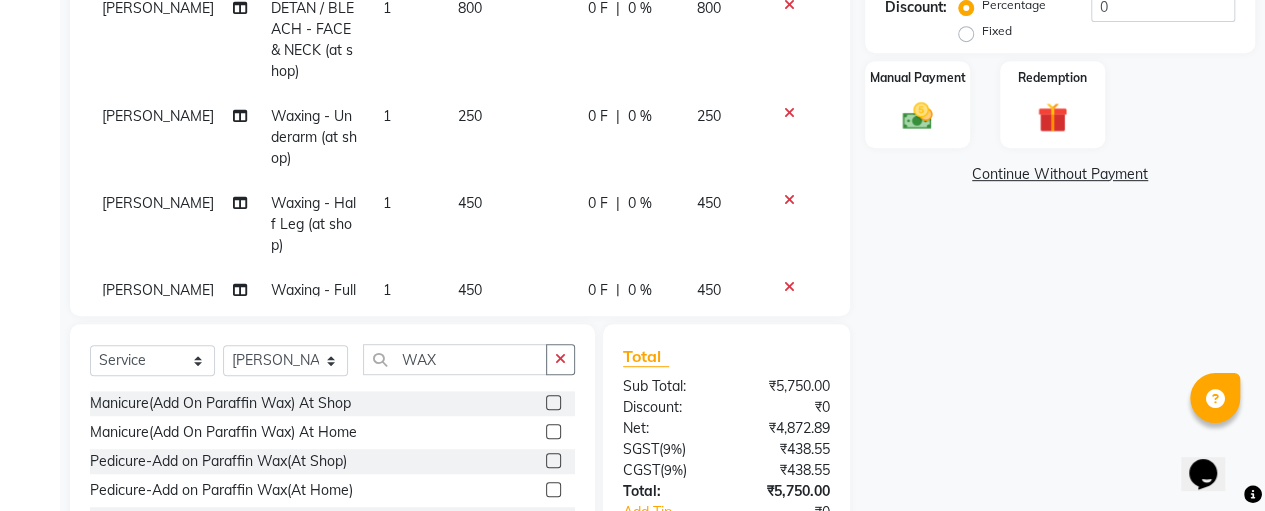 click on "450" 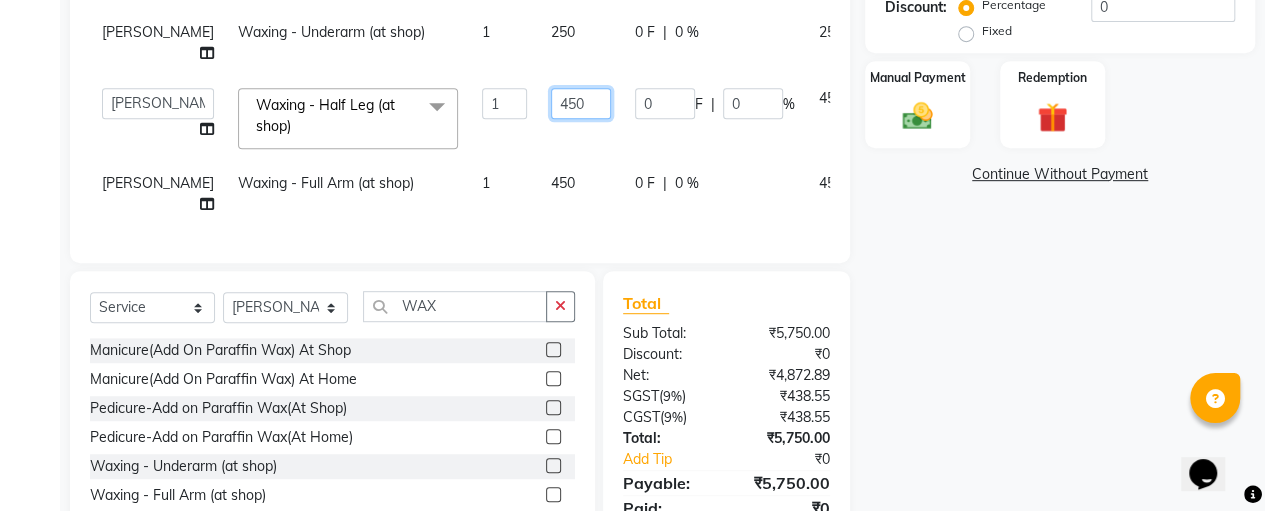 click on "450" 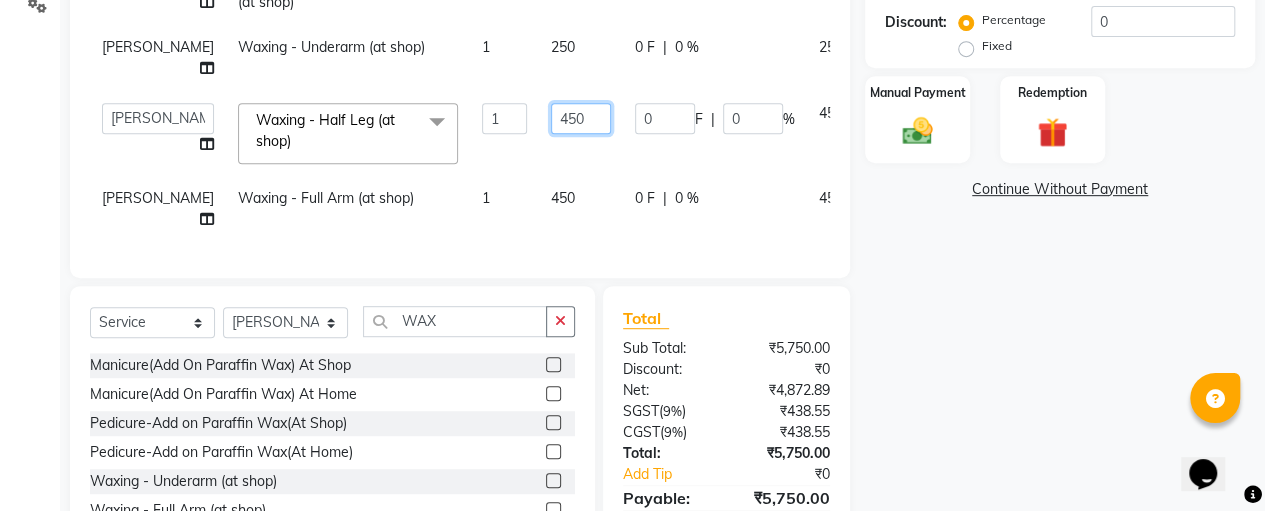 scroll, scrollTop: 438, scrollLeft: 0, axis: vertical 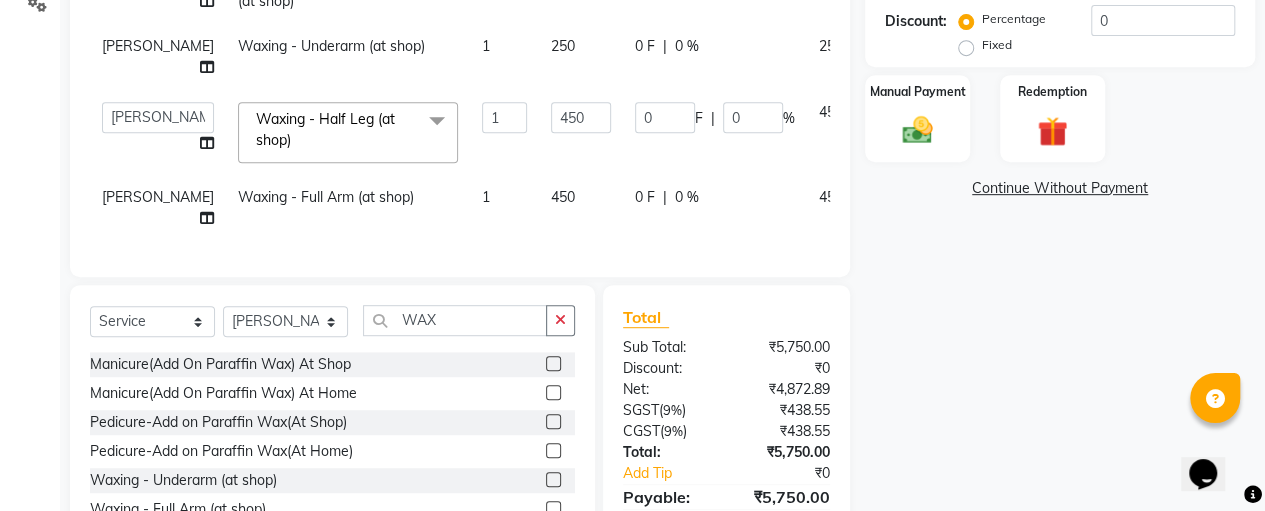 click on "NASREEN Facial & Skin Care - O+ Facial (at shop) 1 3800 0 F | 0 % 3800 NASREEN DETAN / BLEACH - FACE & NECK (at shop) 1 800 0 F | 0 % 800 NASREEN Waxing - Underarm (at shop) 1 250 0 F | 0 % 250  Anitha   Fathima   NASREEN   Roja   SASIKALA  Waxing - Half Leg (at shop)  x Threading - Forehead (at shop) Threading - Upper lips (at shop) Threading - Chin (at shop) Threading - Eyebrow (at shop) Threading - Forehead (At Home) Threading - Upper Lips (At Home) Threading - Chin (At Home) Threading - Eyebrow (At Home) Cutting - Trimming (at shop) Cutting - U-shape (at shop) Cutting - Leaser Cutting
Change of Style (at shop) Cutting - Three steps
Layer Trim (at shop) Cutting - Layers Cutting (at shop) Cutting - Kids (below 10) (at shop) Cutting - Fringe | Bangs (at shop) Cutting - Leaser with step (at shop) Cutting - Trimming (At Home) Cutting - U-Shape (At Home) Cutting - Leaser Cutting
Change Of Style (At Home) Cutting - Three Steps
Layer Trim (At Home) Cutting - Layers Cutting (At Home) Split Ends Hydra Facial 1 0" 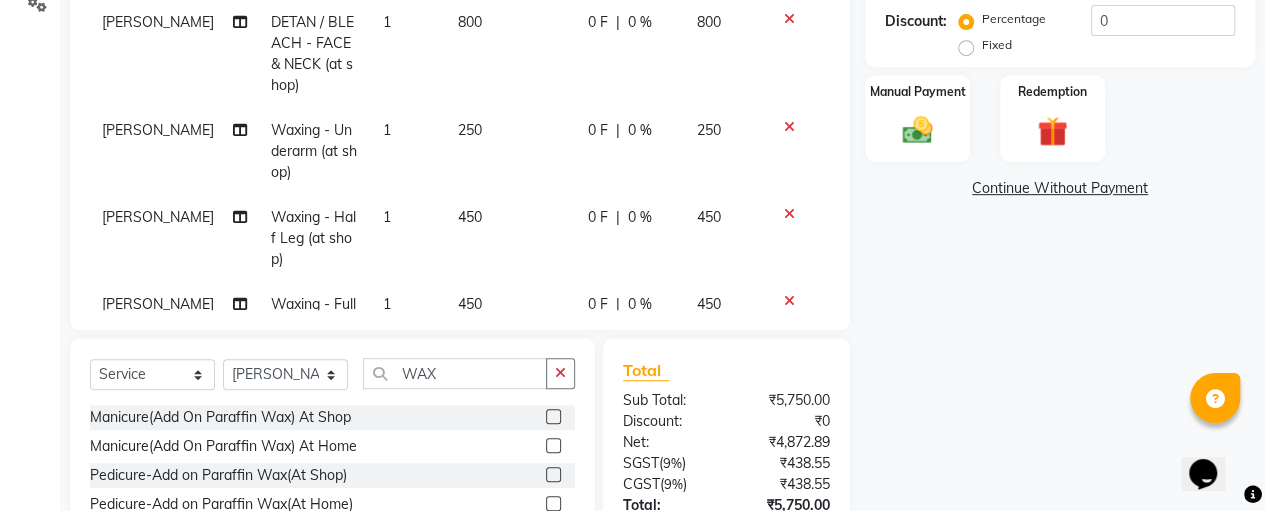 scroll, scrollTop: 48, scrollLeft: 0, axis: vertical 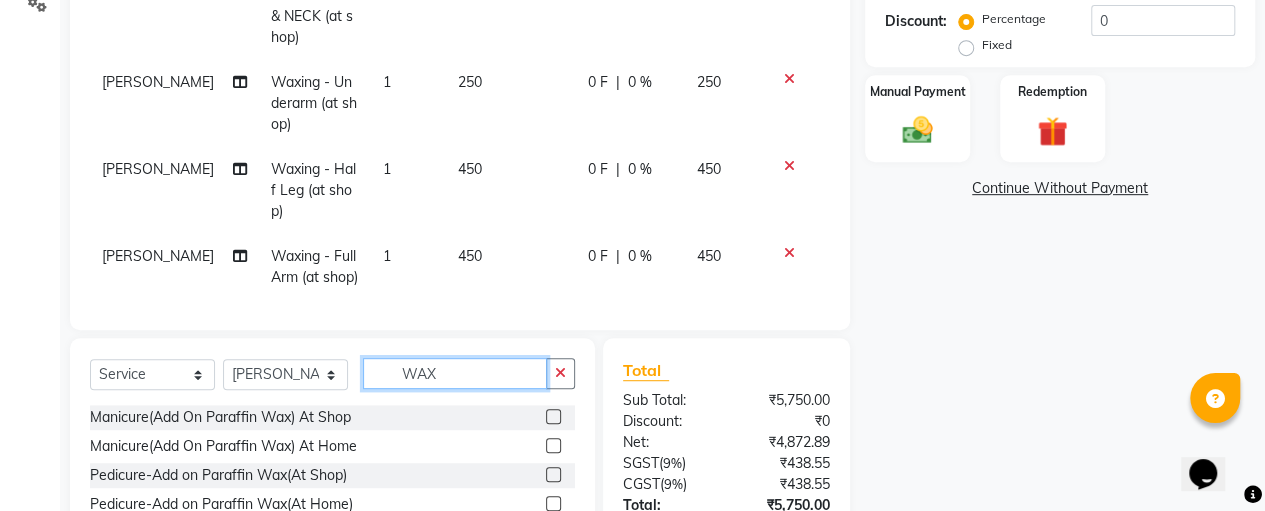 click on "WAX" 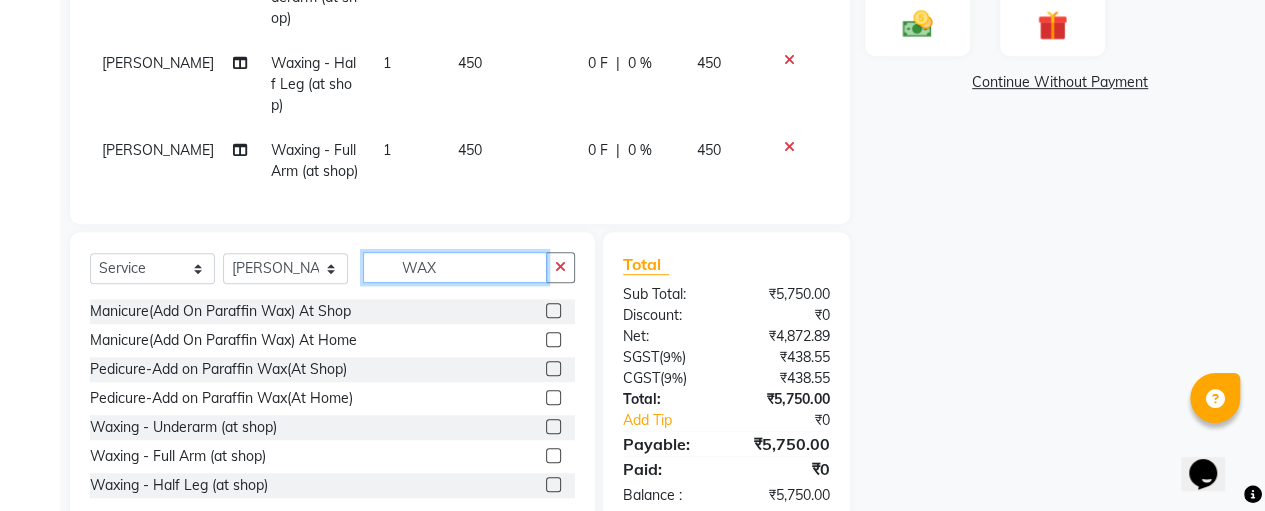 scroll, scrollTop: 589, scrollLeft: 0, axis: vertical 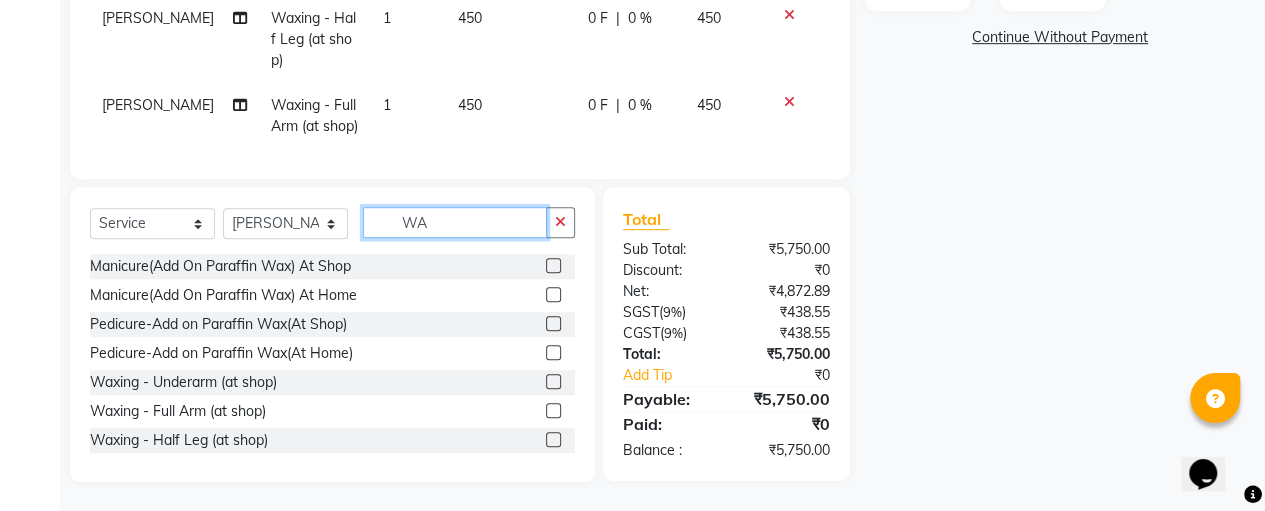 type on "W" 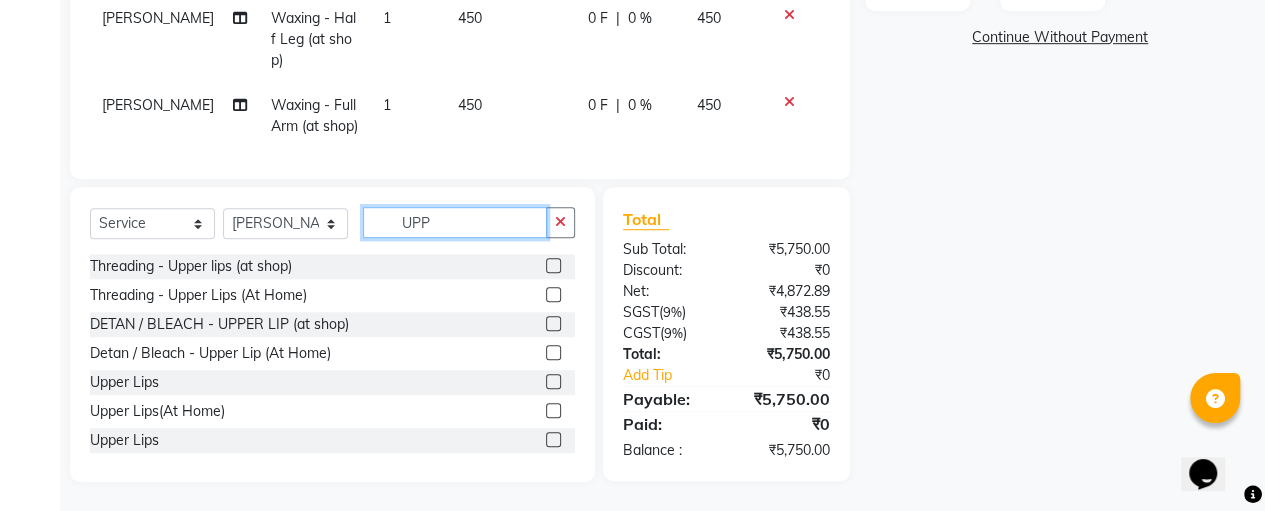 type on "UPP" 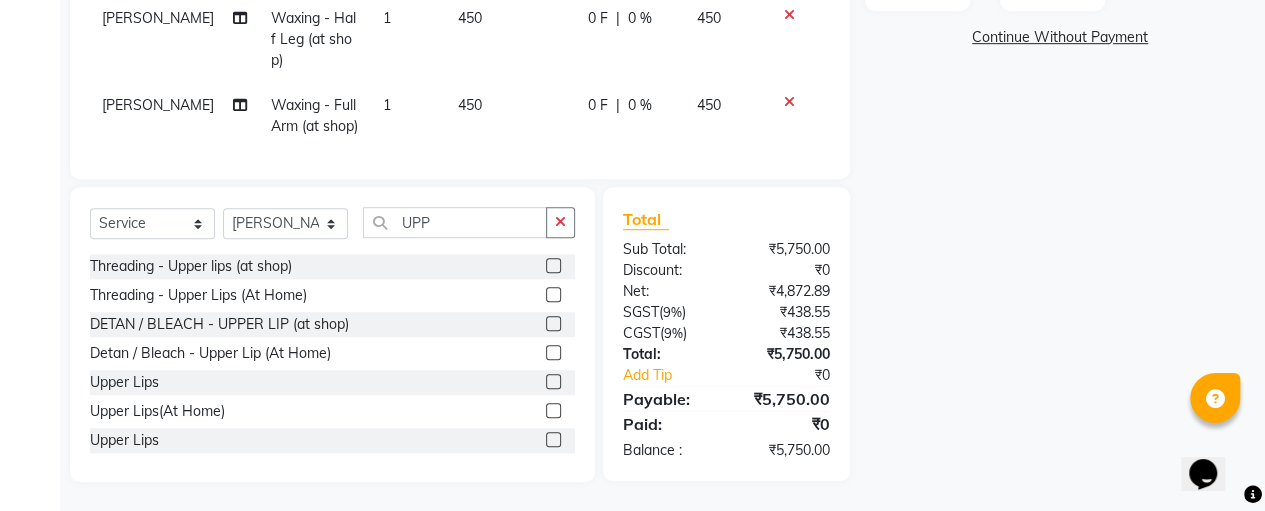 click 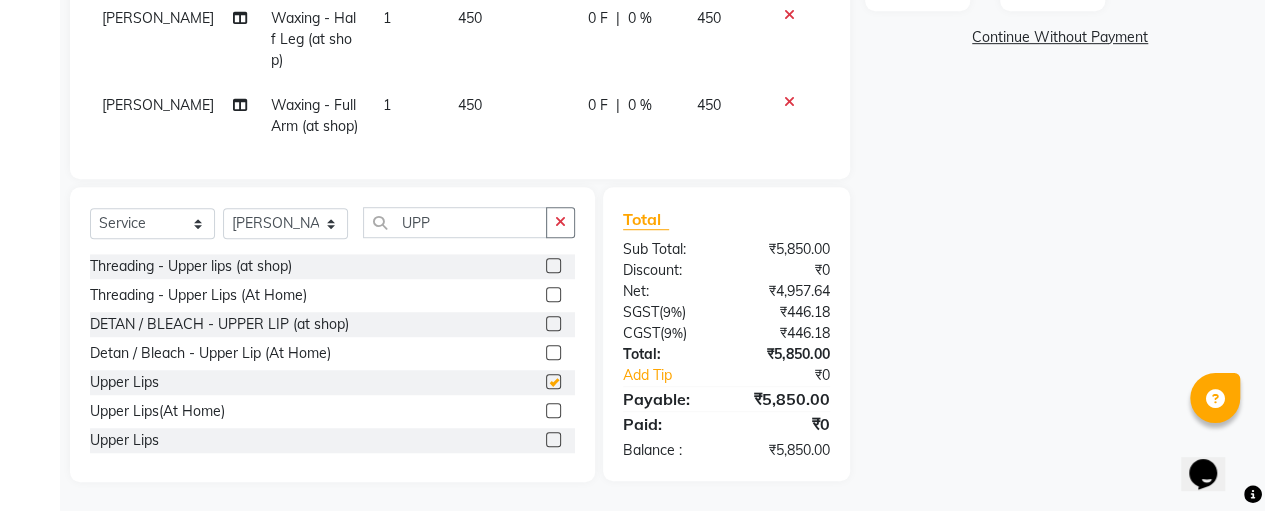checkbox on "false" 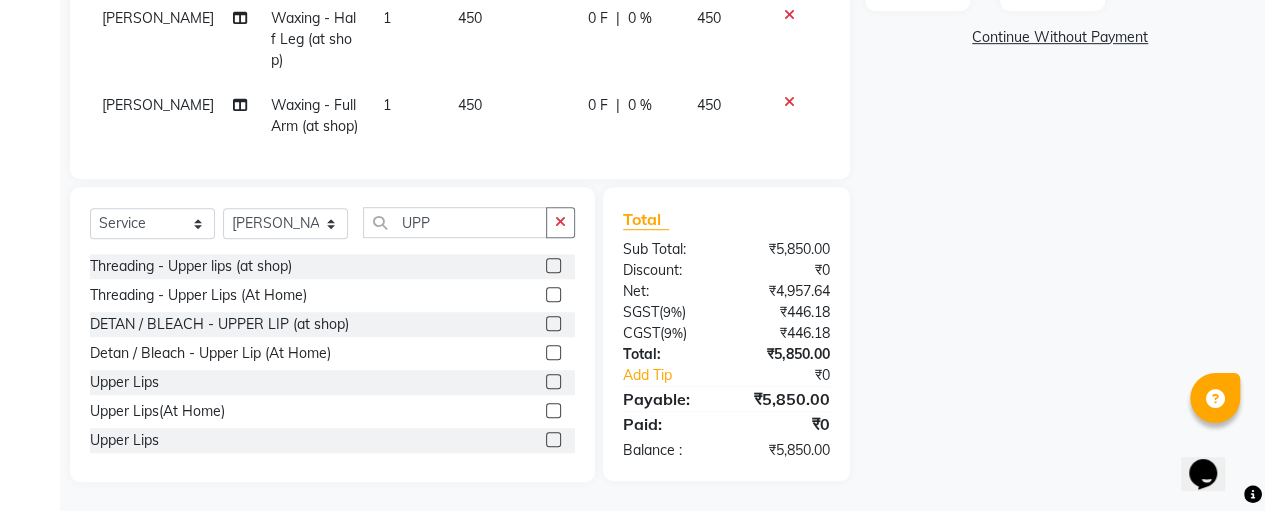 scroll, scrollTop: 93, scrollLeft: 0, axis: vertical 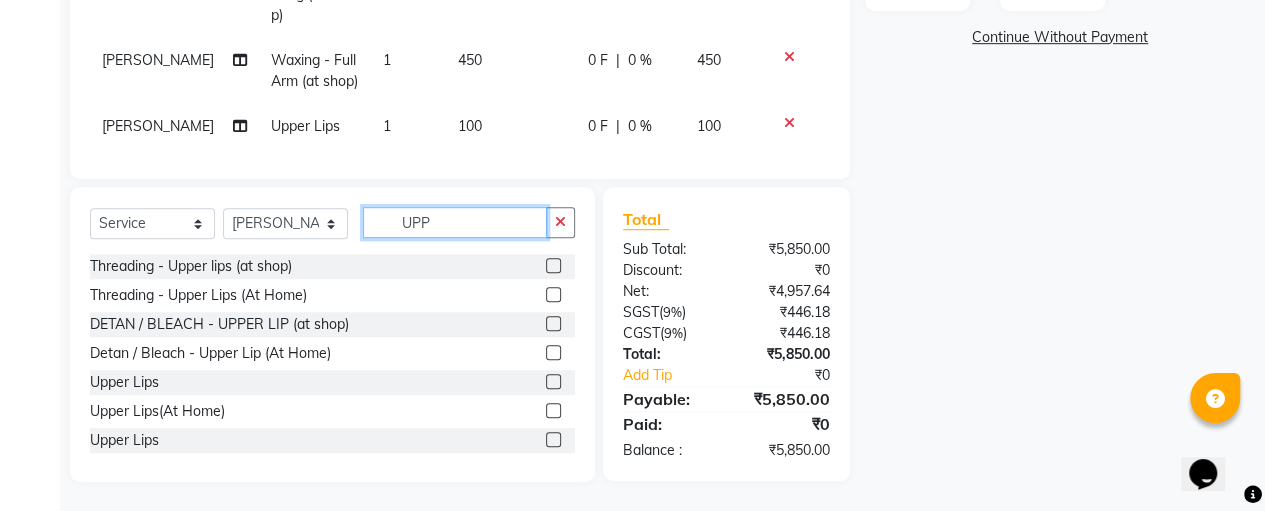 click on "UPP" 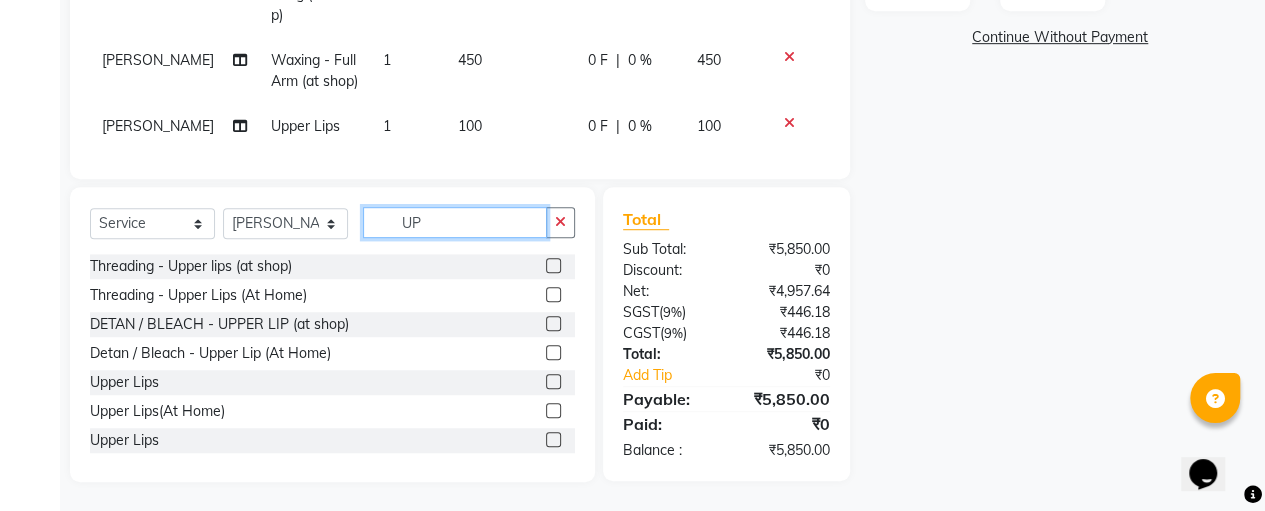 type on "U" 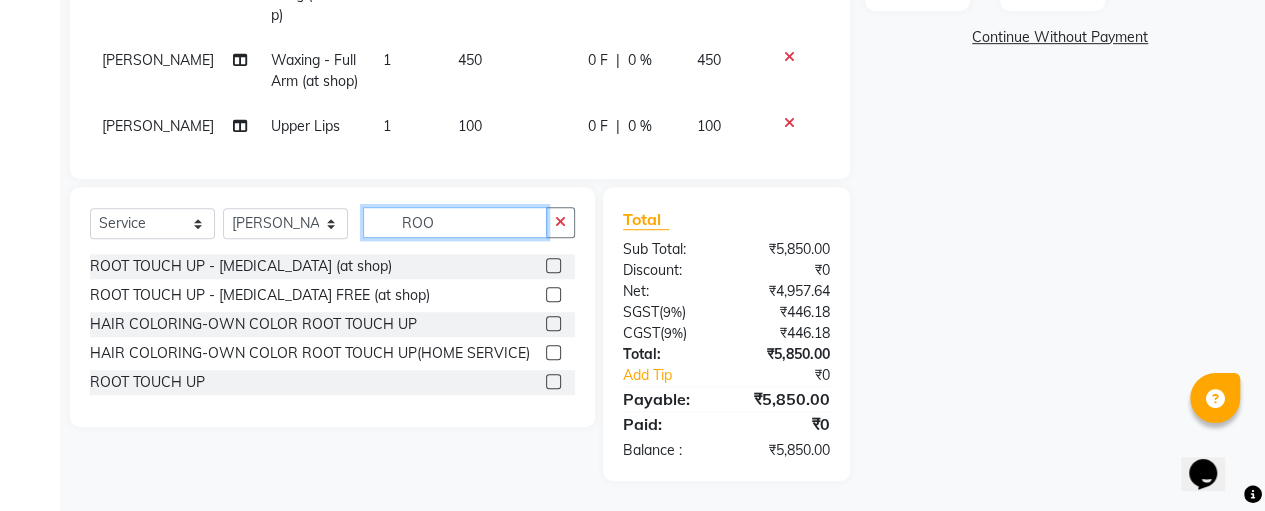 scroll, scrollTop: 587, scrollLeft: 0, axis: vertical 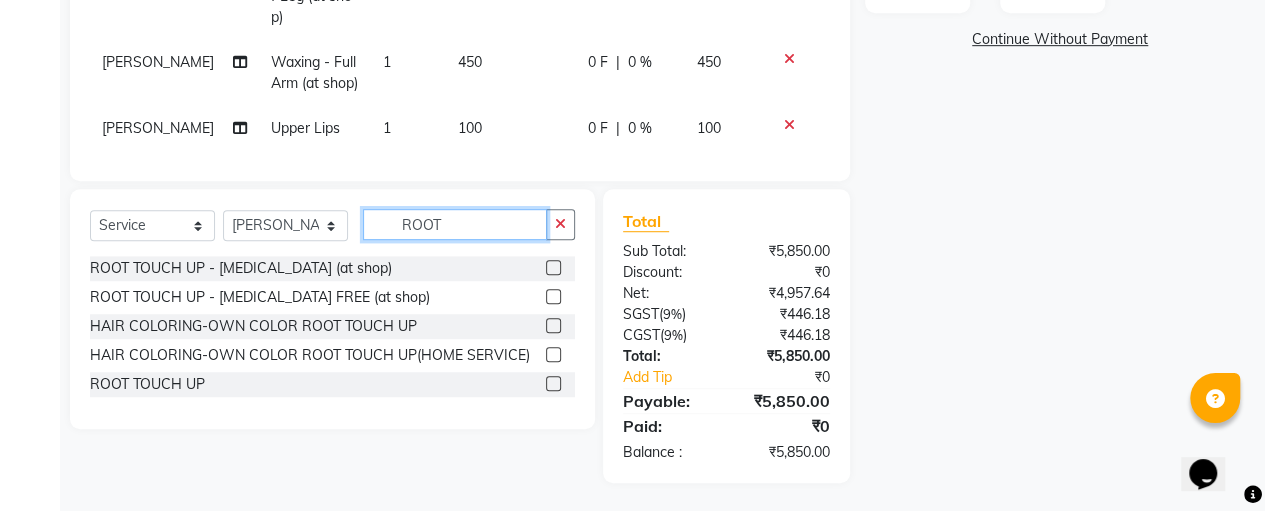 type on "ROOT" 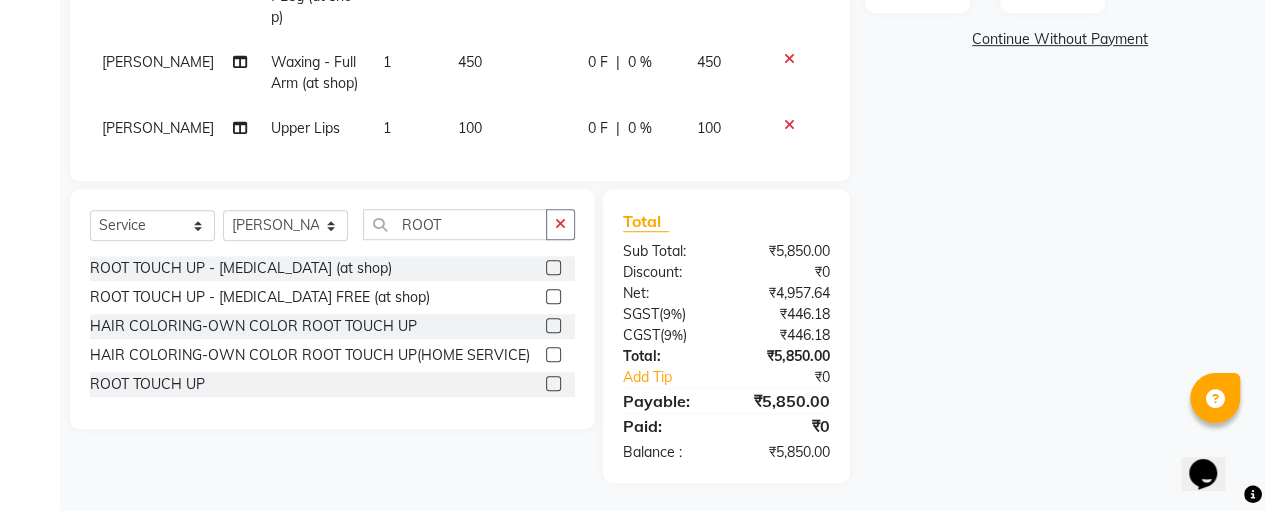 click 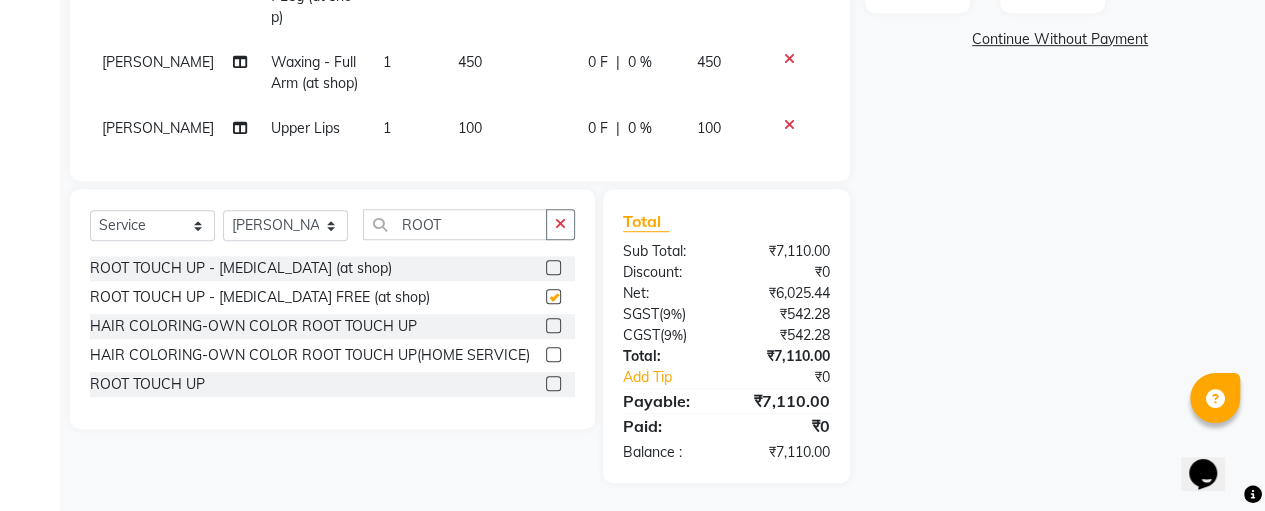 checkbox on "false" 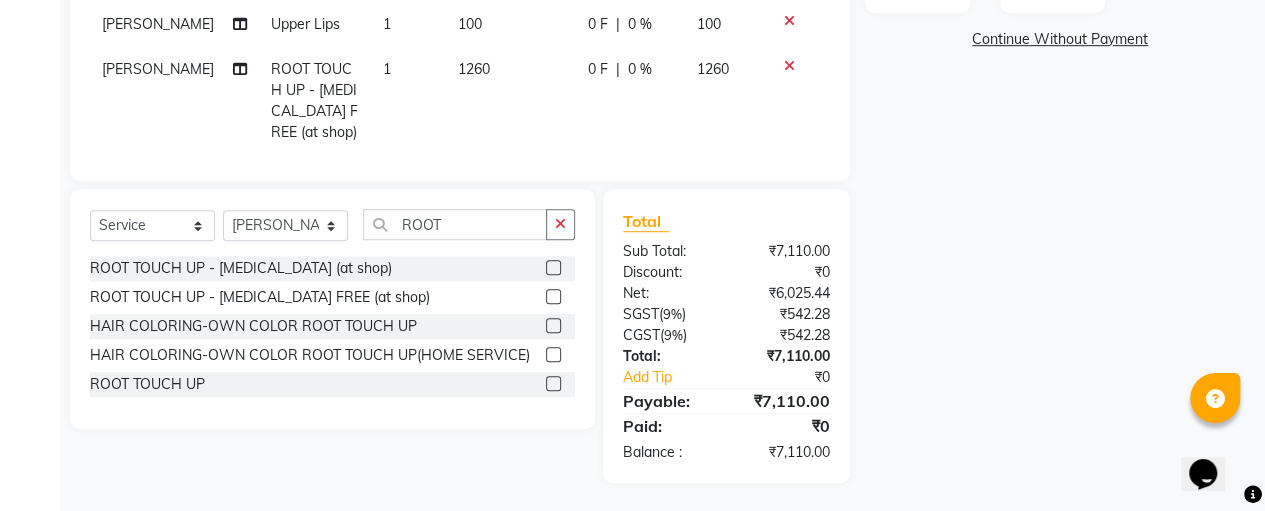 scroll, scrollTop: 198, scrollLeft: 0, axis: vertical 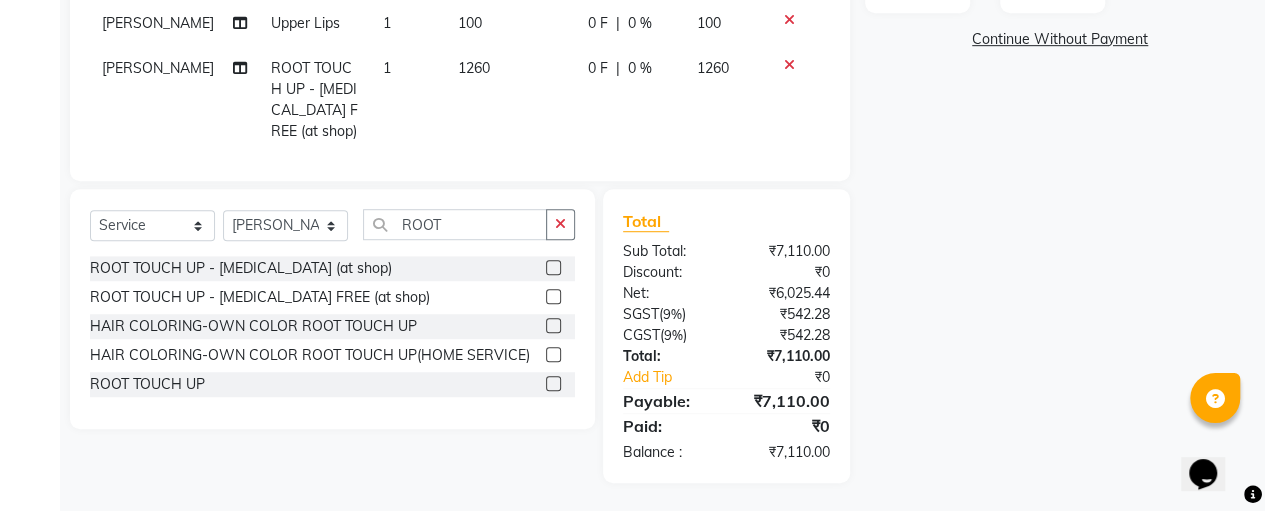click on "1260" 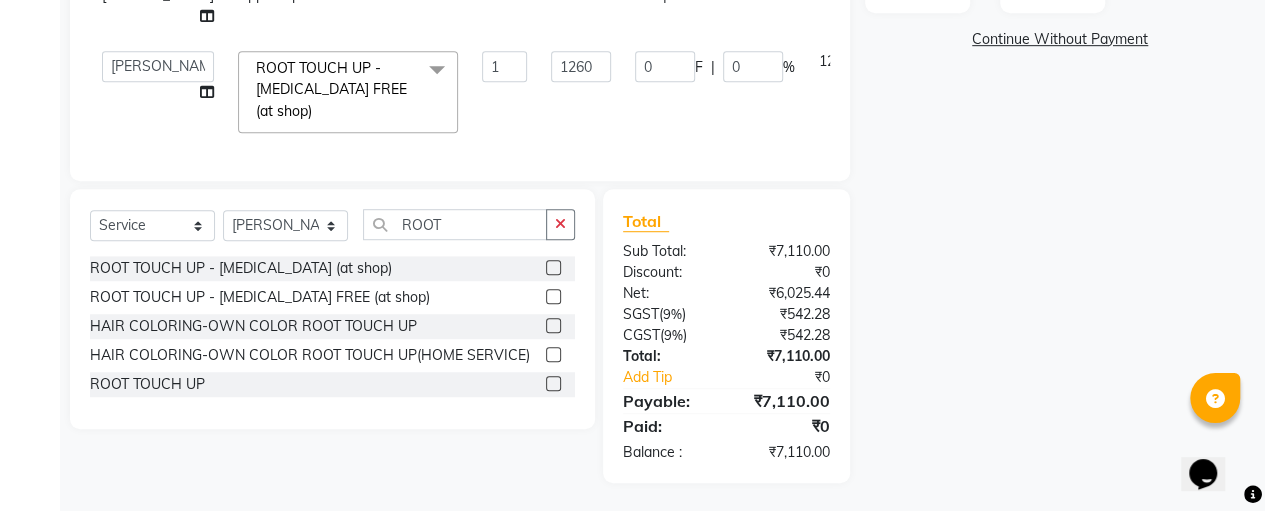 scroll, scrollTop: 114, scrollLeft: 0, axis: vertical 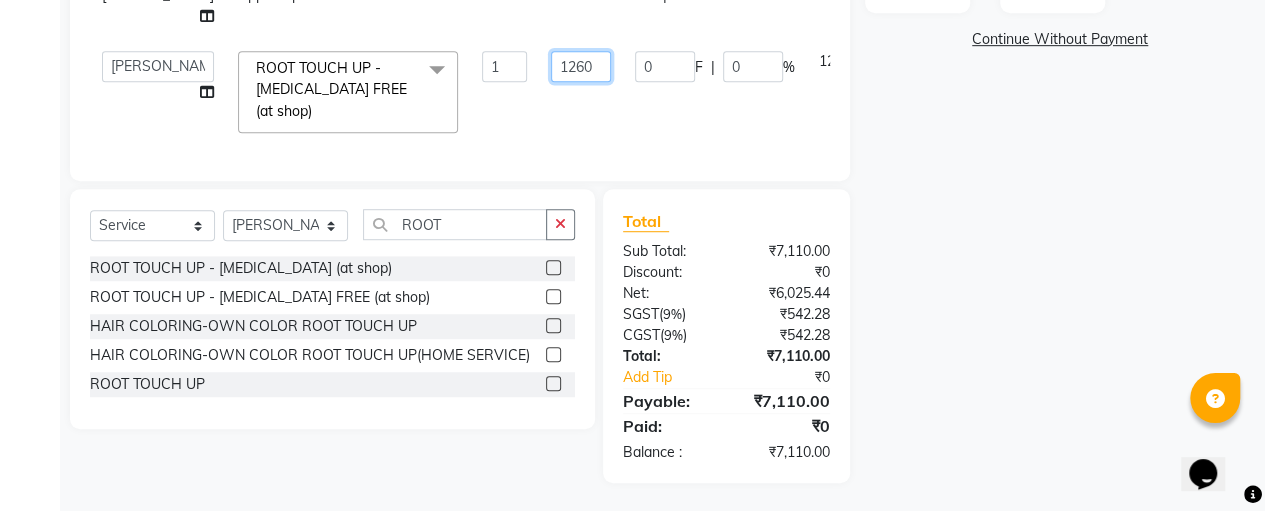 click on "1260" 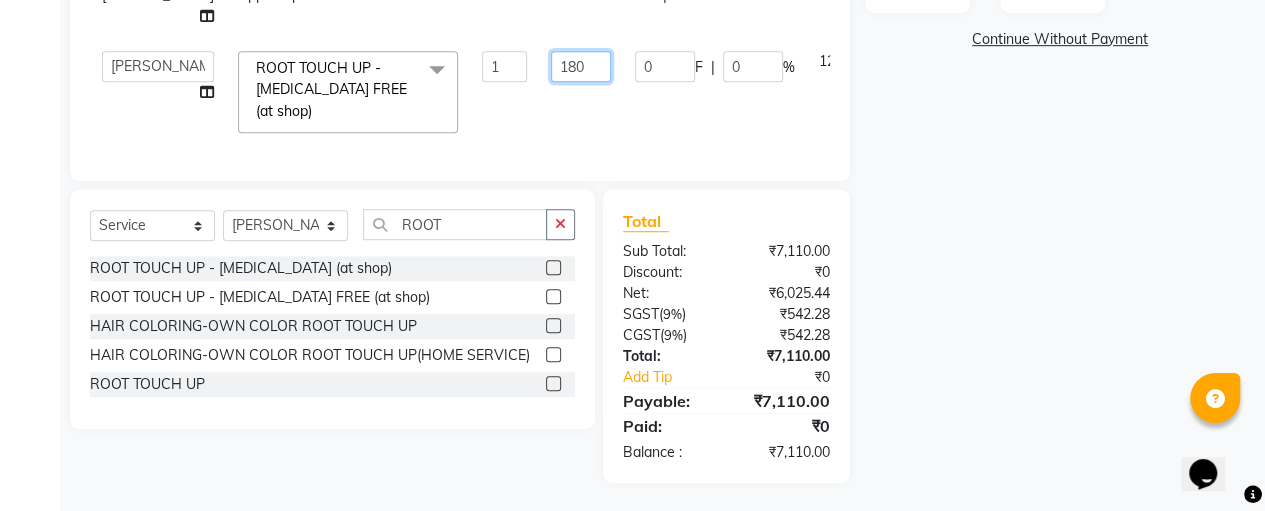 type on "1800" 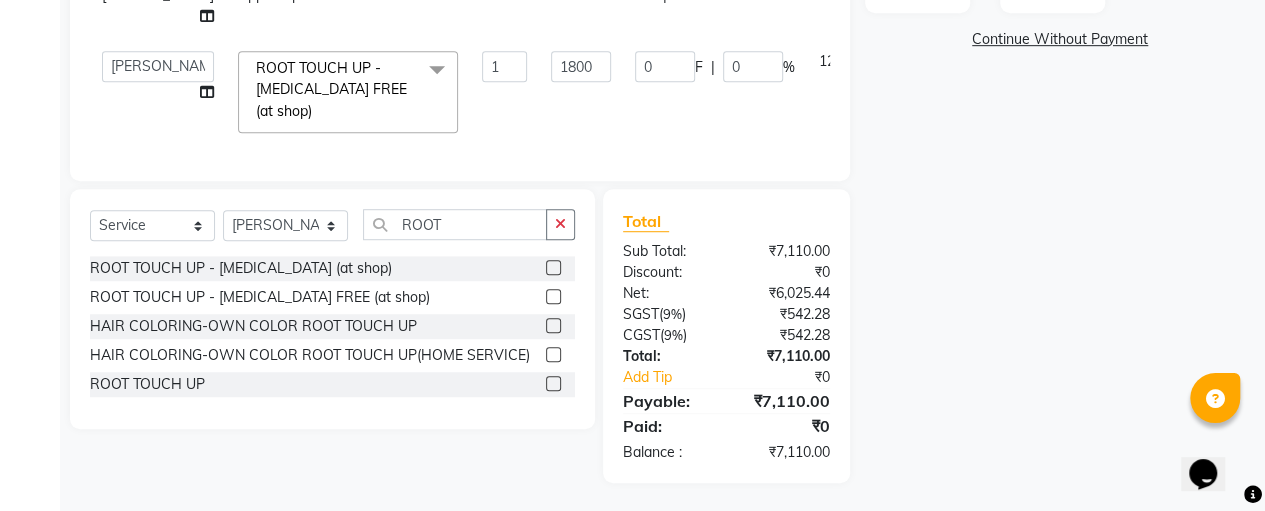 click on "NASREEN Facial & Skin Care - O+ Facial (at shop) 1 3800 0 F | 0 % 3800 NASREEN DETAN / BLEACH - FACE & NECK (at shop) 1 800 0 F | 0 % 800 NASREEN Waxing - Underarm (at shop) 1 250 0 F | 0 % 250 NASREEN Waxing - Half Leg (at shop) 1 450 0 F | 0 % 450 NASREEN Waxing - Full Arm (at shop) 1 450 0 F | 0 % 450 NASREEN Upper Lips 1 100 0 F | 0 % 100  Anitha   Fathima   NASREEN   Roja   SASIKALA  ROOT TOUCH UP - AMMONIA FREE (at shop)  x Threading - Forehead (at shop) Threading - Upper lips (at shop) Threading - Chin (at shop) Threading - Eyebrow (at shop) Threading - Forehead (At Home) Threading - Upper Lips (At Home) Threading - Chin (At Home) Threading - Eyebrow (At Home) Cutting - Trimming (at shop) Cutting - U-shape (at shop) Cutting - Leaser Cutting
Change of Style (at shop) Cutting - Three steps
Layer Trim (at shop) Cutting - Layers Cutting (at shop) Cutting - Kids (below 10) (at shop) Cutting - Fringe | Bangs (at shop) Cutting - Leaser with step (at shop) Cutting - Trimming (At Home) Split Ends Hydra Facial" 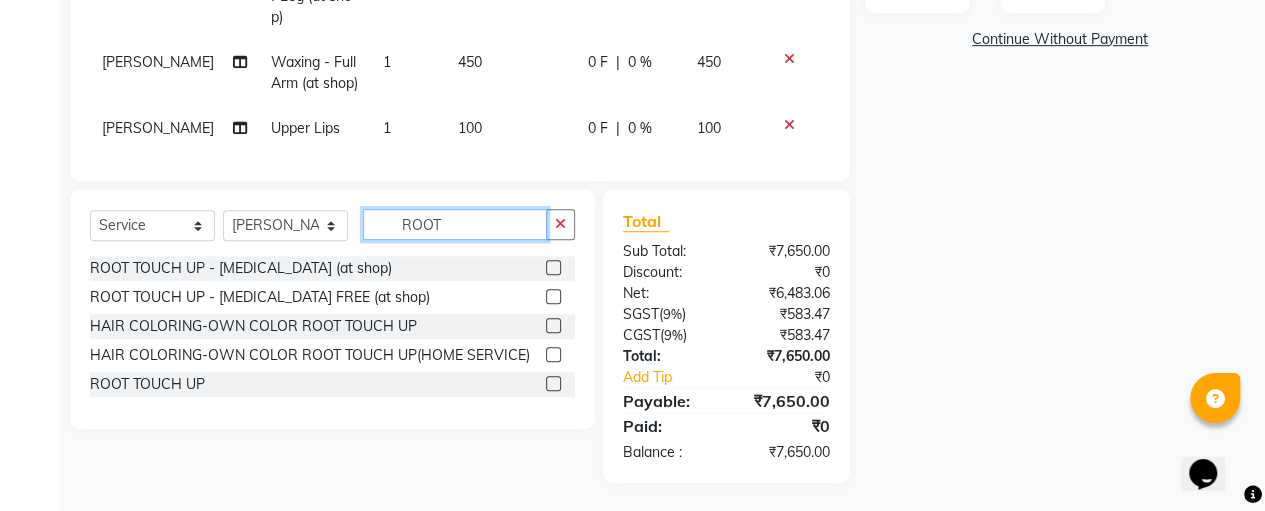 click on "ROOT" 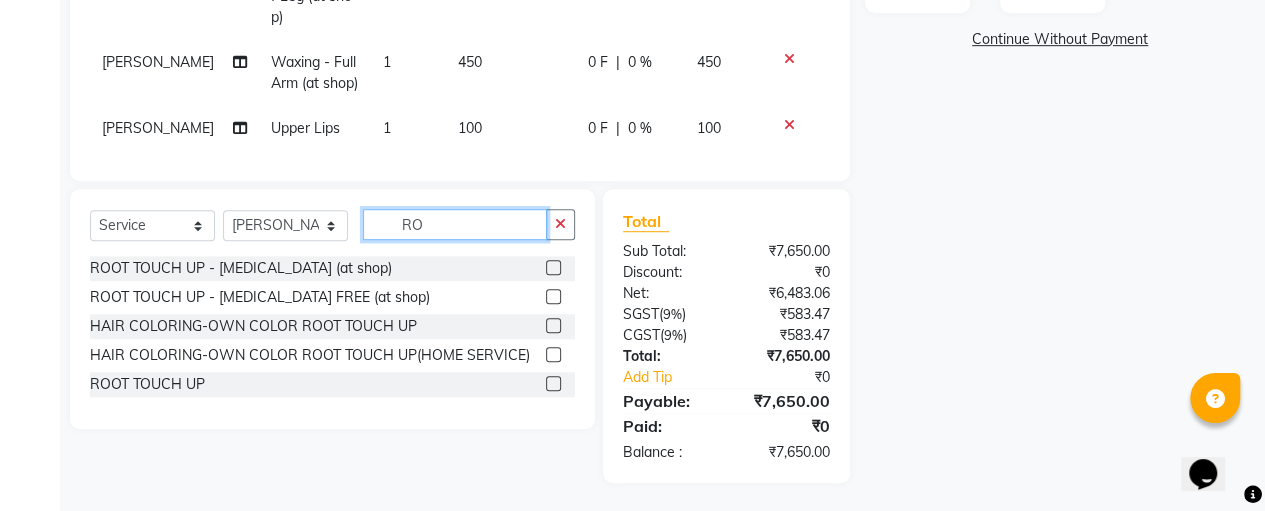type on "R" 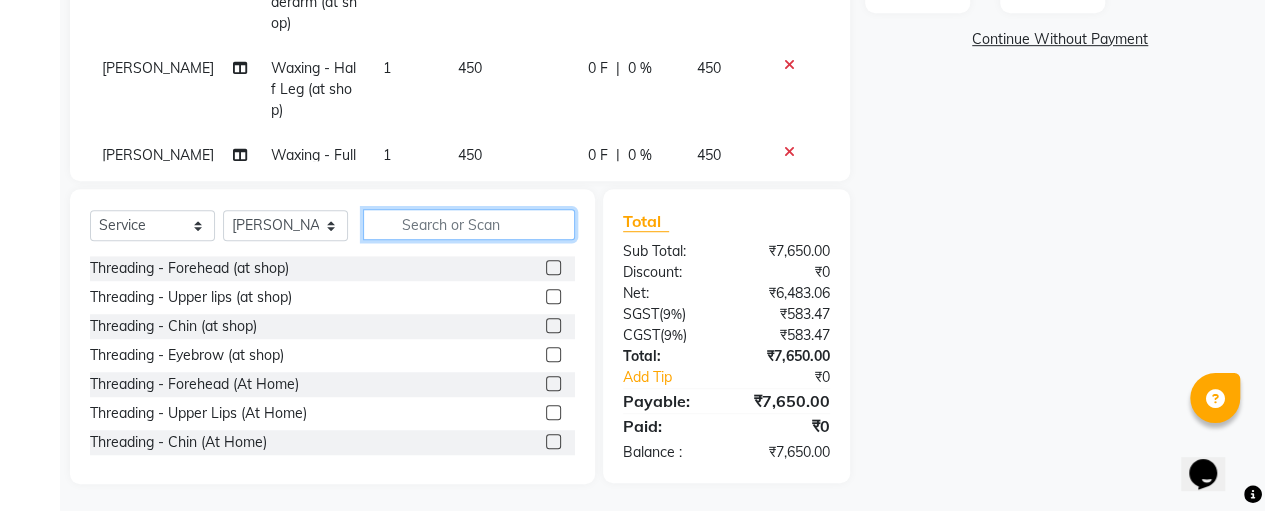 scroll, scrollTop: 0, scrollLeft: 3, axis: horizontal 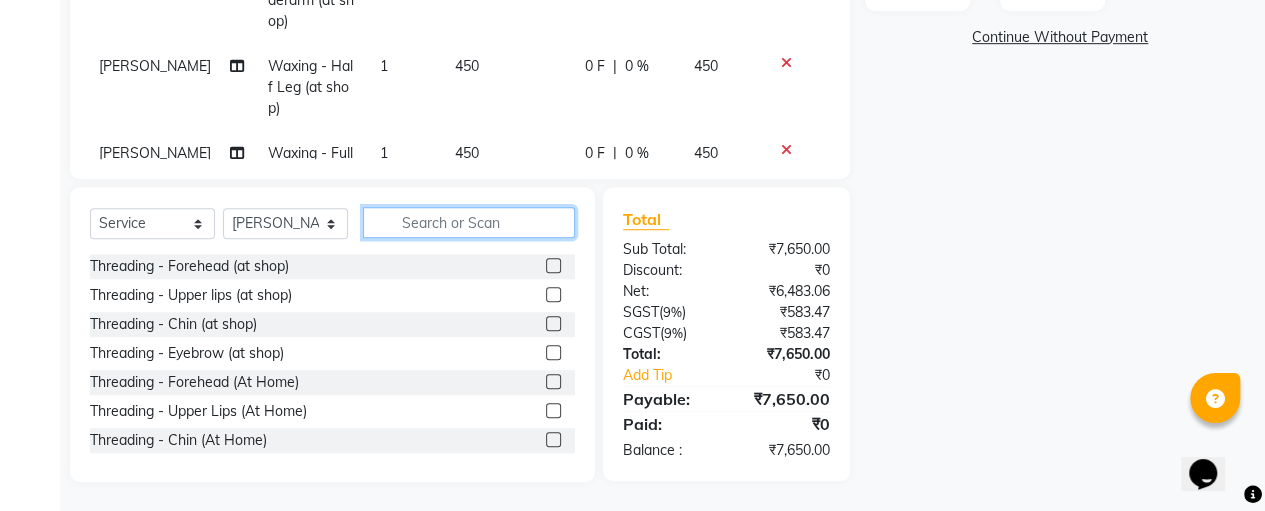 click 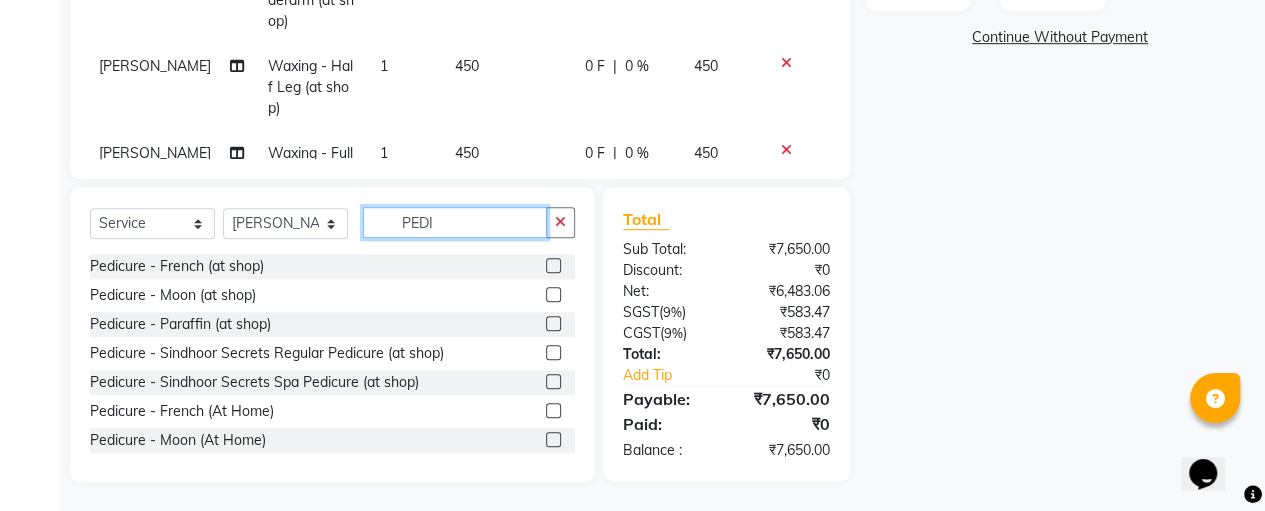 type on "PEDI" 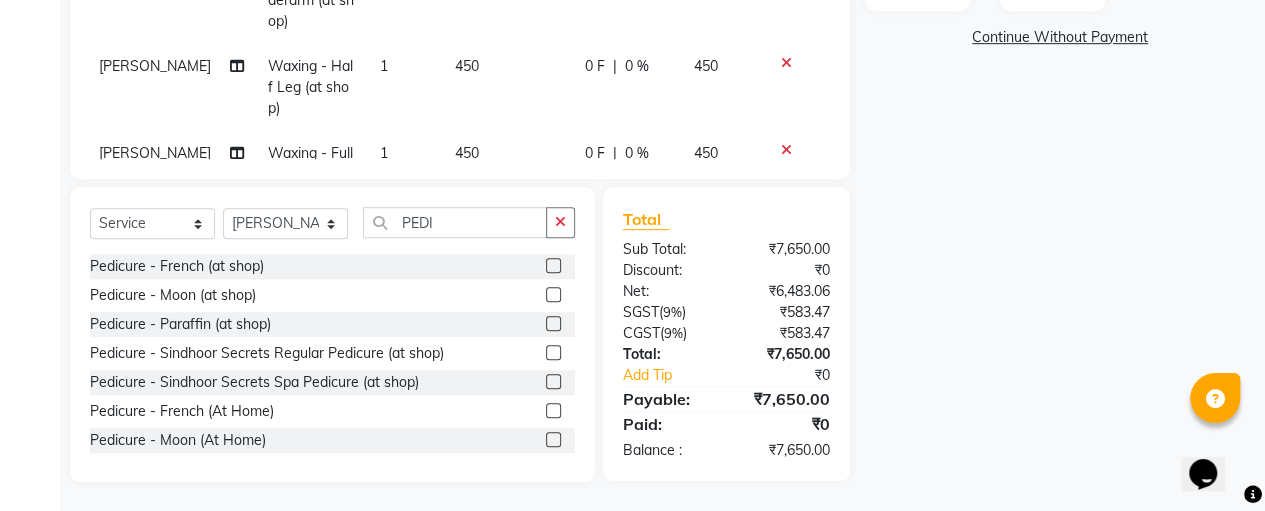 click 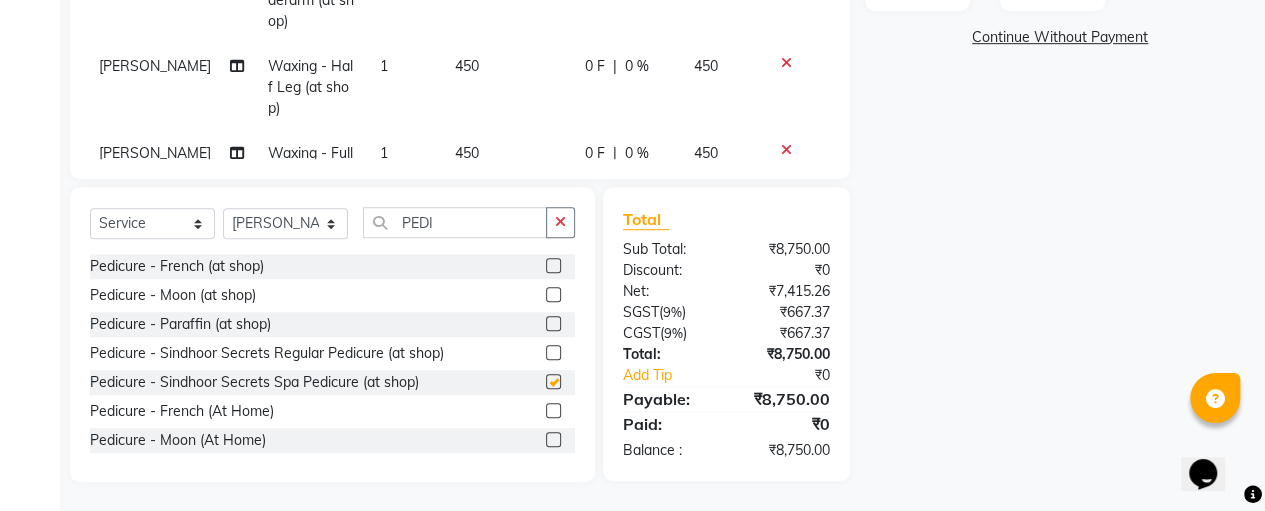 checkbox on "false" 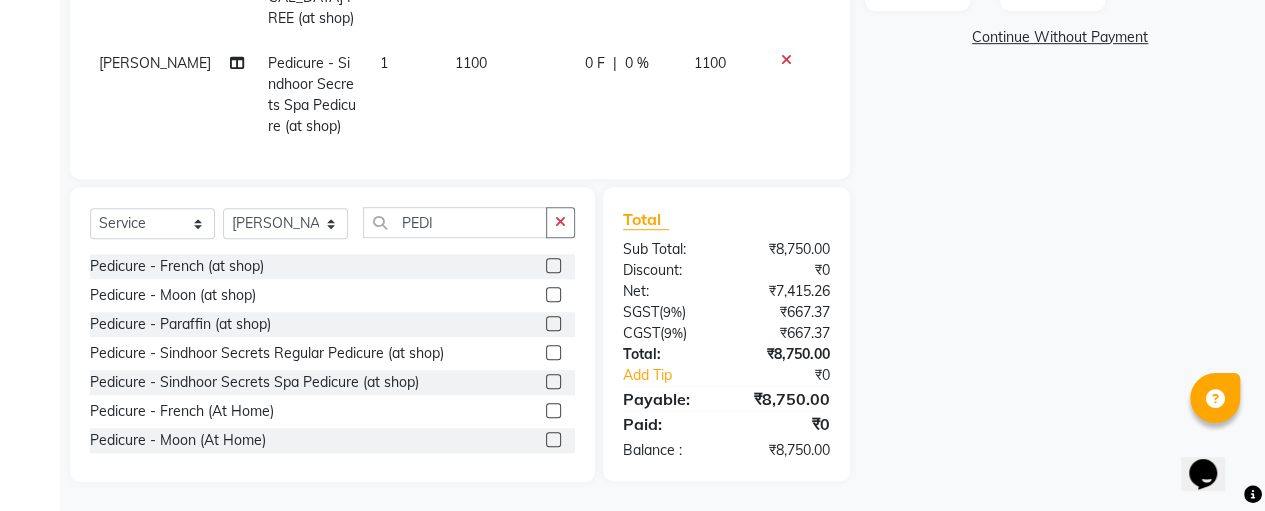 click on "1100" 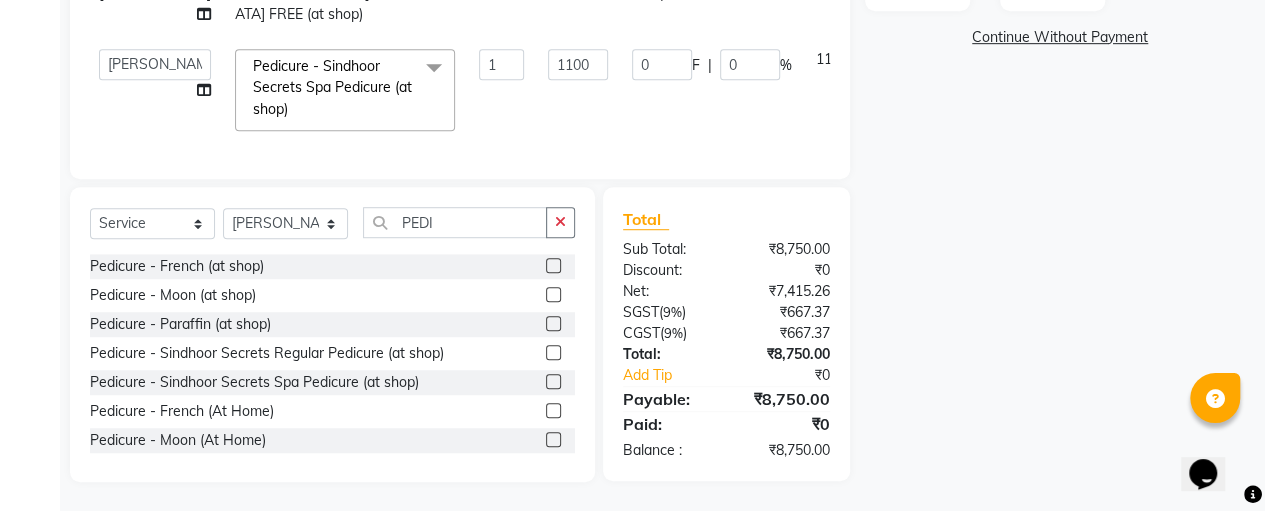 scroll, scrollTop: 180, scrollLeft: 3, axis: both 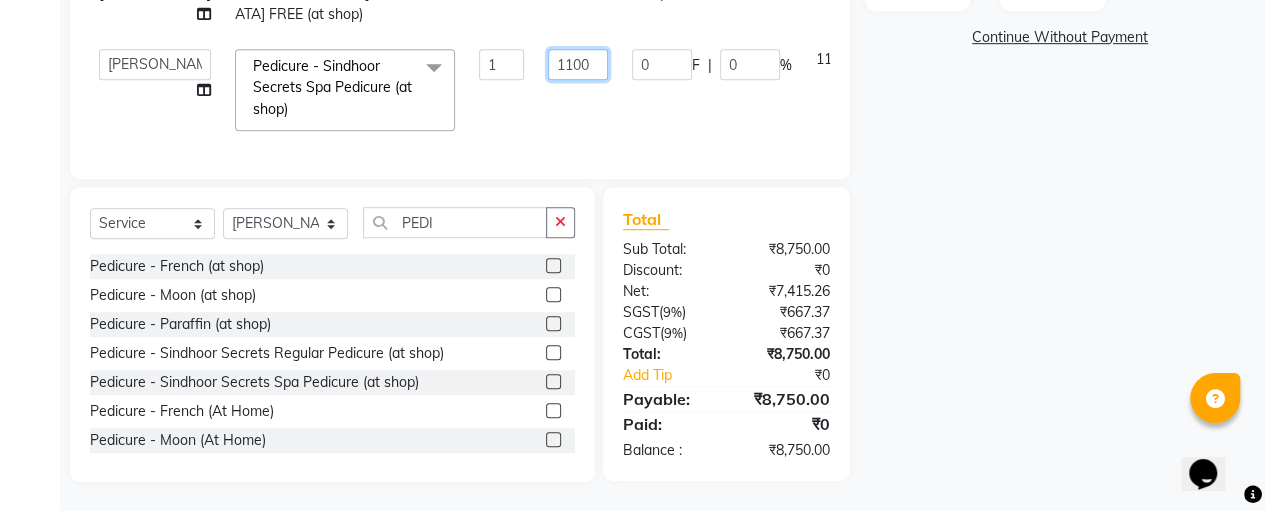 click on "1100" 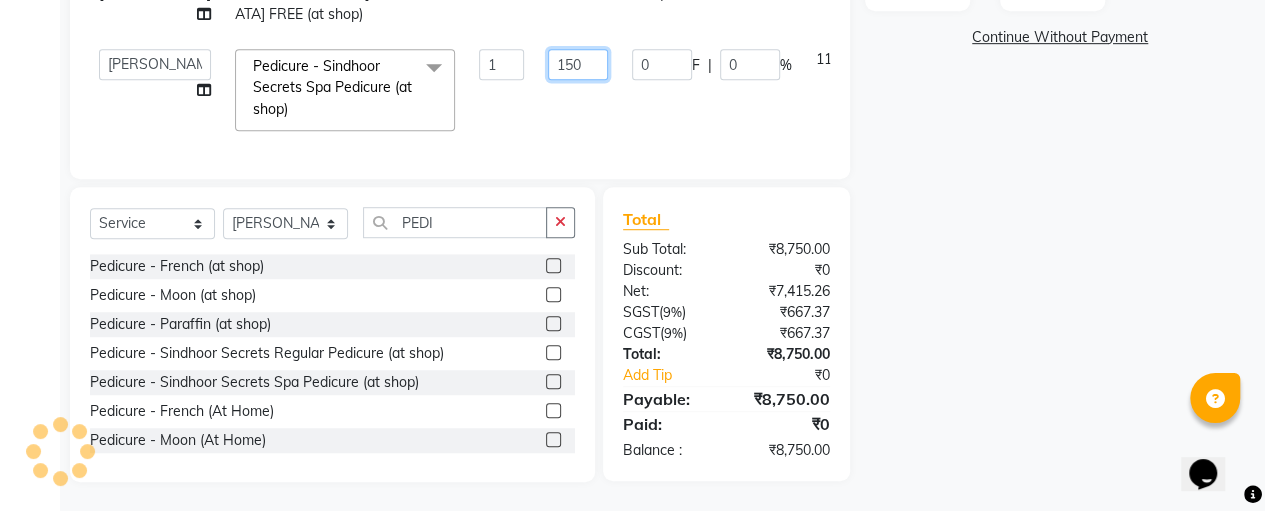 type on "1500" 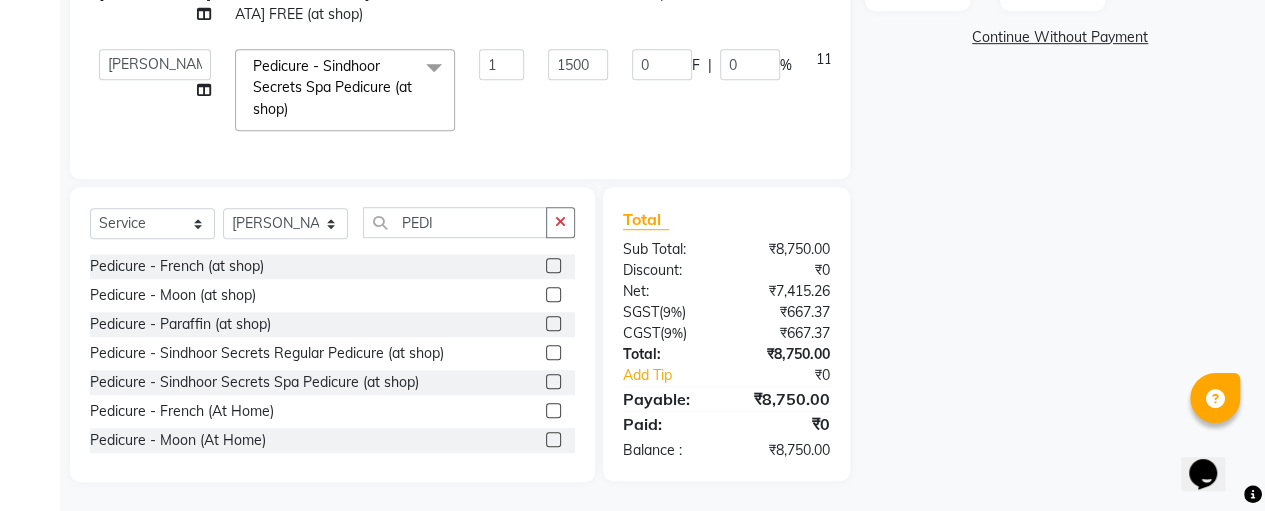 click on "NASREEN Facial & Skin Care - O+ Facial (at shop) 1 3800 0 F | 0 % 3800 NASREEN DETAN / BLEACH - FACE & NECK (at shop) 1 800 0 F | 0 % 800 NASREEN Waxing - Underarm (at shop) 1 250 0 F | 0 % 250 NASREEN Waxing - Half Leg (at shop) 1 450 0 F | 0 % 450 NASREEN Waxing - Full Arm (at shop) 1 450 0 F | 0 % 450 NASREEN Upper Lips 1 100 0 F | 0 % 100 NASREEN ROOT TOUCH UP - AMMONIA FREE (at shop) 1 1800 0 F | 0 % 1800  Anitha   Fathima   NASREEN   Roja   SASIKALA  Pedicure - Sindhoor Secrets Spa Pedicure (at shop)  x Threading - Forehead (at shop) Threading - Upper lips (at shop) Threading - Chin (at shop) Threading - Eyebrow (at shop) Threading - Forehead (At Home) Threading - Upper Lips (At Home) Threading - Chin (At Home) Threading - Eyebrow (At Home) Cutting - Trimming (at shop) Cutting - U-shape (at shop) Cutting - Leaser Cutting
Change of Style (at shop) Cutting - Three steps
Layer Trim (at shop) Cutting - Layers Cutting (at shop) Cutting - Kids (below 10) (at shop) Cutting - Fringe | Bangs (at shop) Cheeks 1" 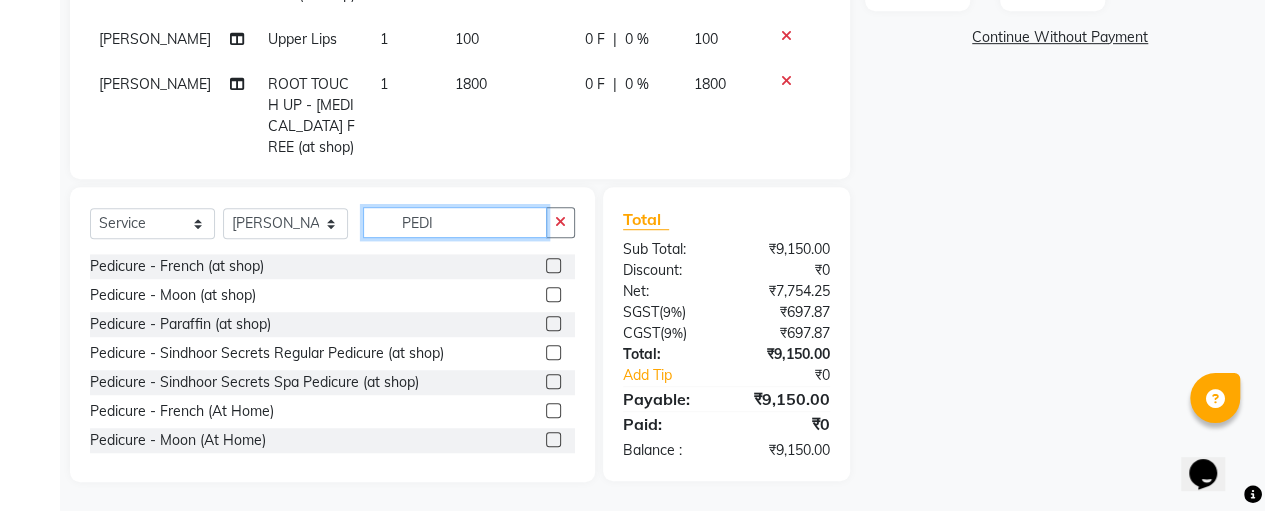 click on "PEDI" 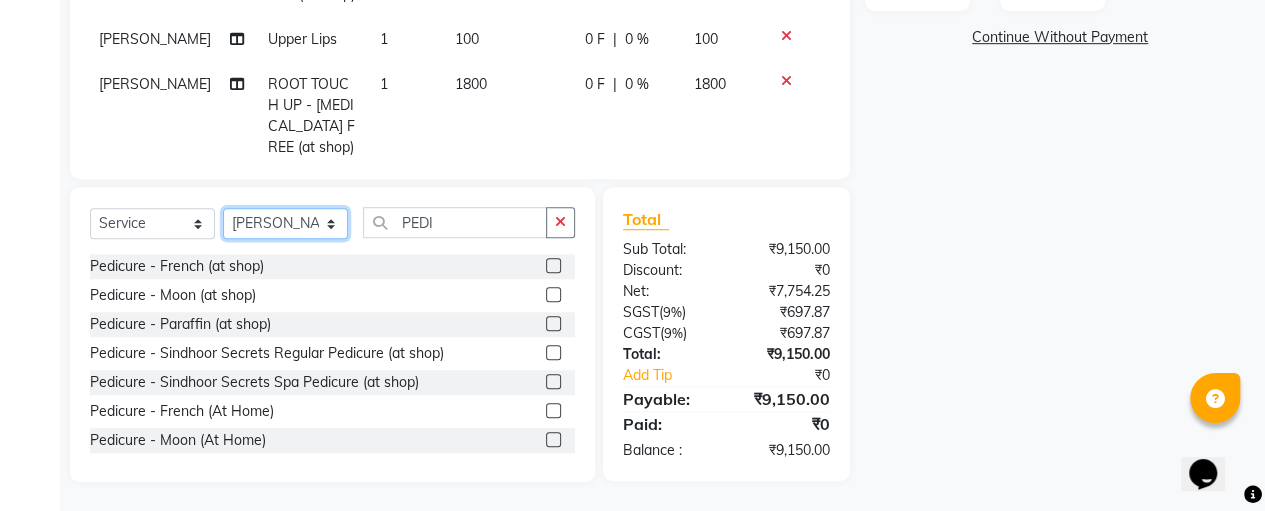click on "Select Stylist Anitha Fathima NASREEN Roja SASIKALA" 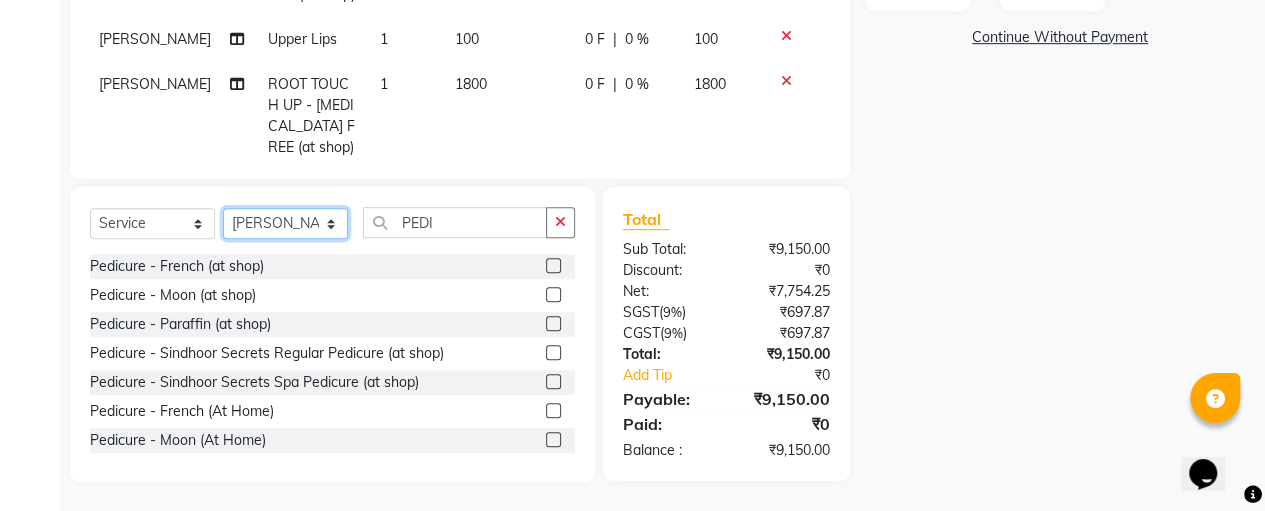 select on "70473" 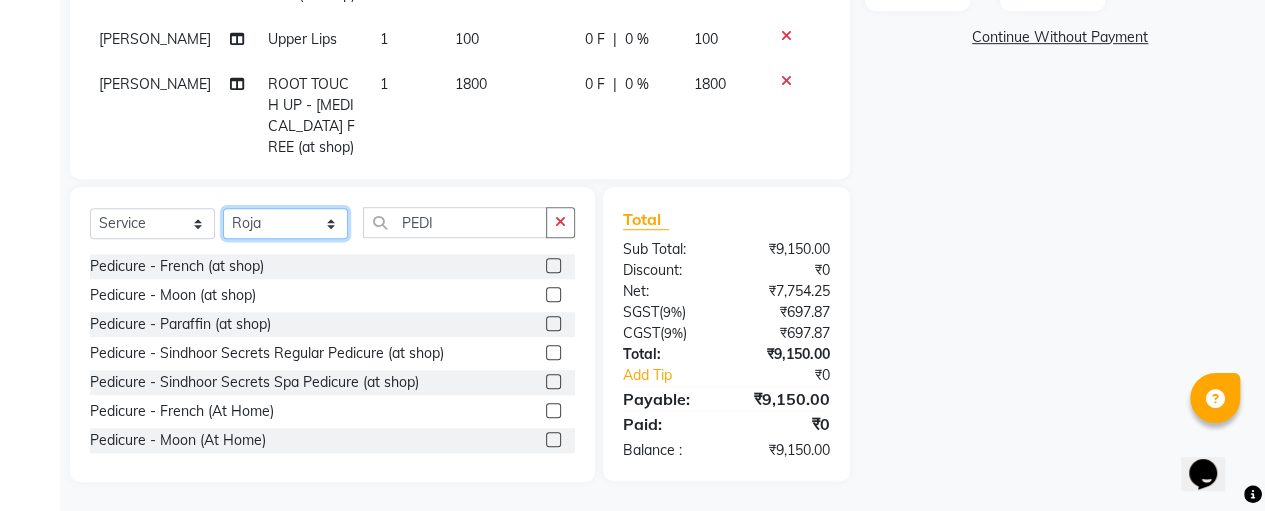 click on "Select Stylist Anitha Fathima NASREEN Roja SASIKALA" 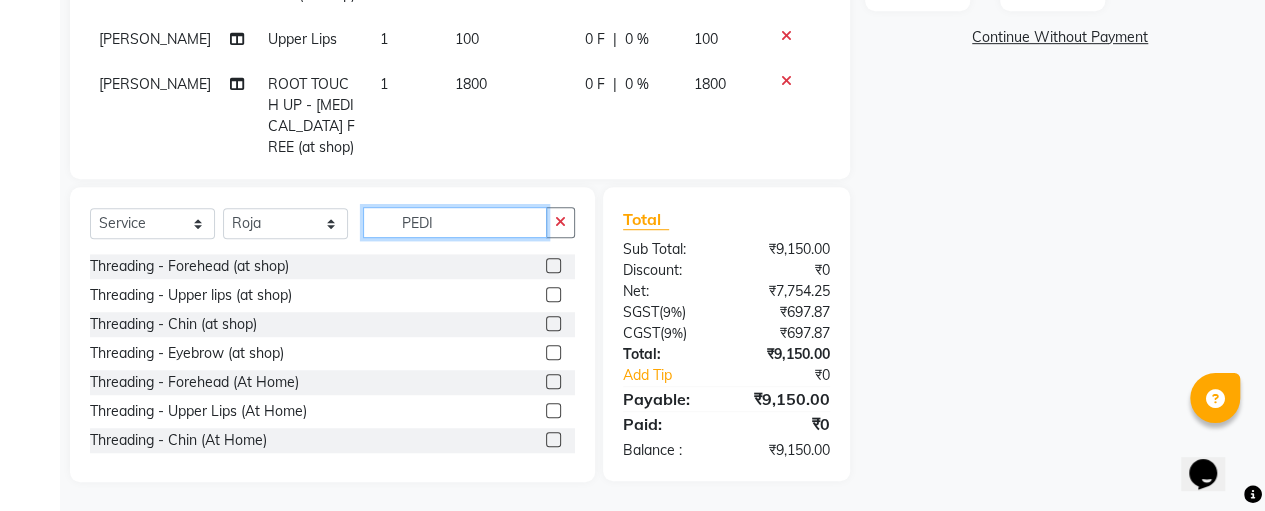click on "PEDI" 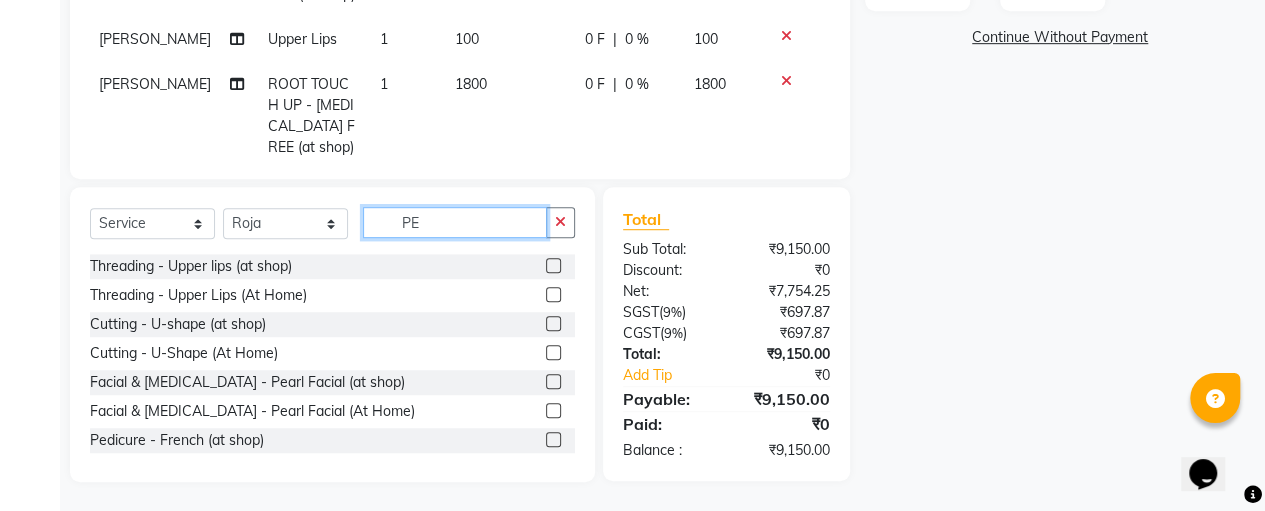 type on "P" 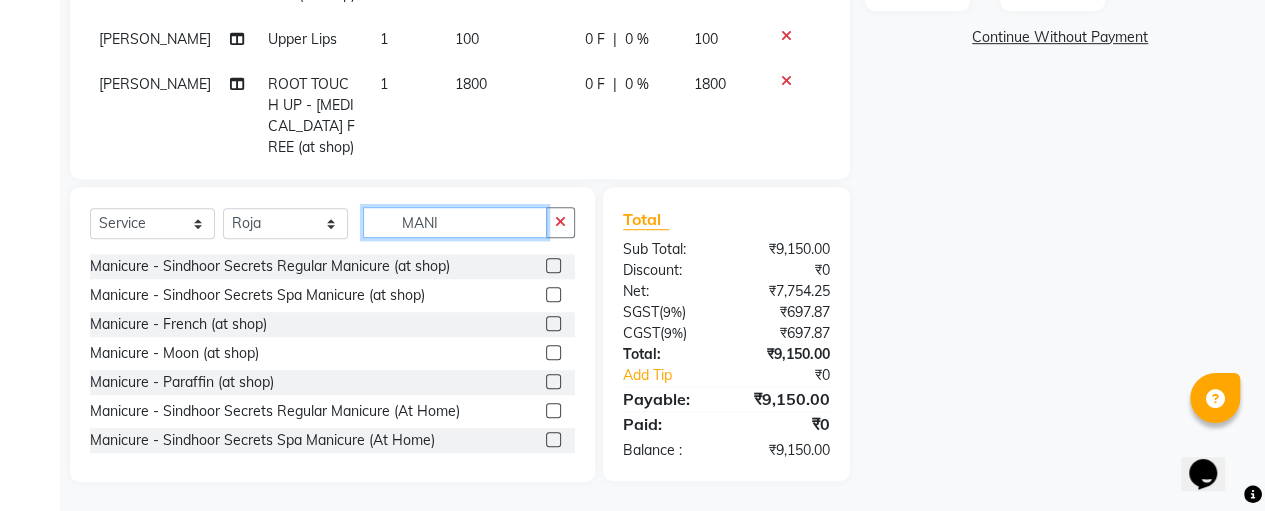 type on "MANI" 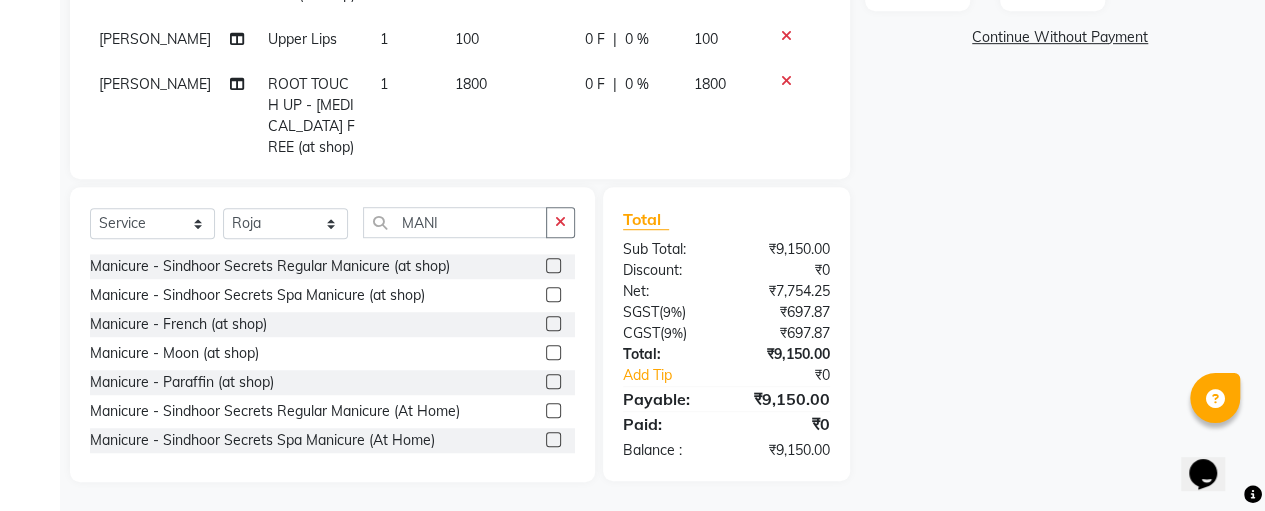 click 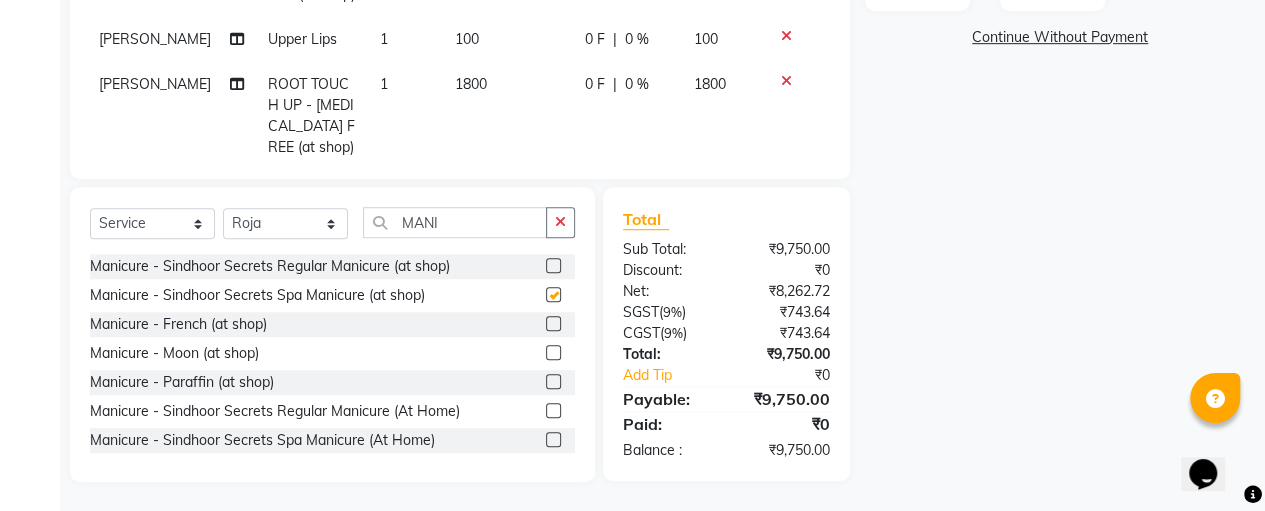 checkbox on "false" 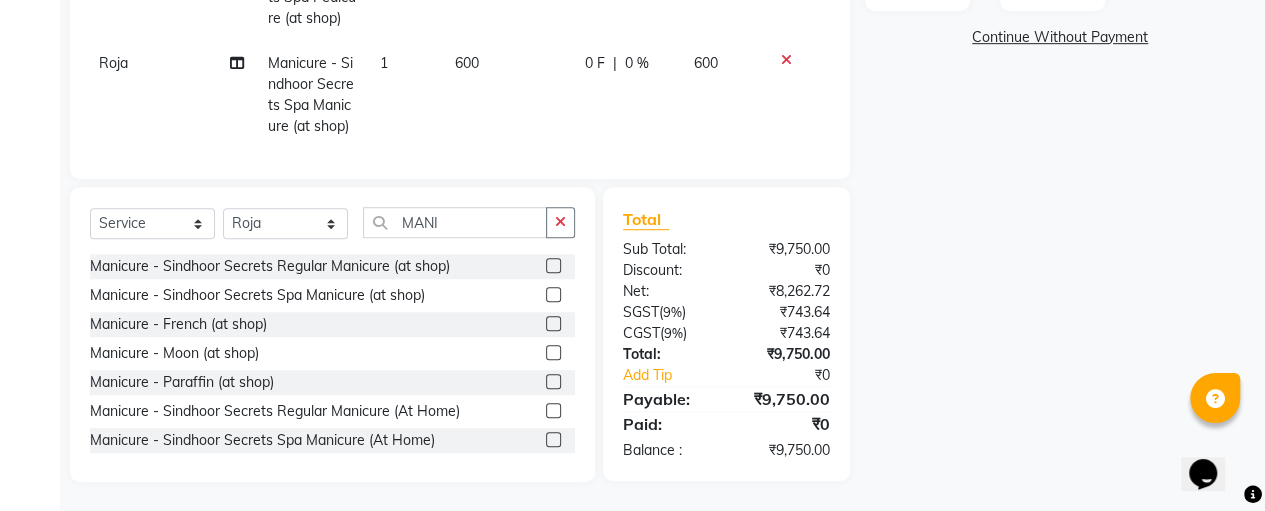 click on "600" 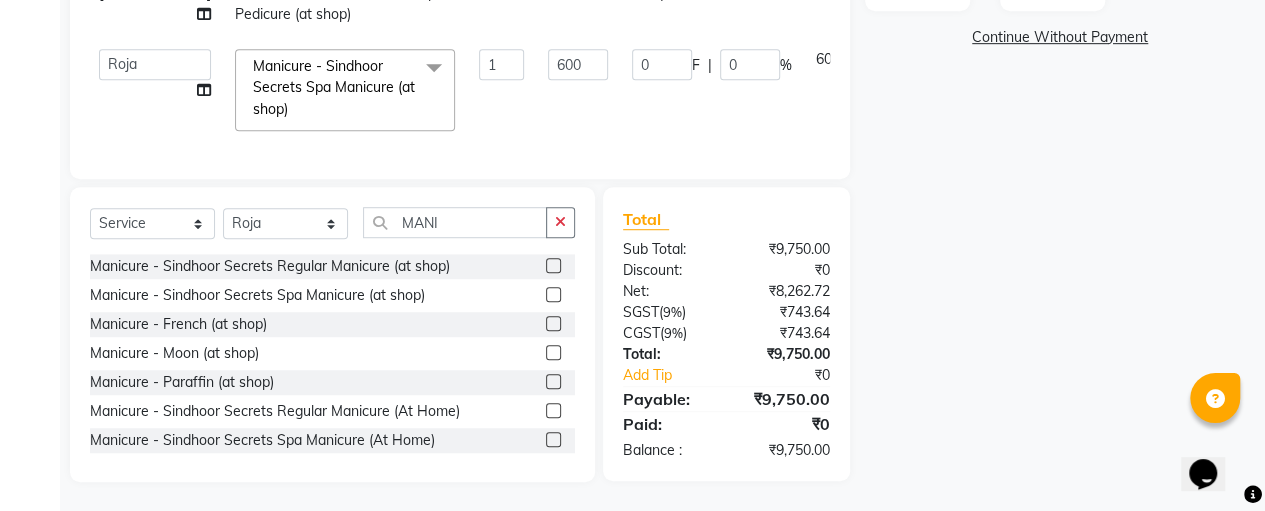 scroll, scrollTop: 246, scrollLeft: 3, axis: both 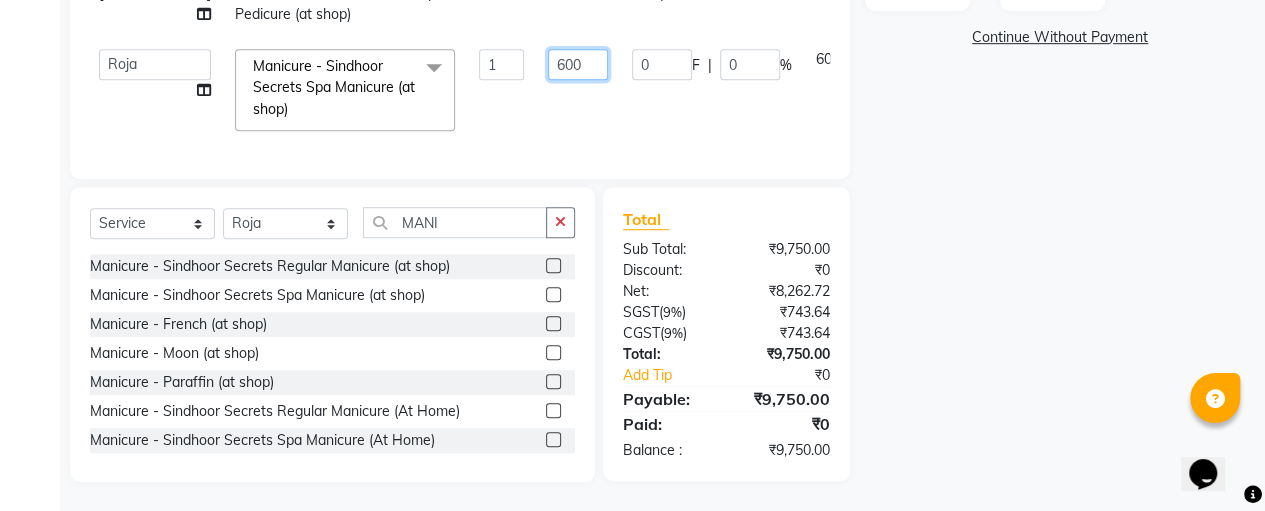 click on "600" 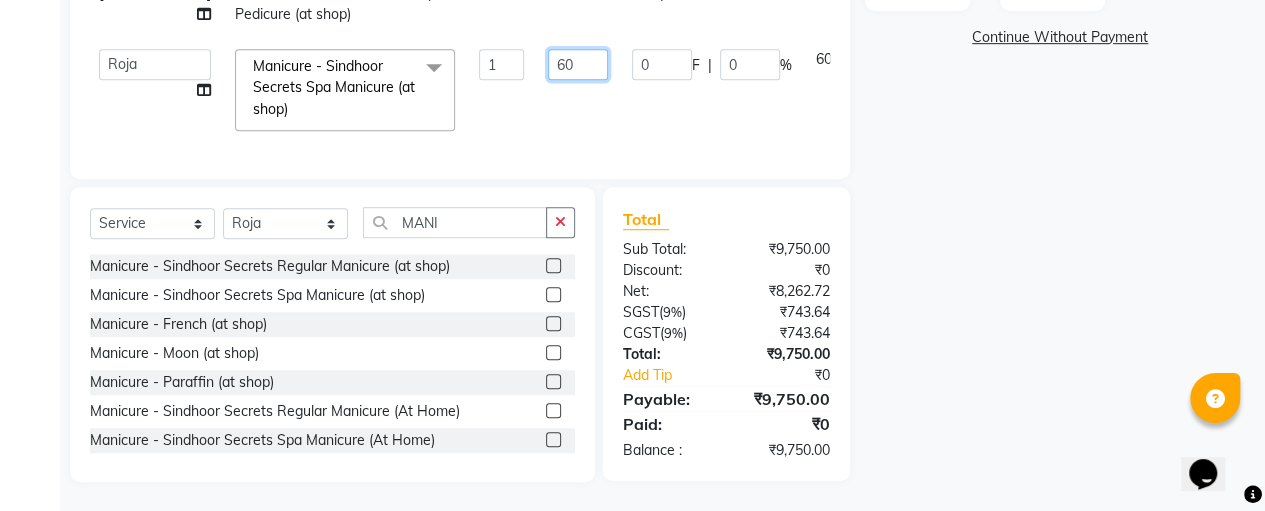 type on "6" 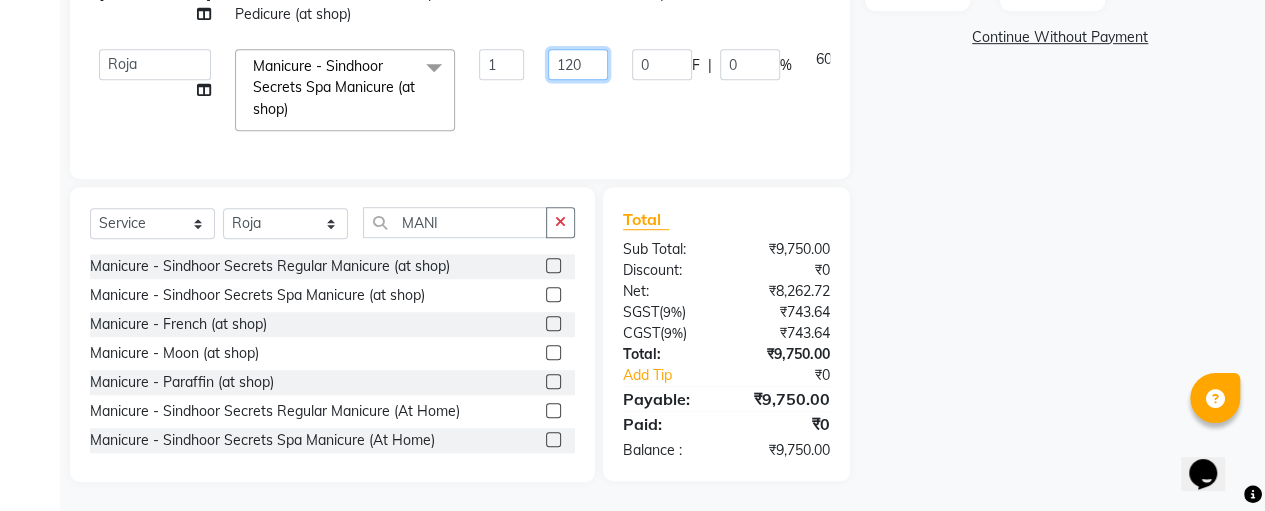 type on "1200" 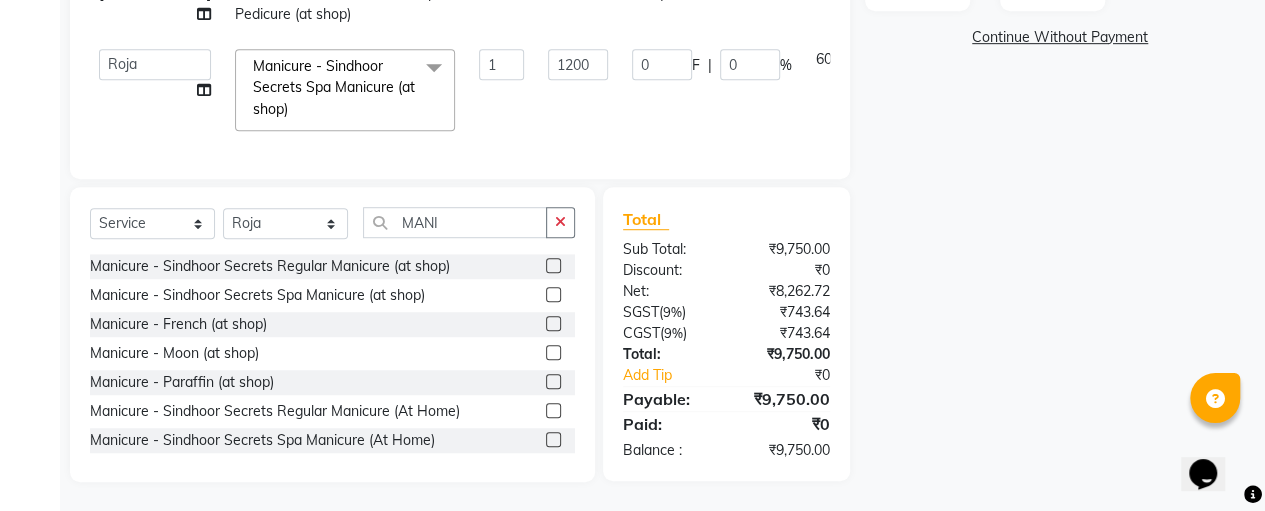 click on "NASREEN Facial & Skin Care - O+ Facial (at shop) 1 3800 0 F | 0 % 3800 NASREEN DETAN / BLEACH - FACE & NECK (at shop) 1 800 0 F | 0 % 800 NASREEN Waxing - Underarm (at shop) 1 250 0 F | 0 % 250 NASREEN Waxing - Half Leg (at shop) 1 450 0 F | 0 % 450 NASREEN Waxing - Full Arm (at shop) 1 450 0 F | 0 % 450 NASREEN Upper Lips 1 100 0 F | 0 % 100 NASREEN ROOT TOUCH UP - AMMONIA FREE (at shop) 1 1800 0 F | 0 % 1800 NASREEN Pedicure - Sindhoor Secrets Spa Pedicure (at shop) 1 1500 0 F | 0 % 1500  Anitha   Fathima   NASREEN   Roja   SASIKALA  Manicure - Sindhoor Secrets Spa Manicure (at shop)  x Threading - Forehead (at shop) Threading - Upper lips (at shop) Threading - Chin (at shop) Threading - Eyebrow (at shop) Threading - Forehead (At Home) Threading - Upper Lips (At Home) Threading - Chin (At Home) Threading - Eyebrow (At Home) Cutting - Trimming (at shop) Cutting - U-shape (at shop) Cutting - Leaser Cutting
Change of Style (at shop) Cutting - Three steps
Layer Trim (at shop) Cutting - Trimming (At Home) Nose" 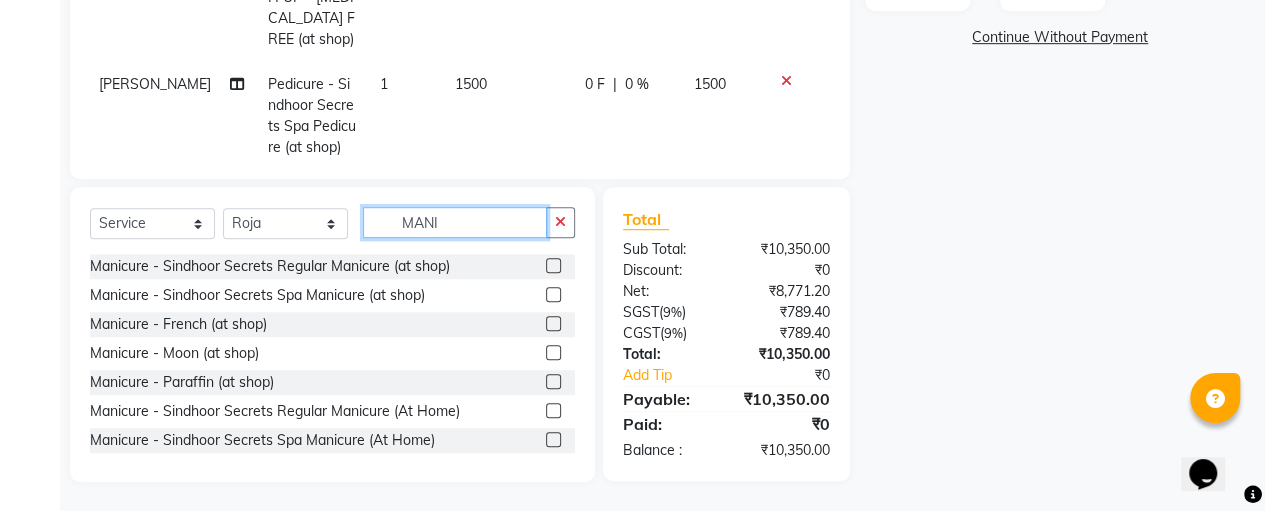click on "MANI" 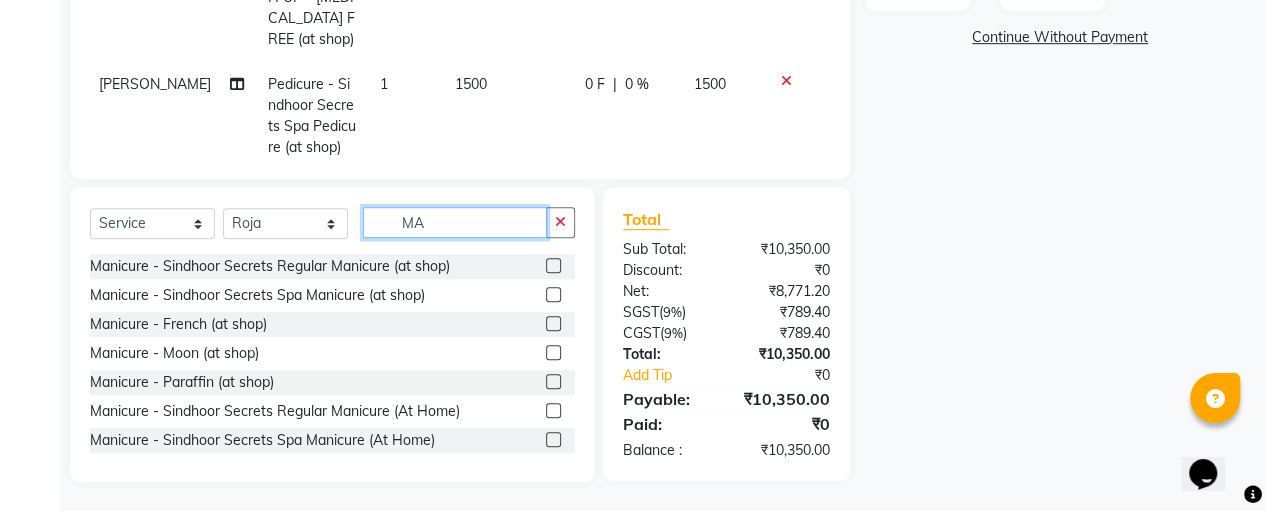 type on "M" 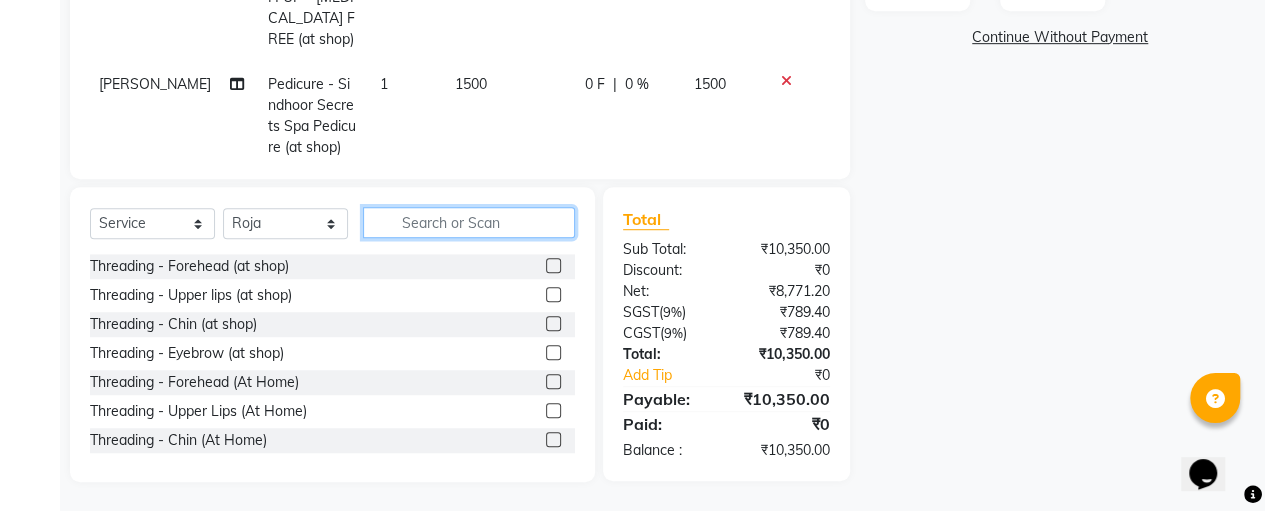 type 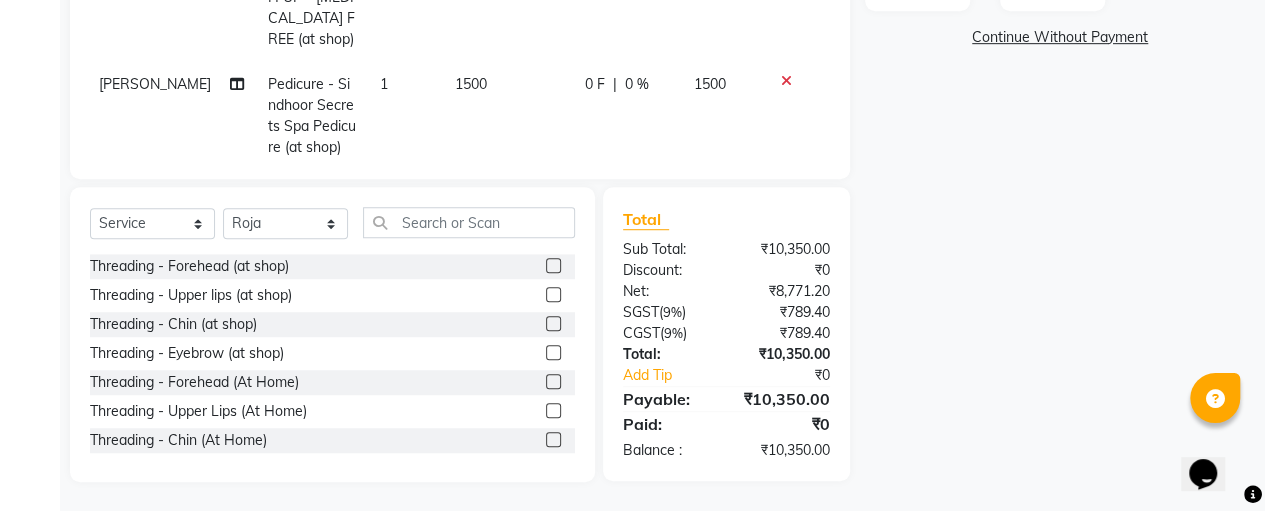 click 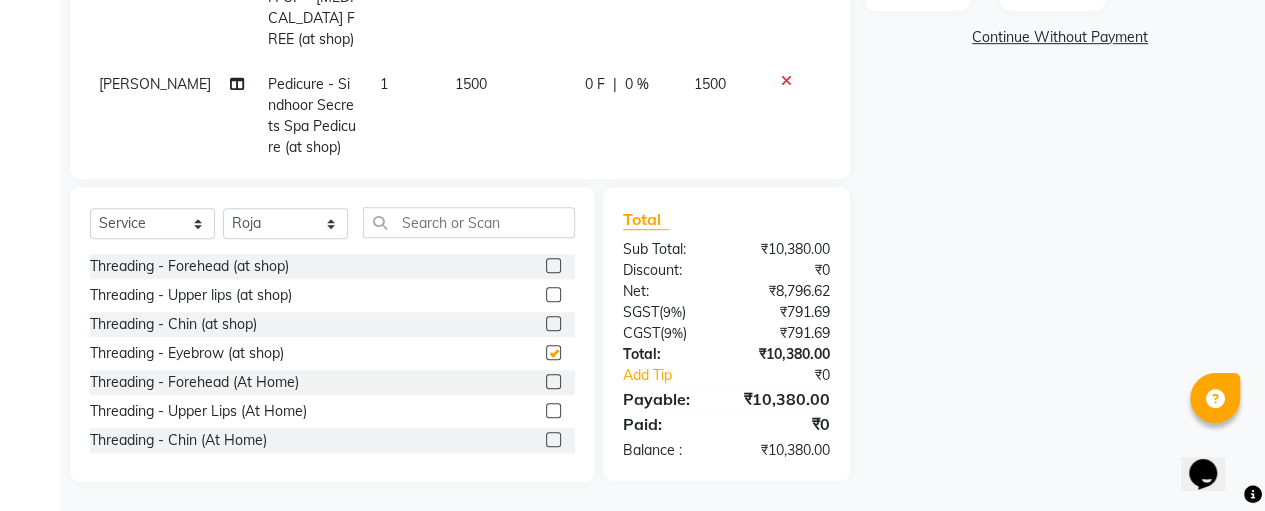 checkbox on "false" 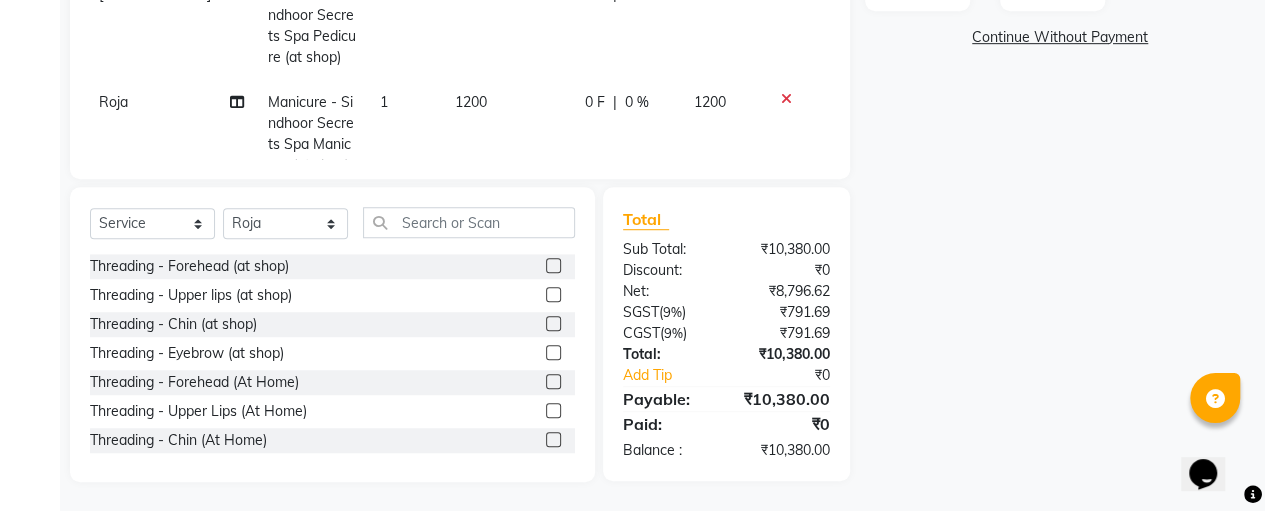 scroll, scrollTop: 504, scrollLeft: 3, axis: both 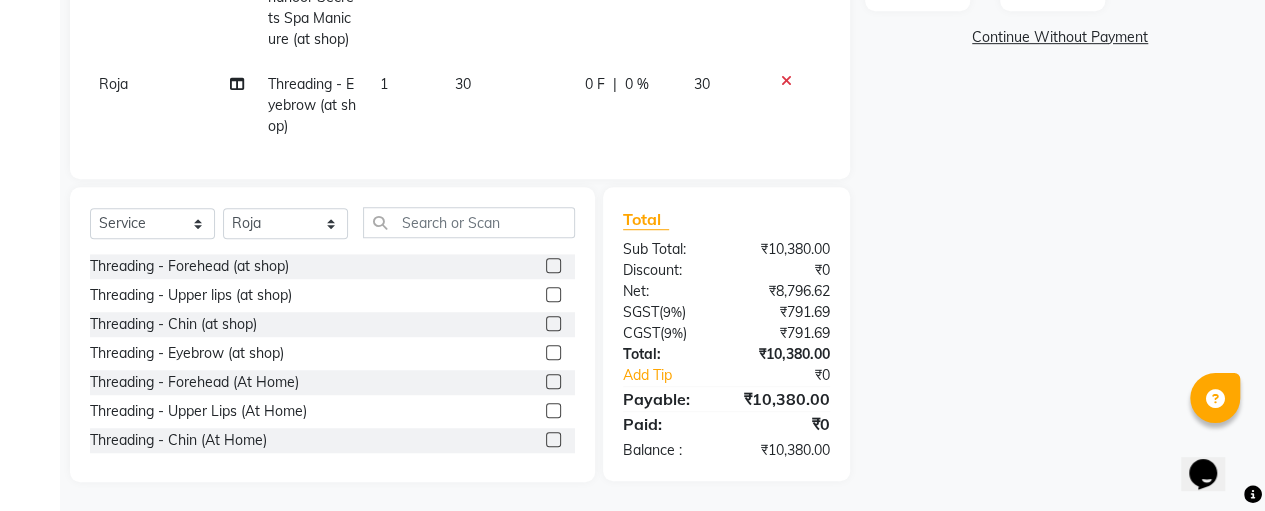 click on "30" 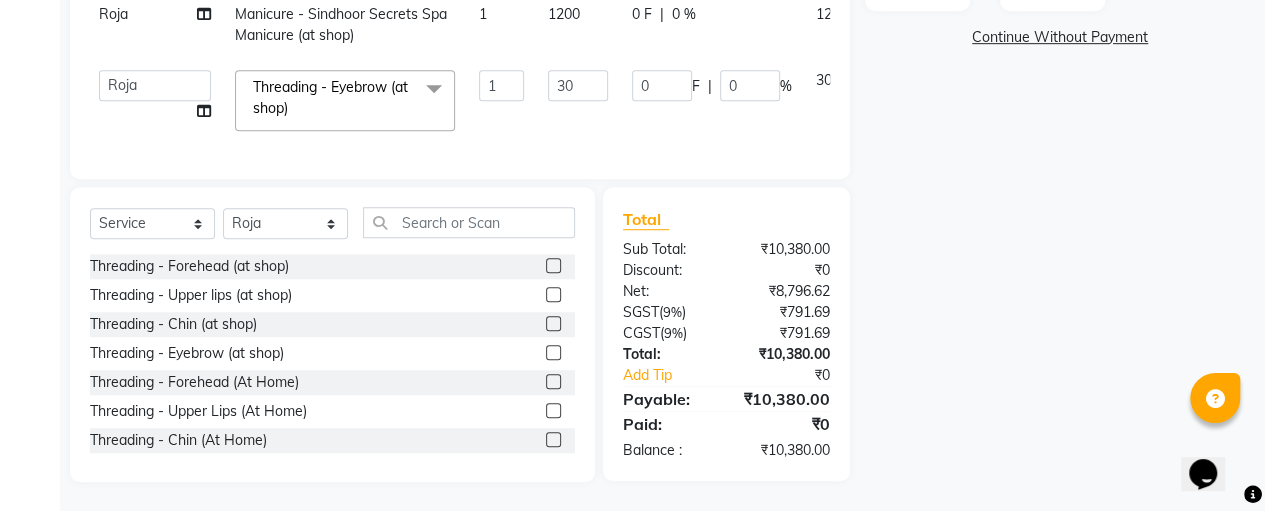 scroll, scrollTop: 291, scrollLeft: 3, axis: both 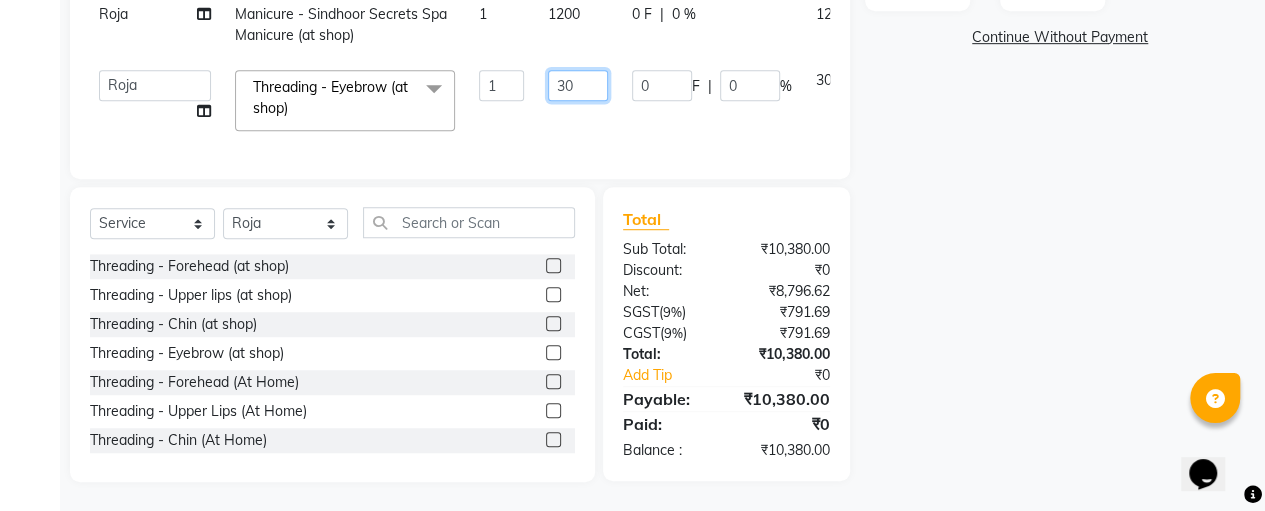 click on "30" 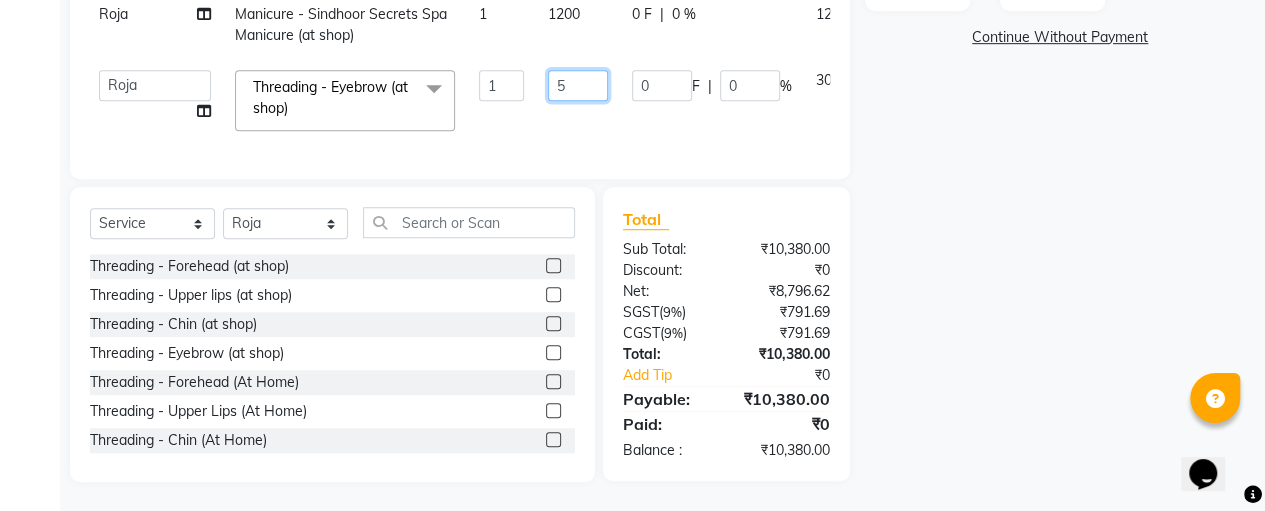 type on "50" 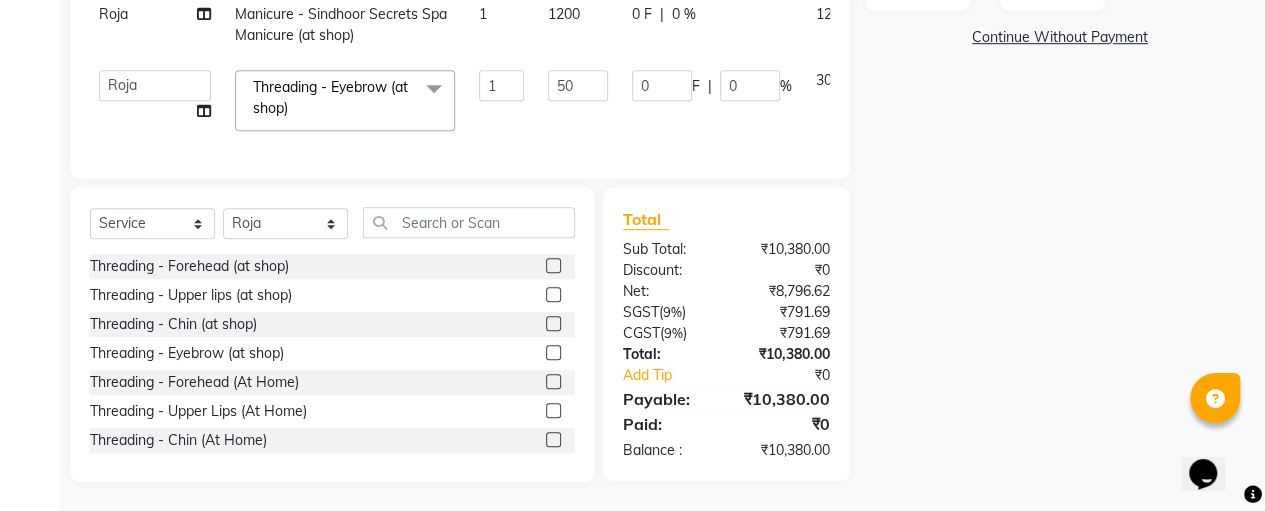 click on "NASREEN Facial & Skin Care - O+ Facial (at shop) 1 3800 0 F | 0 % 3800 NASREEN DETAN / BLEACH - FACE & NECK (at shop) 1 800 0 F | 0 % 800 NASREEN Waxing - Underarm (at shop) 1 250 0 F | 0 % 250 NASREEN Waxing - Half Leg (at shop) 1 450 0 F | 0 % 450 NASREEN Waxing - Full Arm (at shop) 1 450 0 F | 0 % 450 NASREEN Upper Lips 1 100 0 F | 0 % 100 NASREEN ROOT TOUCH UP - AMMONIA FREE (at shop) 1 1800 0 F | 0 % 1800 NASREEN Pedicure - Sindhoor Secrets Spa Pedicure (at shop) 1 1500 0 F | 0 % 1500 Roja Manicure - Sindhoor Secrets Spa Manicure (at shop) 1 1200 0 F | 0 % 1200  Anitha   Fathima   NASREEN   Roja   SASIKALA  Threading - Eyebrow (at shop)  x Threading - Forehead (at shop) Threading - Upper lips (at shop) Threading - Chin (at shop) Threading - Eyebrow (at shop) Threading - Forehead (At Home) Threading - Upper Lips (At Home) Threading - Chin (At Home) Threading - Eyebrow (At Home) Cutting - Trimming (at shop) Cutting - U-shape (at shop) Cutting - Leaser Cutting
Change of Style (at shop) Split Ends Cheeks 1" 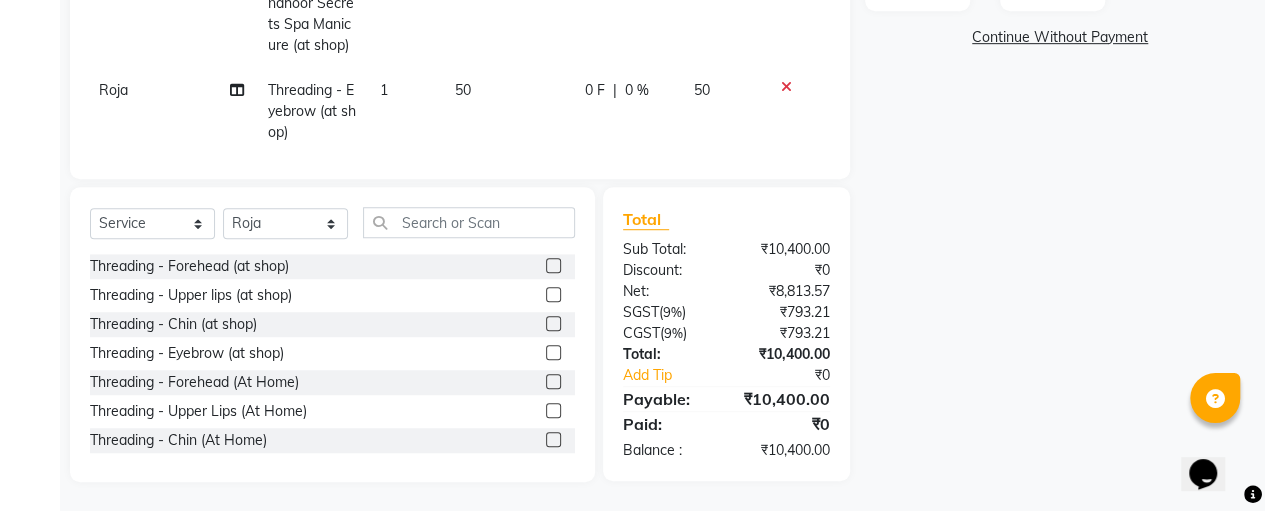 scroll, scrollTop: 504, scrollLeft: 3, axis: both 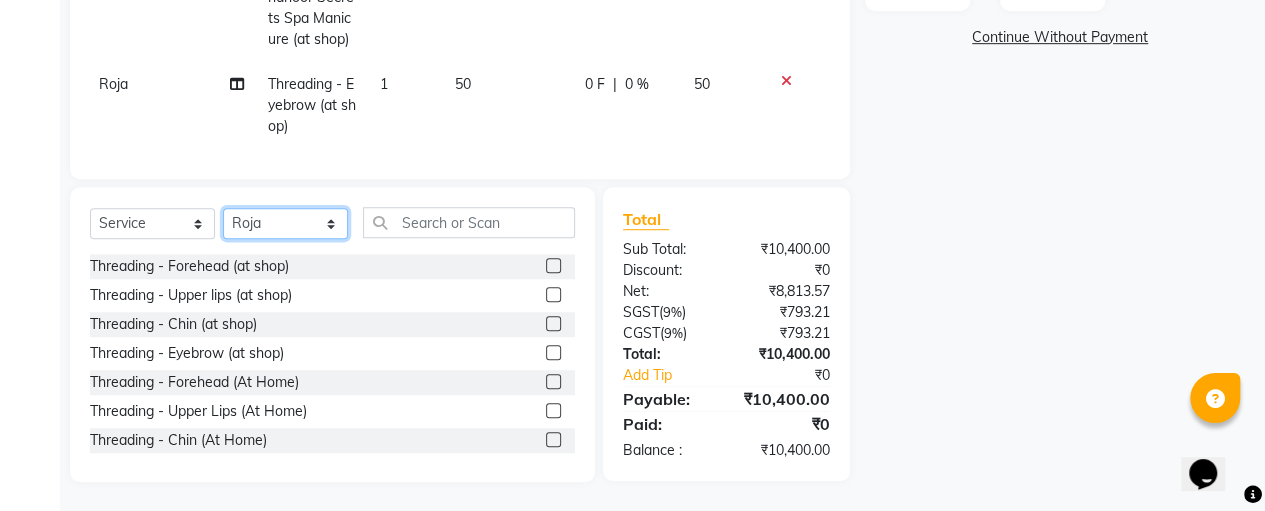 click on "Select Stylist Anitha Fathima NASREEN Roja SASIKALA" 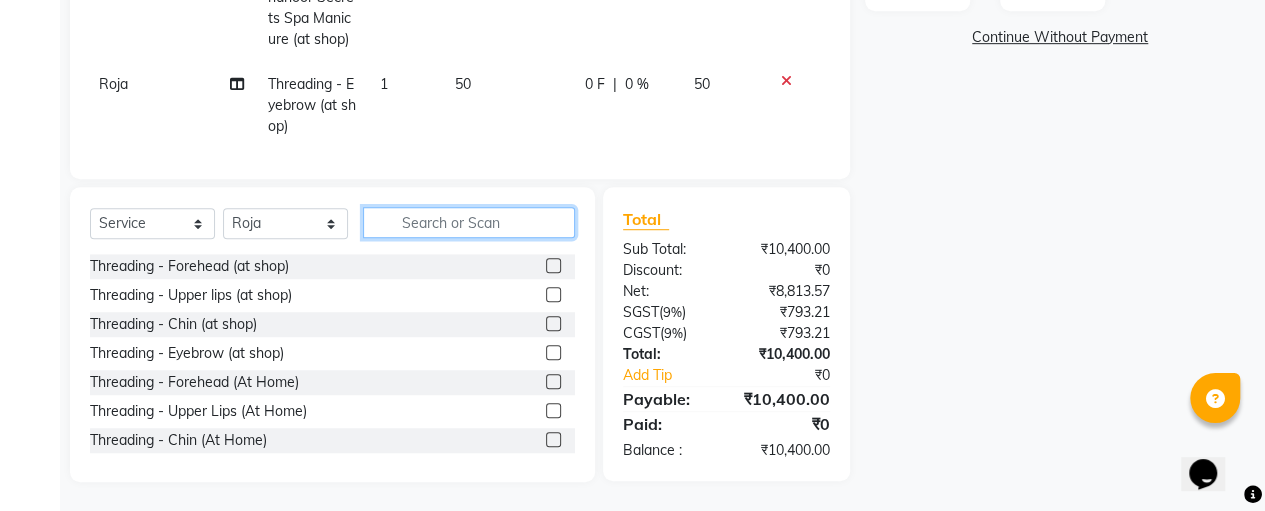 click 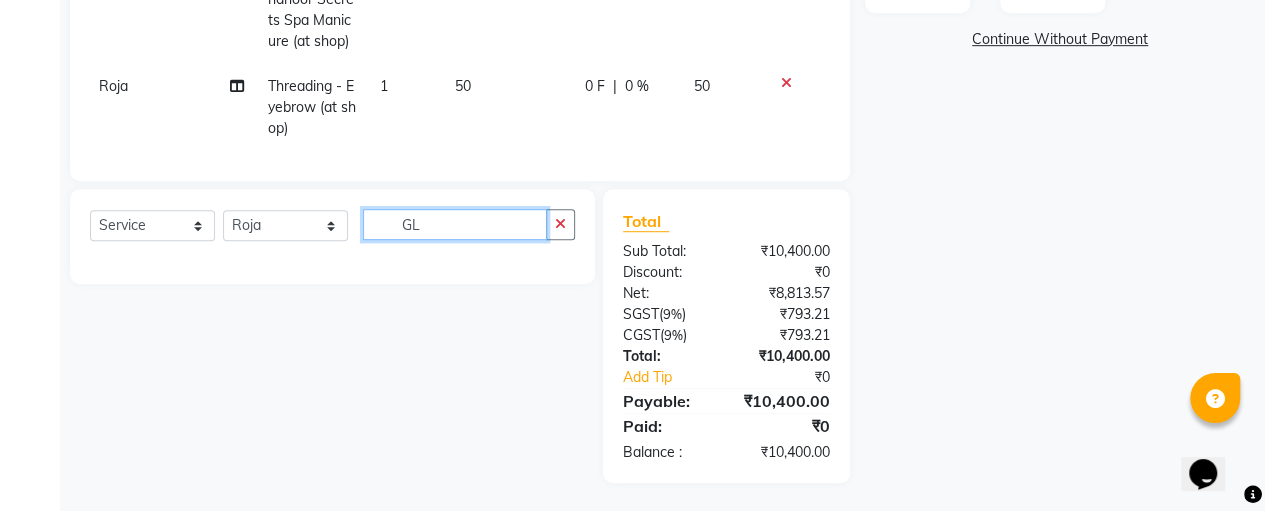 scroll, scrollTop: 589, scrollLeft: 0, axis: vertical 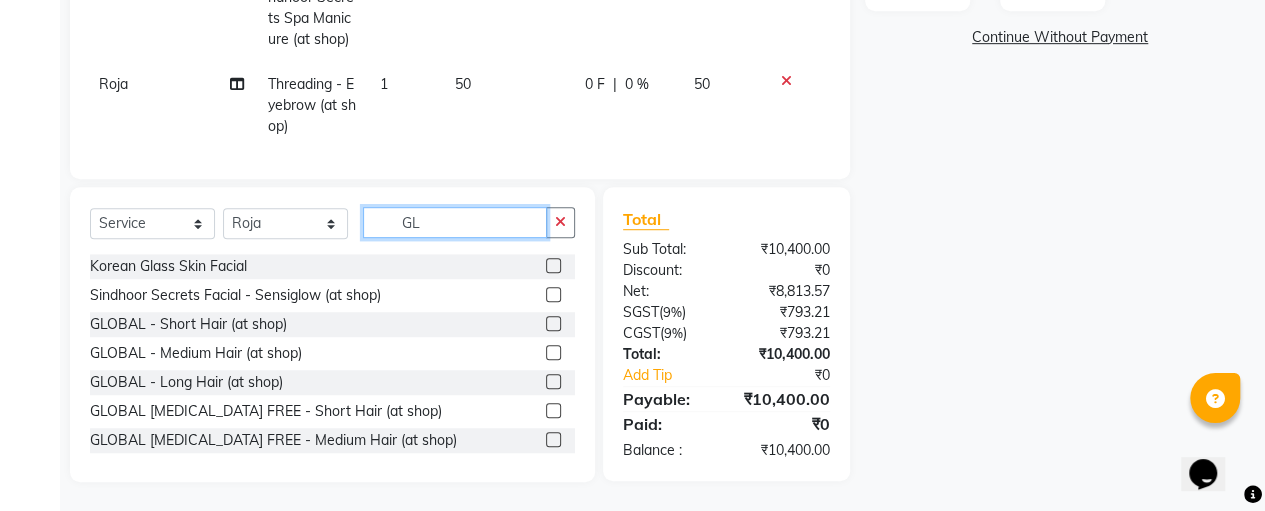 type on "GL" 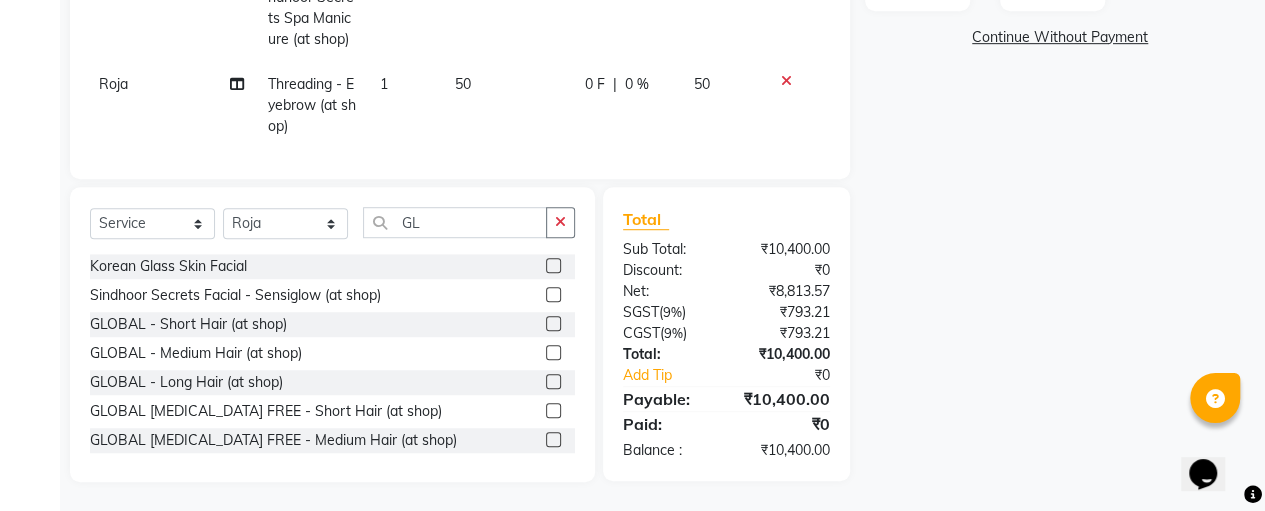 click 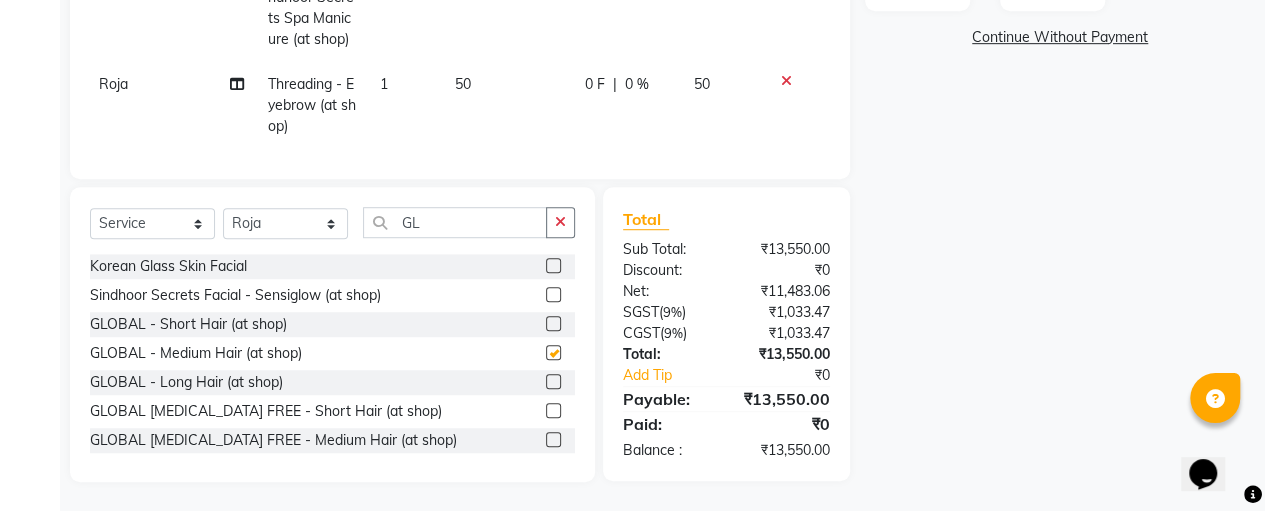 checkbox on "false" 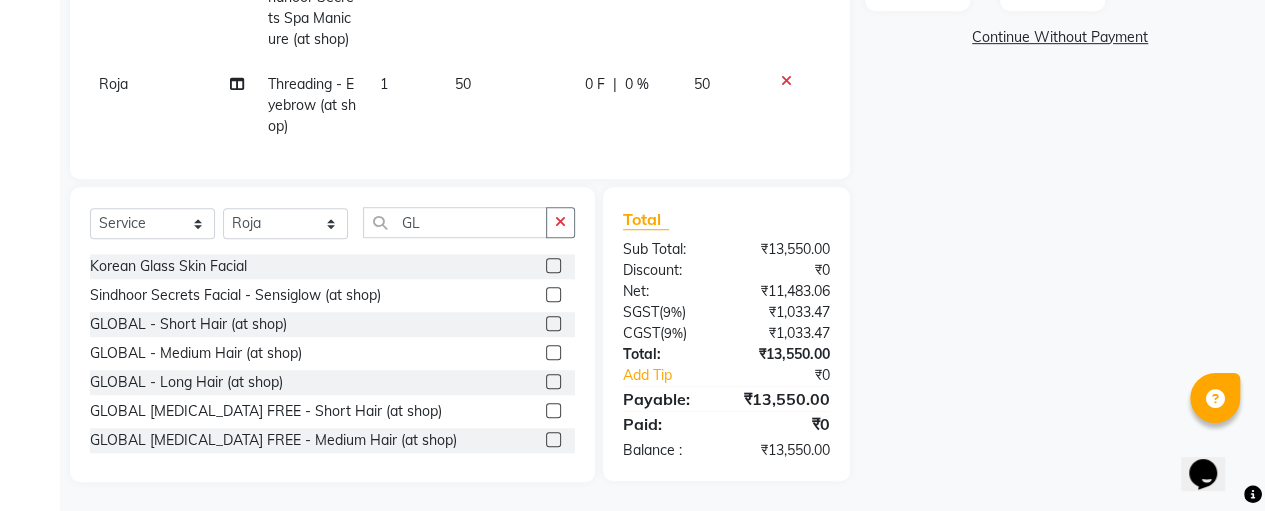 scroll, scrollTop: 591, scrollLeft: 3, axis: both 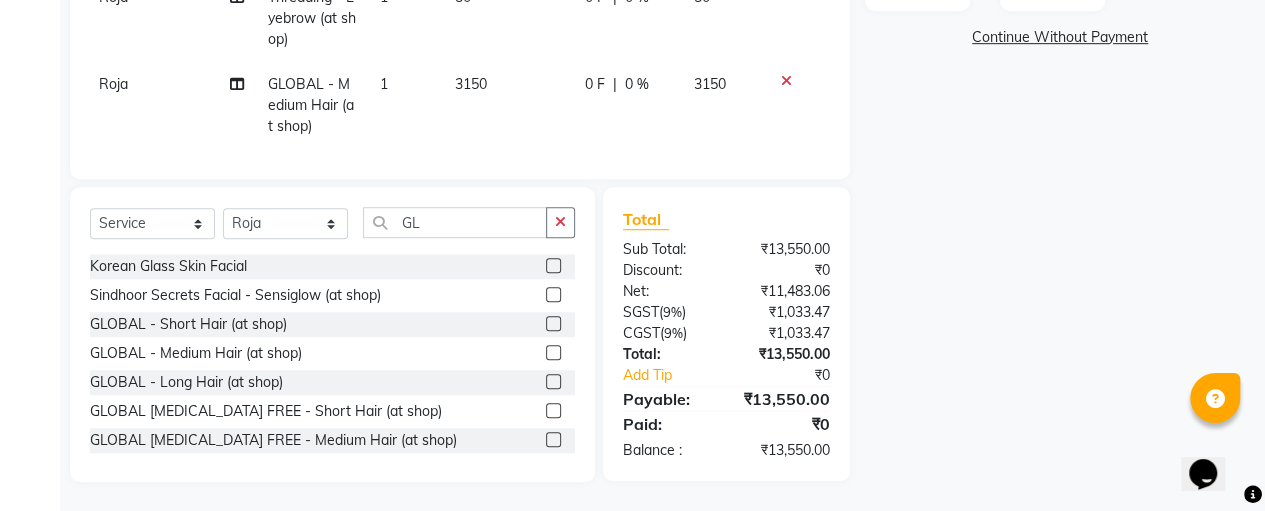 click on "3150" 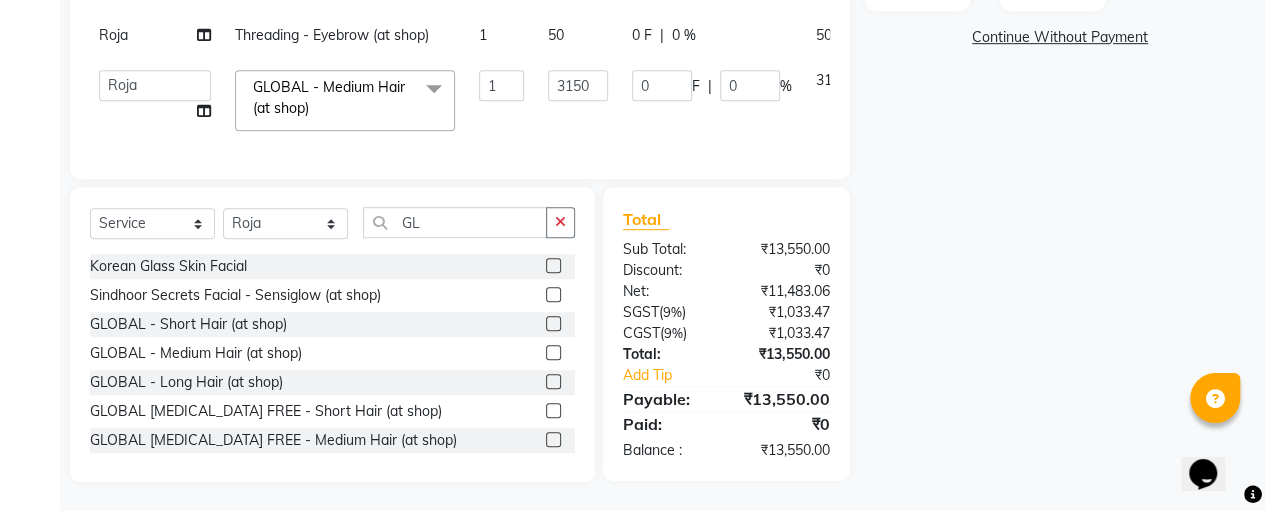 scroll, scrollTop: 336, scrollLeft: 3, axis: both 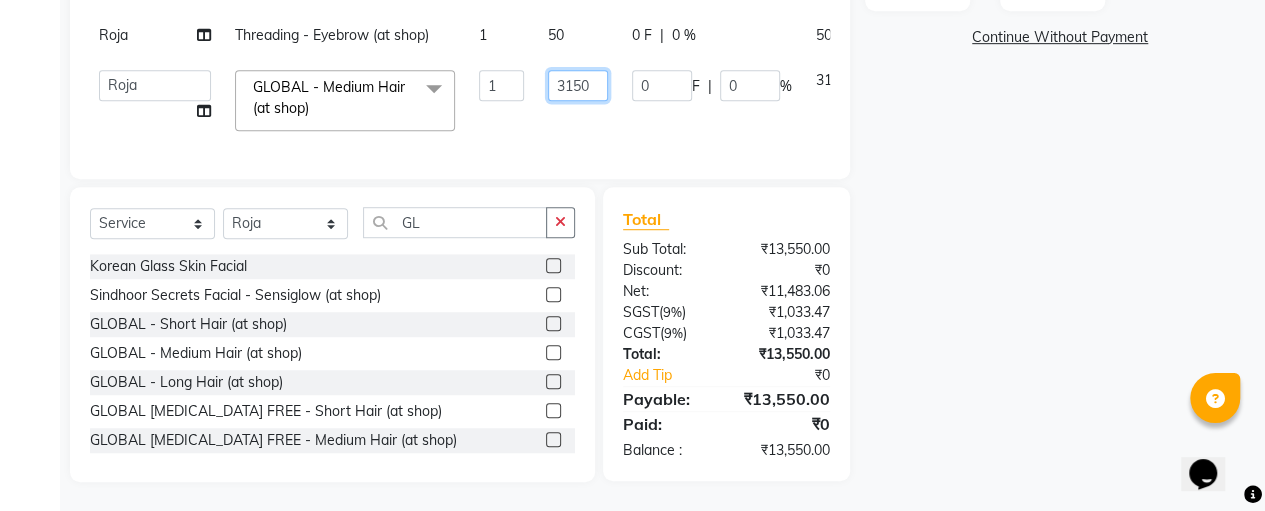 click on "3150" 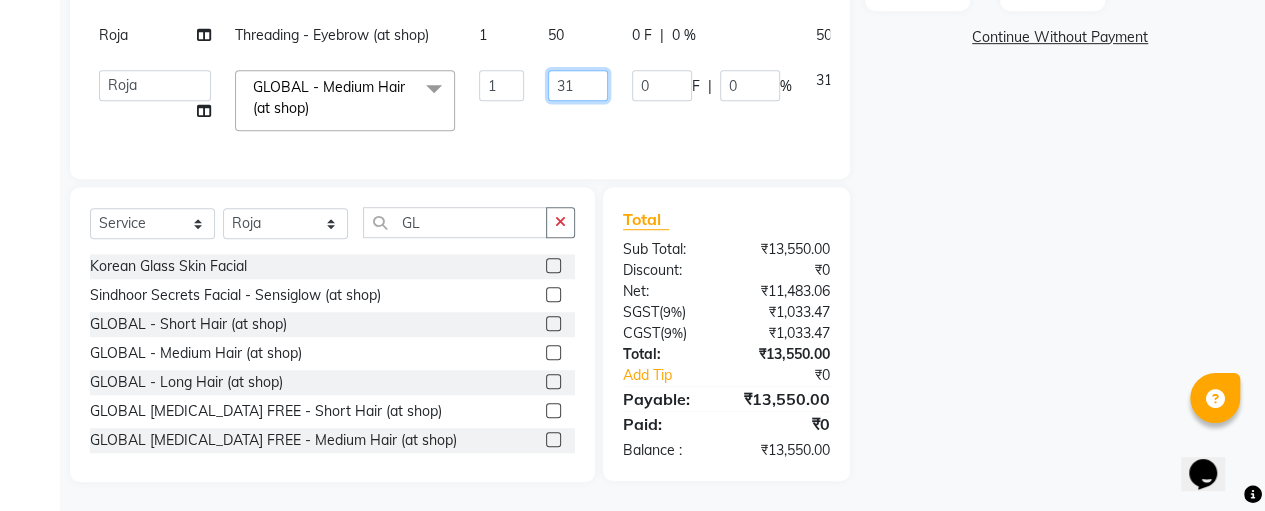 type on "3" 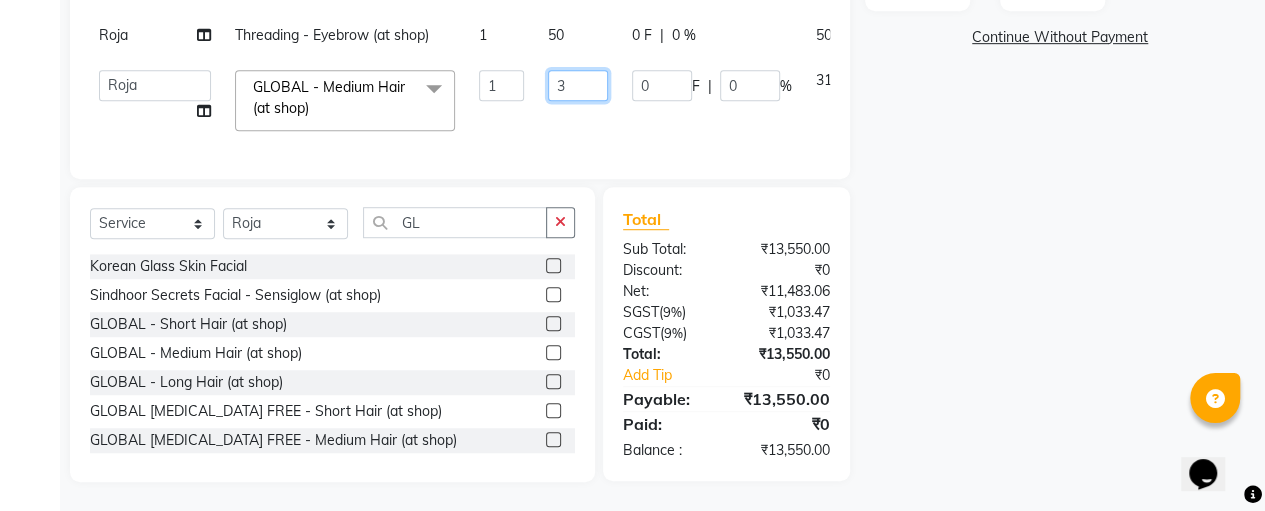type 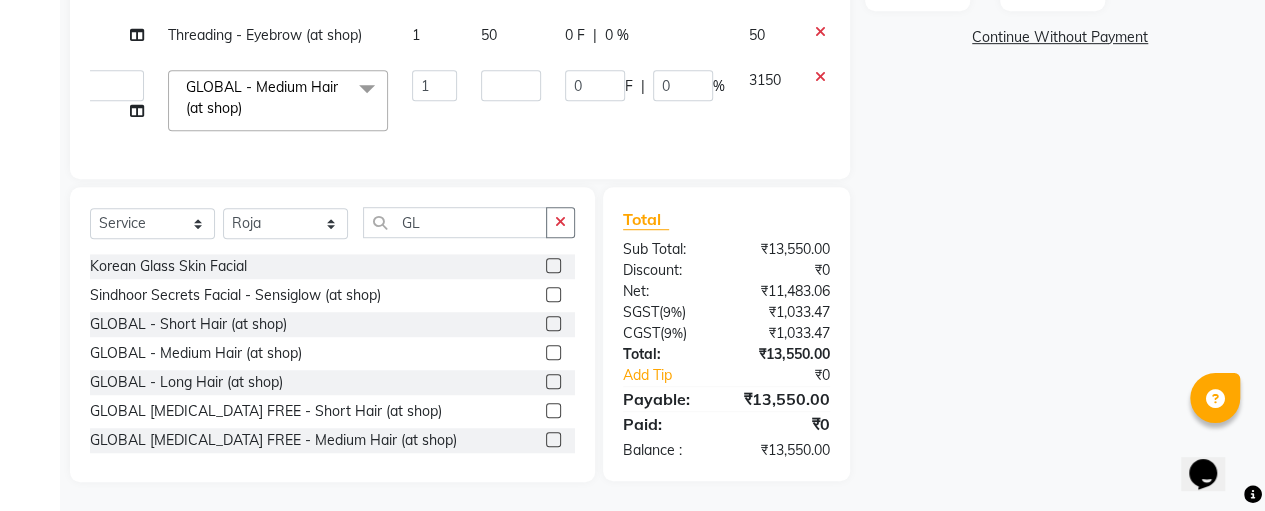 click on "NASREEN Facial & Skin Care - O+ Facial (at shop) 1 3800 0 F | 0 % 3800 NASREEN DETAN / BLEACH - FACE & NECK (at shop) 1 800 0 F | 0 % 800 NASREEN Waxing - Underarm (at shop) 1 250 0 F | 0 % 250 NASREEN Waxing - Half Leg (at shop) 1 450 0 F | 0 % 450 NASREEN Waxing - Full Arm (at shop) 1 450 0 F | 0 % 450 NASREEN Upper Lips 1 100 0 F | 0 % 100 NASREEN ROOT TOUCH UP - AMMONIA FREE (at shop) 1 1800 0 F | 0 % 1800 NASREEN Pedicure - Sindhoor Secrets Spa Pedicure (at shop) 1 1500 0 F | 0 % 1500 Roja Manicure - Sindhoor Secrets Spa Manicure (at shop) 1 1200 0 F | 0 % 1200 Roja Threading - Eyebrow (at shop) 1 50 0 F | 0 % 50  Anitha   Fathima   NASREEN   Roja   SASIKALA  GLOBAL - Medium Hair (at shop)  x Threading - Forehead (at shop) Threading - Upper lips (at shop) Threading - Chin (at shop) Threading - Eyebrow (at shop) Threading - Forehead (At Home) Threading - Upper Lips (At Home) Threading - Chin (At Home) Threading - Eyebrow (At Home) Cutting - Trimming (at shop) Cutting - U-shape (at shop) Split Ends Cheeks" 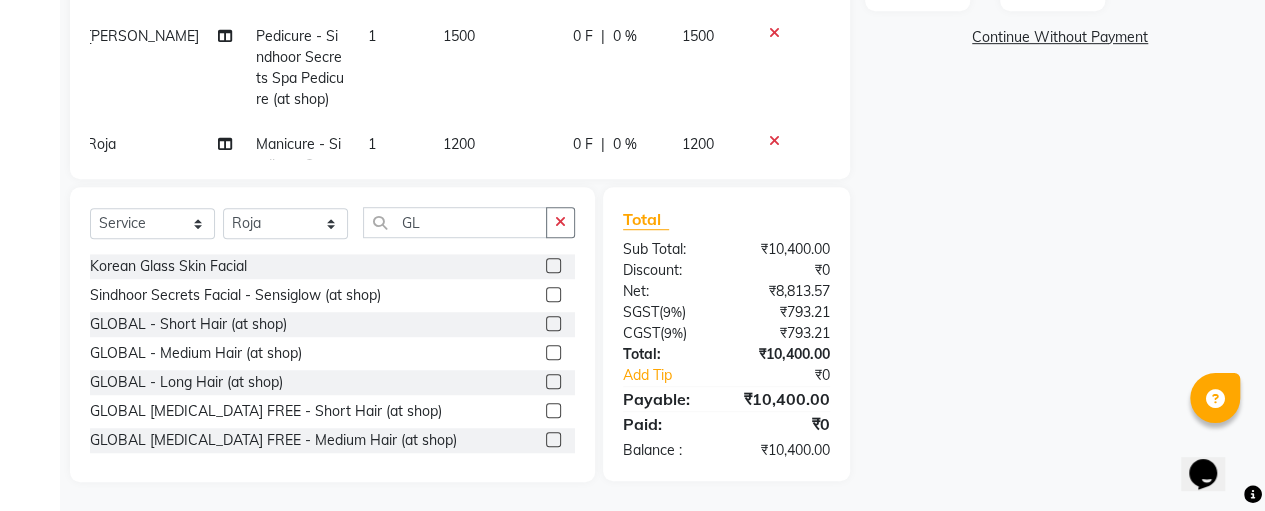 scroll, scrollTop: 420, scrollLeft: 14, axis: both 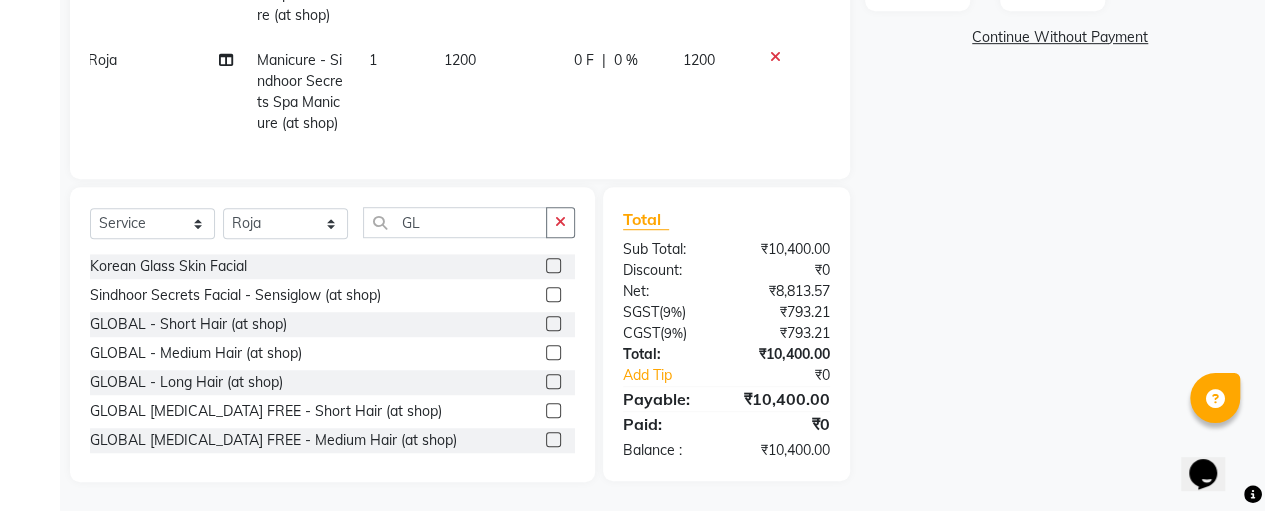 click 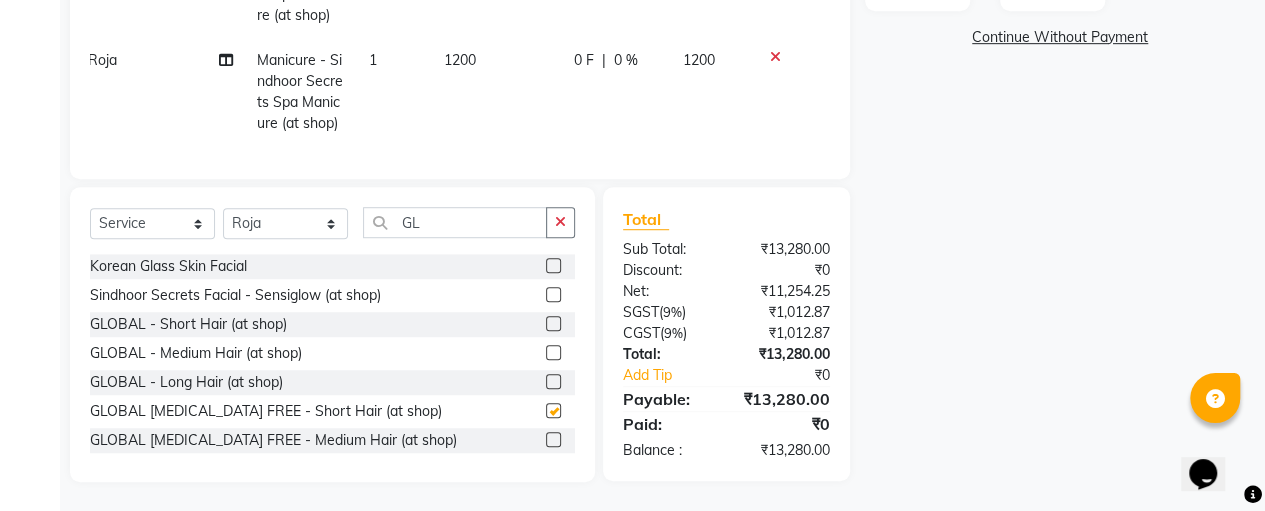 checkbox on "false" 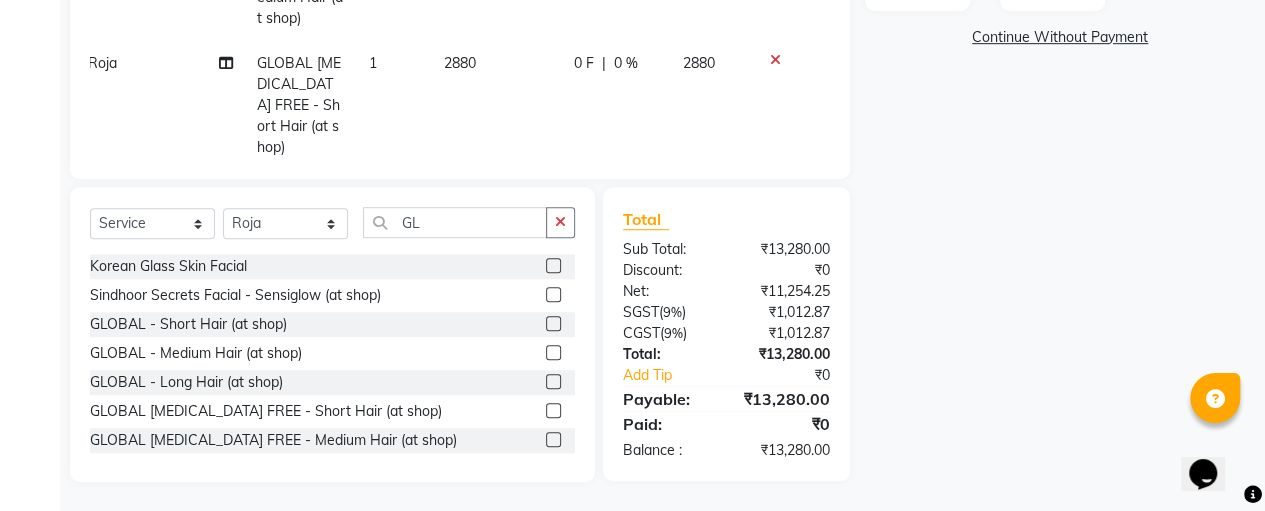 click on "2880" 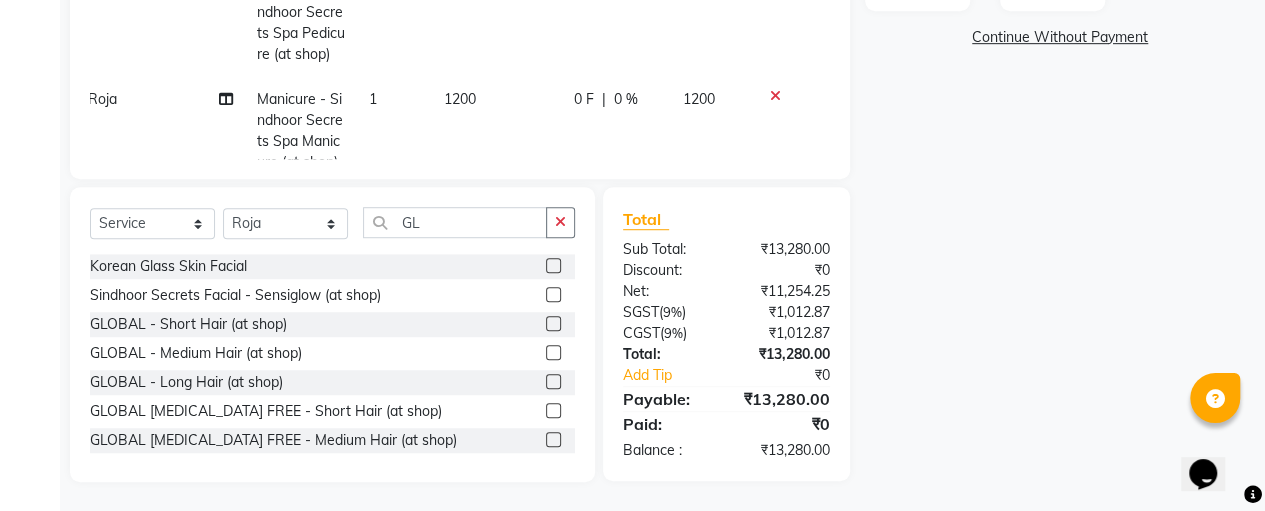 select on "70473" 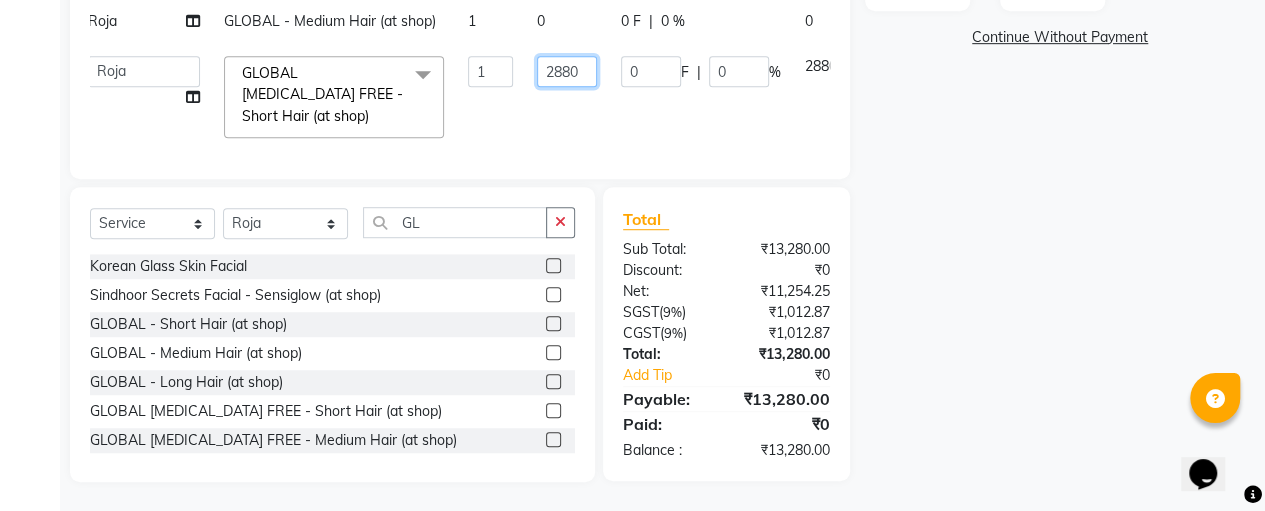 click on "2880" 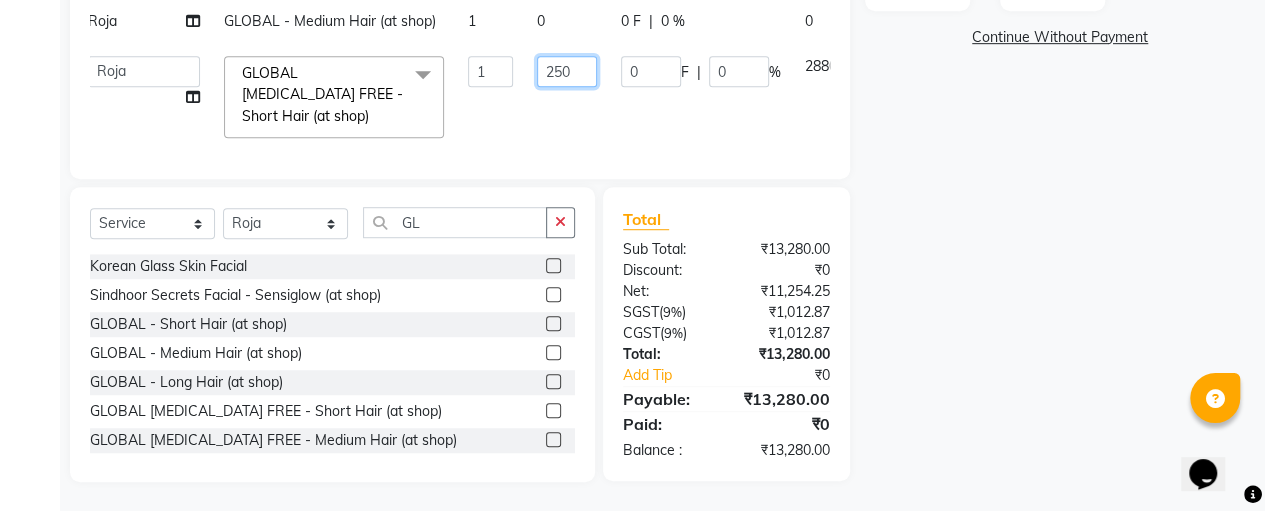 type on "2500" 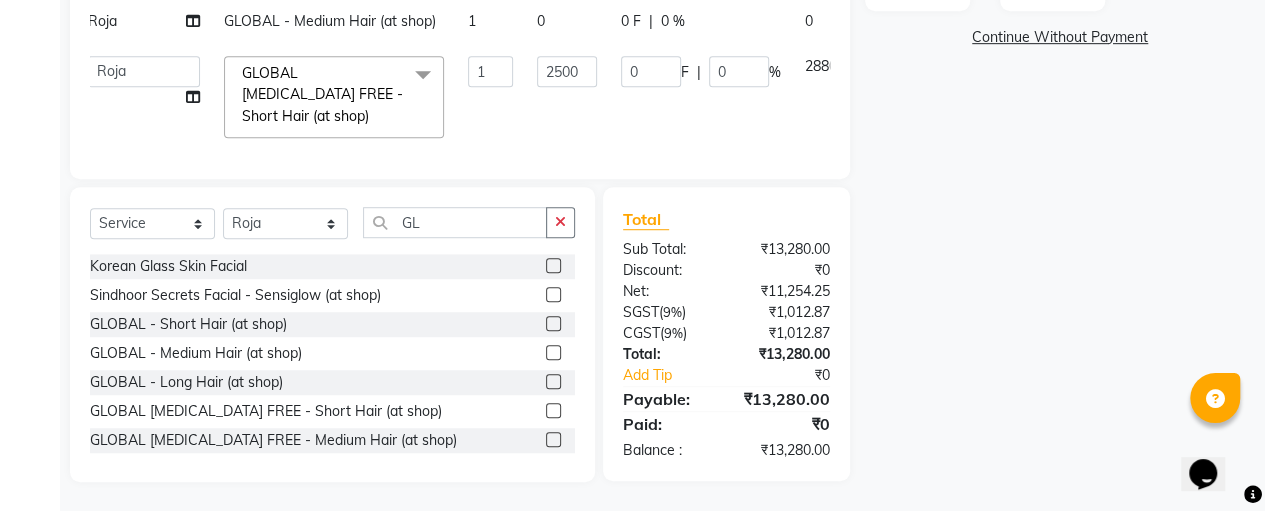 click on "NASREEN Facial & Skin Care - O+ Facial (at shop) 1 3800 0 F | 0 % 3800 NASREEN DETAN / BLEACH - FACE & NECK (at shop) 1 800 0 F | 0 % 800 NASREEN Waxing - Underarm (at shop) 1 250 0 F | 0 % 250 NASREEN Waxing - Half Leg (at shop) 1 450 0 F | 0 % 450 NASREEN Waxing - Full Arm (at shop) 1 450 0 F | 0 % 450 NASREEN Upper Lips 1 100 0 F | 0 % 100 NASREEN ROOT TOUCH UP - AMMONIA FREE (at shop) 1 1800 0 F | 0 % 1800 NASREEN Pedicure - Sindhoor Secrets Spa Pedicure (at shop) 1 1500 0 F | 0 % 1500 Roja Manicure - Sindhoor Secrets Spa Manicure (at shop) 1 1200 0 F | 0 % 1200 Roja Threading - Eyebrow (at shop) 1 50 0 F | 0 % 50 Roja GLOBAL - Medium Hair (at shop) 1 0 0 F | 0 % 0  Anitha   Fathima   NASREEN   Roja   SASIKALA  GLOBAL AMMONIA FREE - Short Hair (at shop)  x Threading - Forehead (at shop) Threading - Upper lips (at shop) Threading - Chin (at shop) Threading - Eyebrow (at shop) Threading - Forehead (At Home) Threading - Upper Lips (At Home) Threading - Chin (At Home) Threading - Eyebrow (At Home) Split Ends" 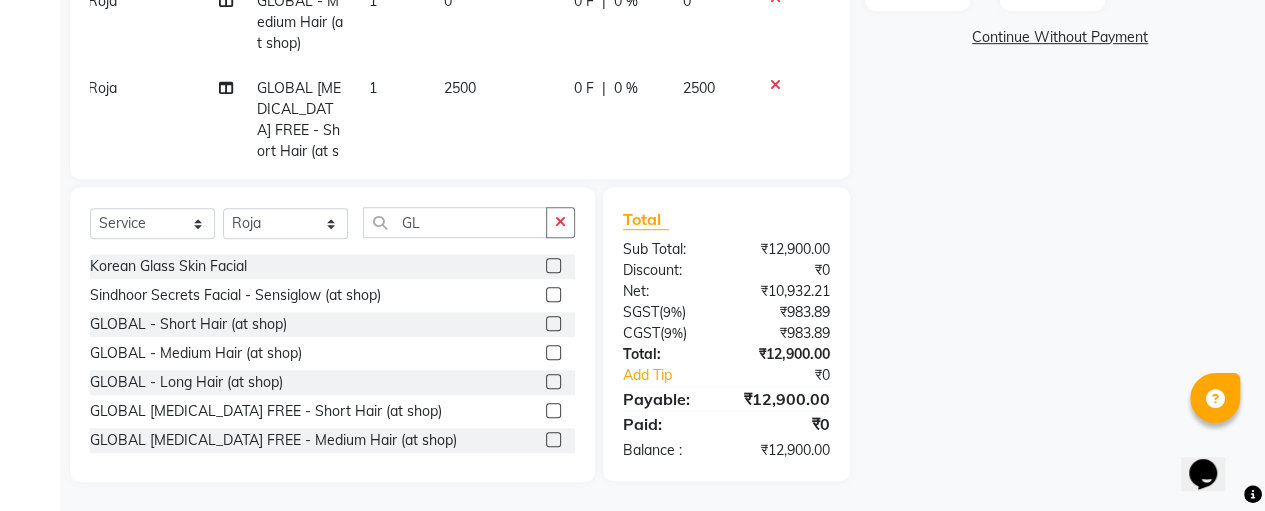 scroll, scrollTop: 699, scrollLeft: 14, axis: both 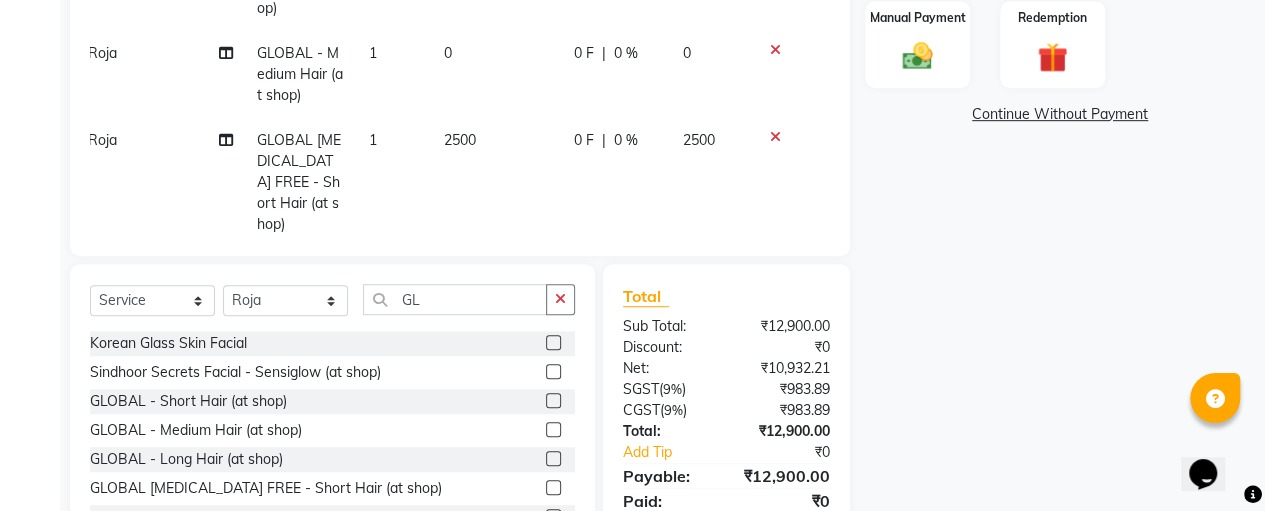 click on "Continue Without Payment" 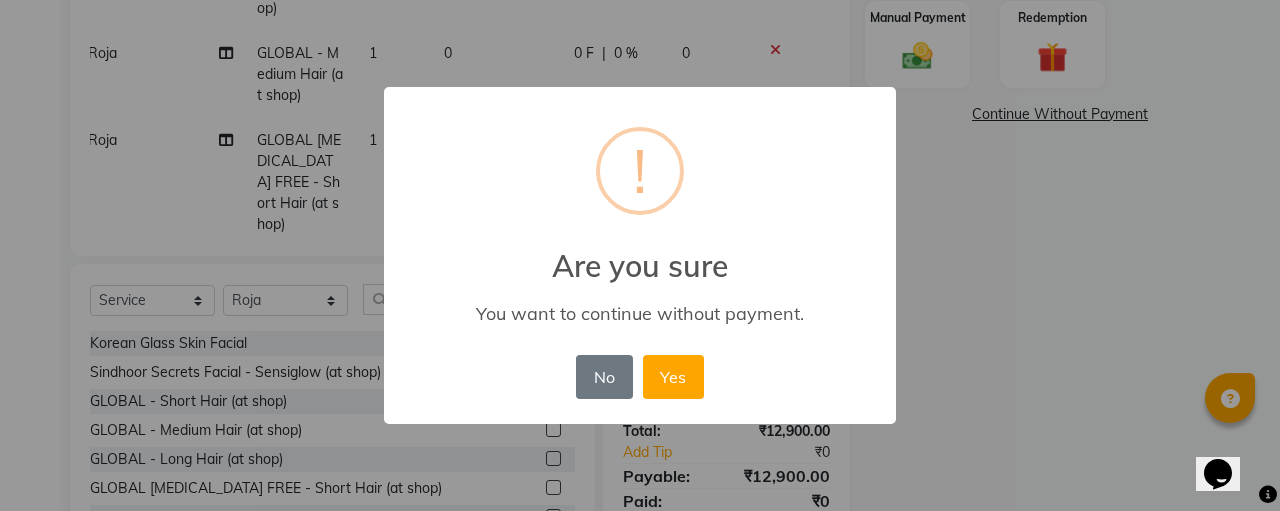 click on "× ! Are you sure You want to continue without payment. No No Yes" at bounding box center (640, 255) 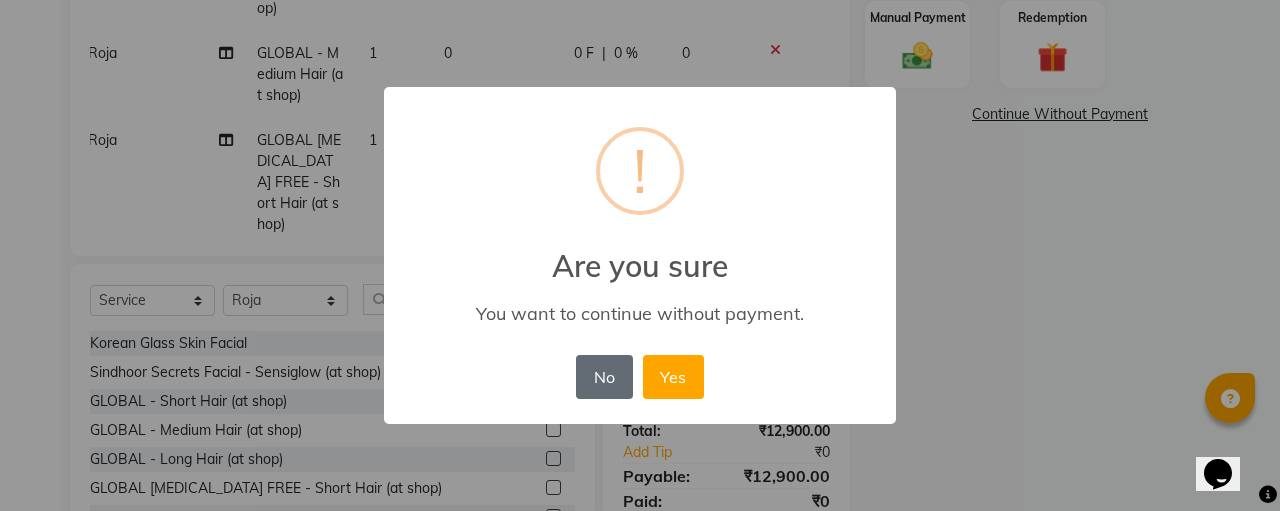 click on "No" at bounding box center [604, 377] 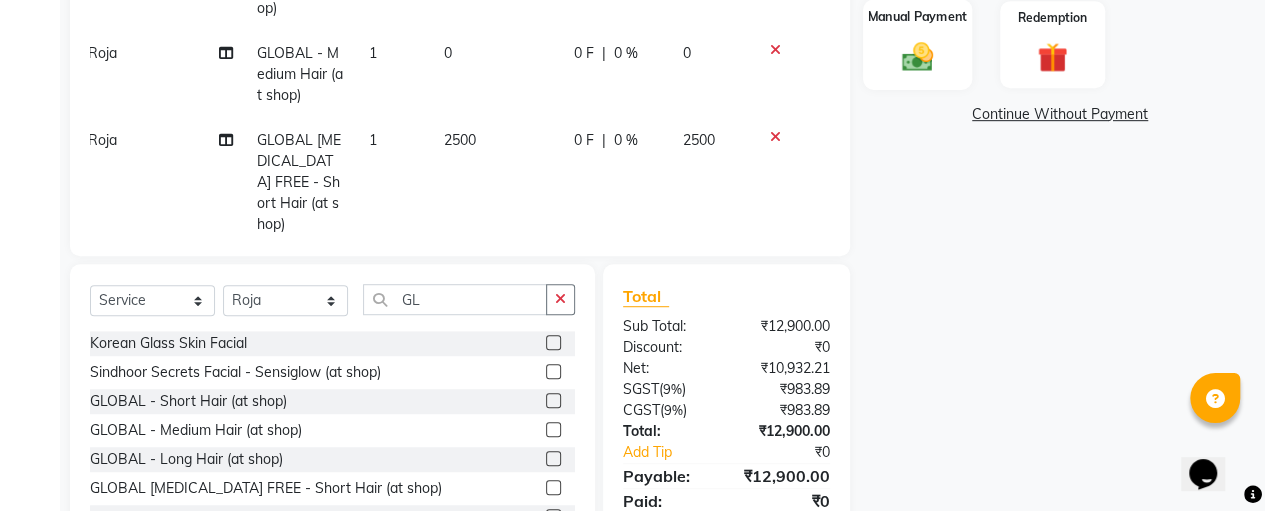 click 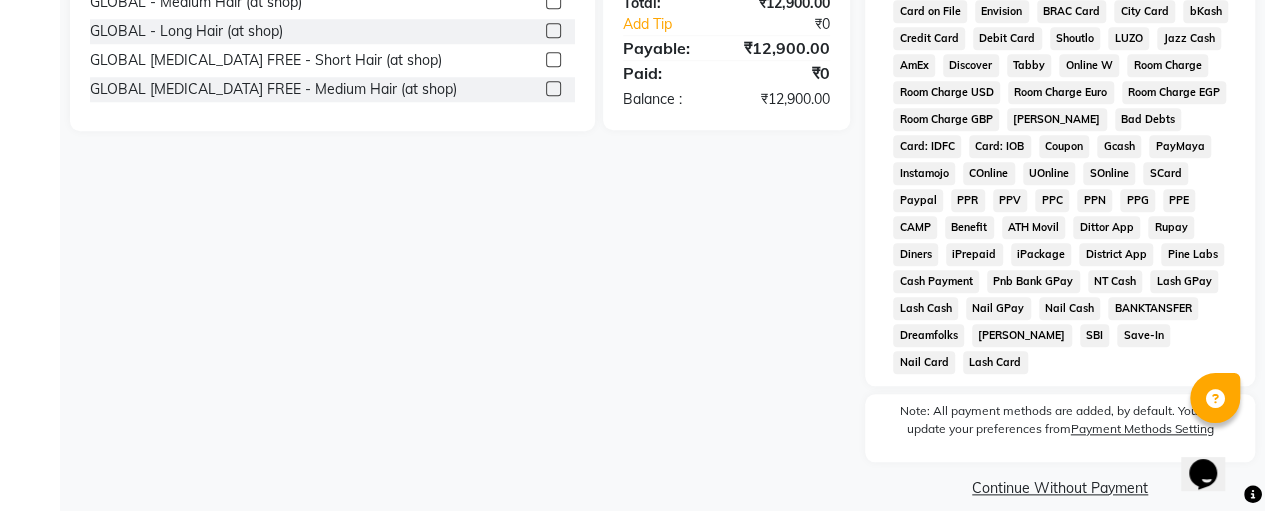 scroll, scrollTop: 940, scrollLeft: 0, axis: vertical 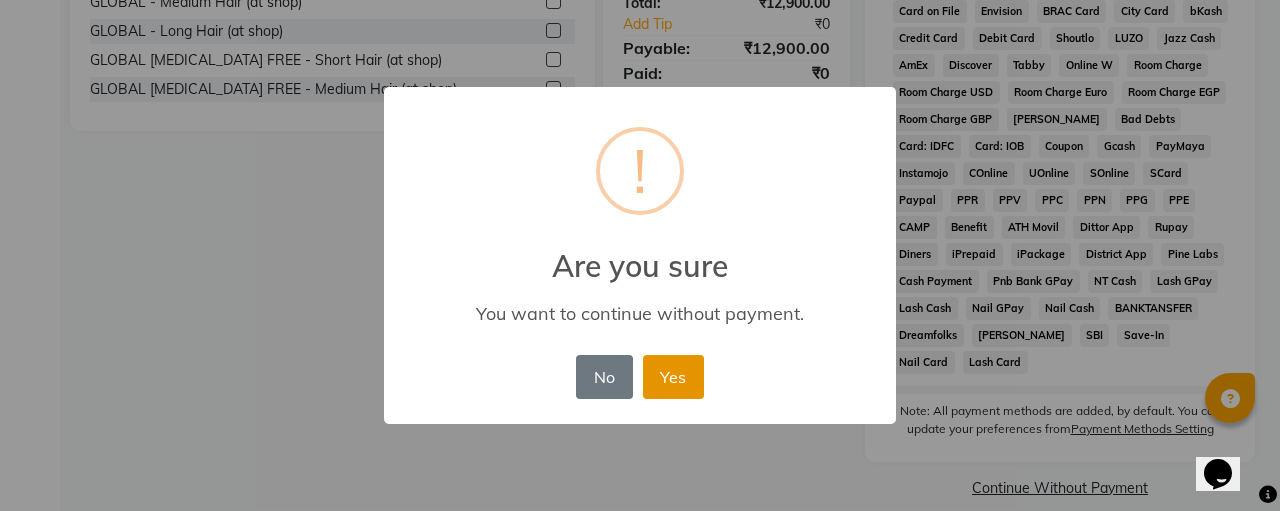 click on "Yes" at bounding box center [673, 377] 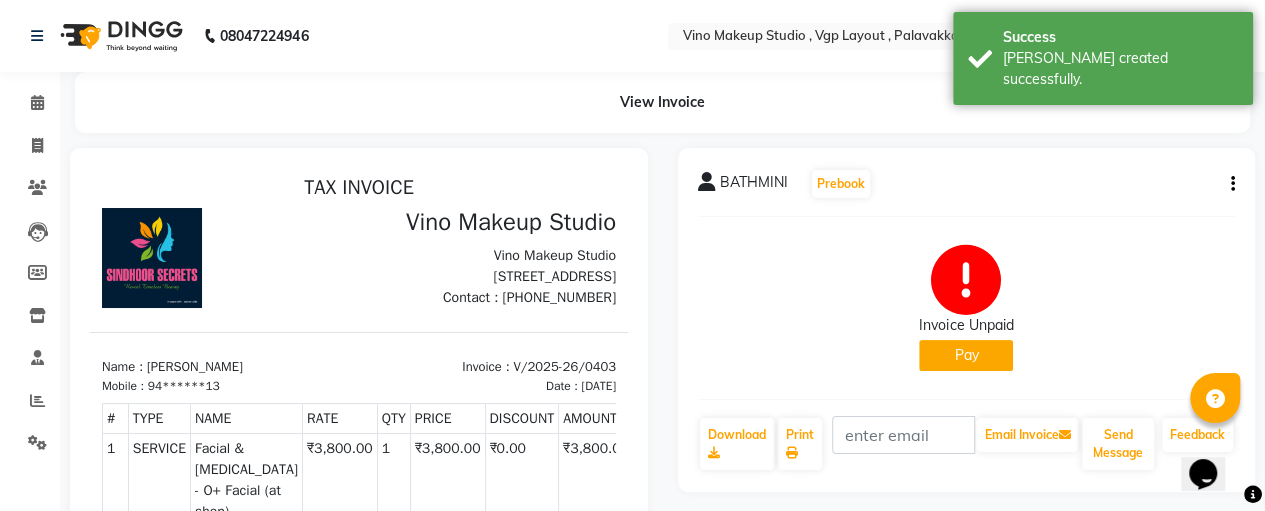 scroll, scrollTop: 0, scrollLeft: 0, axis: both 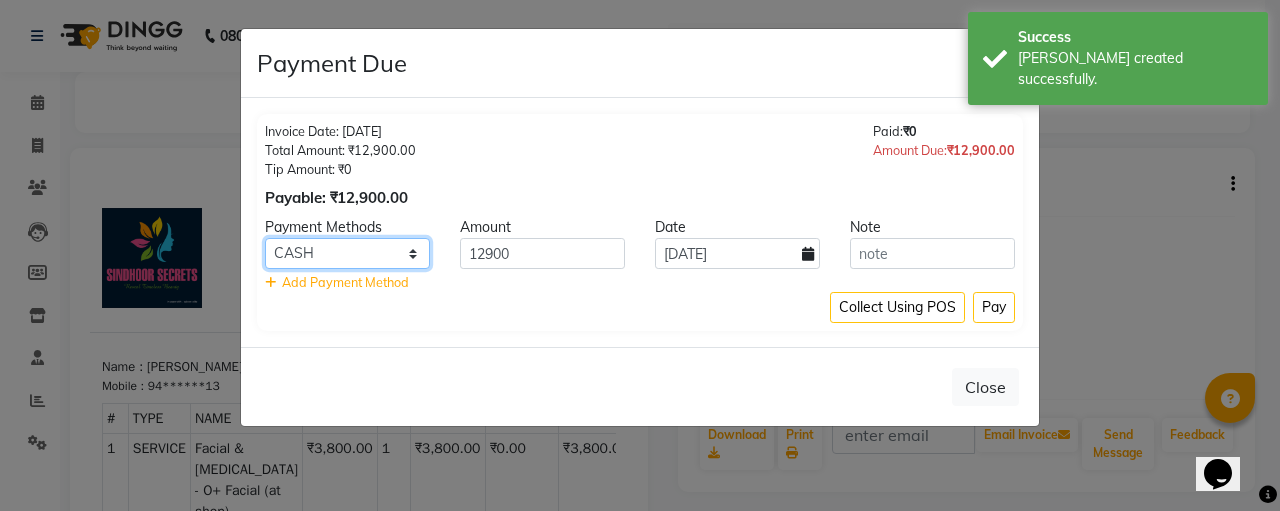 click on "CASH CARD ONLINE CUSTOM GPay PayTM PhonePe UPI NearBuy Loan BharatPay Cheque MosamBee MI Voucher Bank Family Visa Card Master Card BharatPay Card UPI BharatPay Other Cards Juice by MCB MyT Money MariDeal DefiDeal Deal.mu THD TCL CEdge Card M UPI M UPI Axis UPI Union Card (Indian Bank) Card (DL Bank) RS BTC Wellnessta Razorpay Complimentary Nift Spa Finder Spa Week Venmo BFL LoanTap SaveIN GMoney ATH Movil On Account Chamber Gift Card Trade Comp Donation Card on File Envision BRAC Card City Card bKash Credit Card Debit Card Shoutlo LUZO Jazz Cash AmEx Discover Tabby Online W Room Charge Room Charge USD Room Charge Euro Room Charge EGP Room Charge GBP Bajaj Finserv Bad Debts Card: IDFC Card: IOB Coupon Gcash PayMaya Instamojo COnline UOnline SOnline SCard Paypal PPR PPV PPC PPN PPG PPE CAMP Benefit ATH Movil Dittor App Rupay Diners iPrepaid iPackage District App Pine Labs Cash Payment Pnb Bank GPay NT Cash Lash GPay Lash Cash Nail GPay Nail Cash BANKTANSFER Dreamfolks BOB SBI Save-In Nail Card Lash Card" 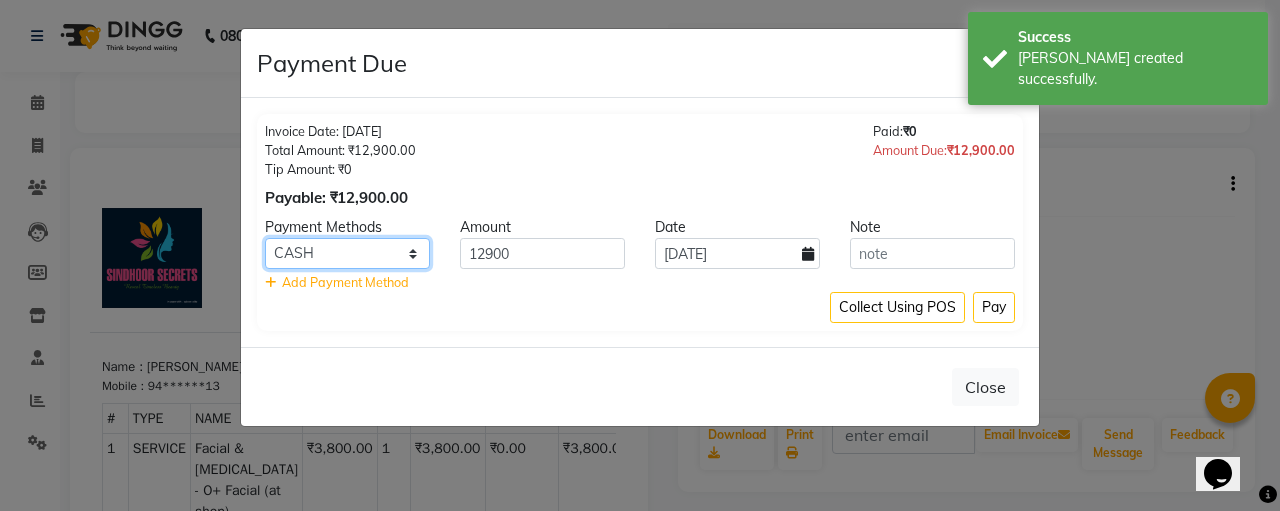 select on "8" 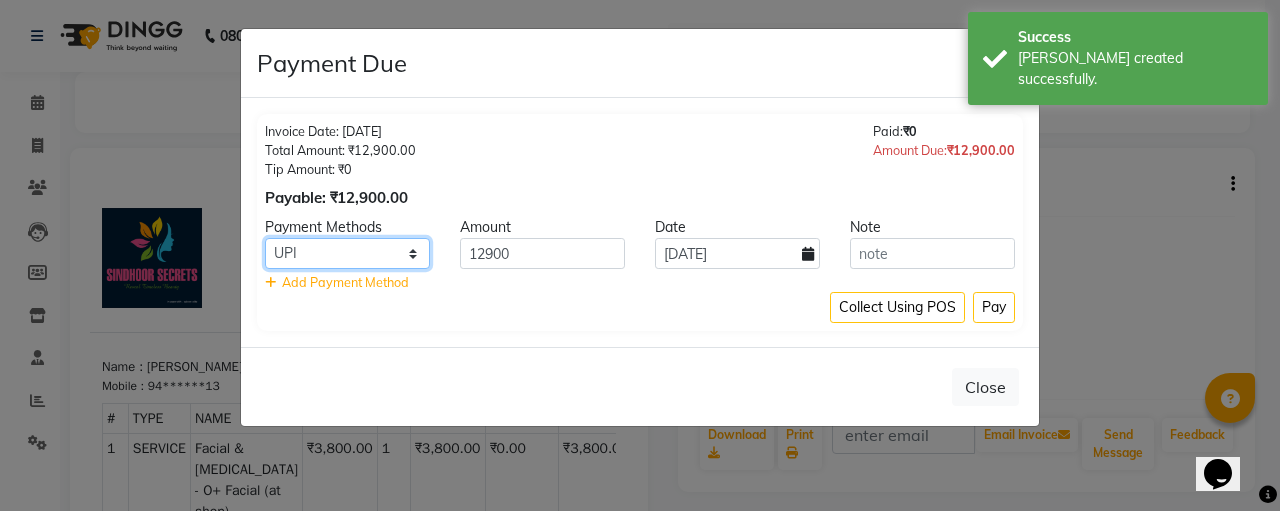 click on "CASH CARD ONLINE CUSTOM GPay PayTM PhonePe UPI NearBuy Loan BharatPay Cheque MosamBee MI Voucher Bank Family Visa Card Master Card BharatPay Card UPI BharatPay Other Cards Juice by MCB MyT Money MariDeal DefiDeal Deal.mu THD TCL CEdge Card M UPI M UPI Axis UPI Union Card (Indian Bank) Card (DL Bank) RS BTC Wellnessta Razorpay Complimentary Nift Spa Finder Spa Week Venmo BFL LoanTap SaveIN GMoney ATH Movil On Account Chamber Gift Card Trade Comp Donation Card on File Envision BRAC Card City Card bKash Credit Card Debit Card Shoutlo LUZO Jazz Cash AmEx Discover Tabby Online W Room Charge Room Charge USD Room Charge Euro Room Charge EGP Room Charge GBP Bajaj Finserv Bad Debts Card: IDFC Card: IOB Coupon Gcash PayMaya Instamojo COnline UOnline SOnline SCard Paypal PPR PPV PPC PPN PPG PPE CAMP Benefit ATH Movil Dittor App Rupay Diners iPrepaid iPackage District App Pine Labs Cash Payment Pnb Bank GPay NT Cash Lash GPay Lash Cash Nail GPay Nail Cash BANKTANSFER Dreamfolks BOB SBI Save-In Nail Card Lash Card" 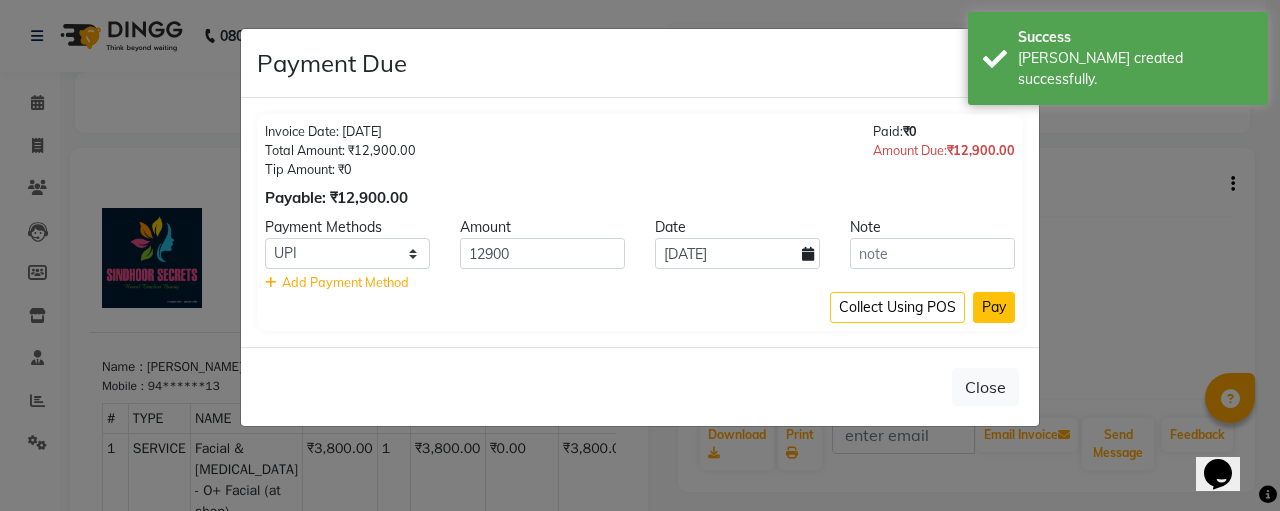 click on "Pay" 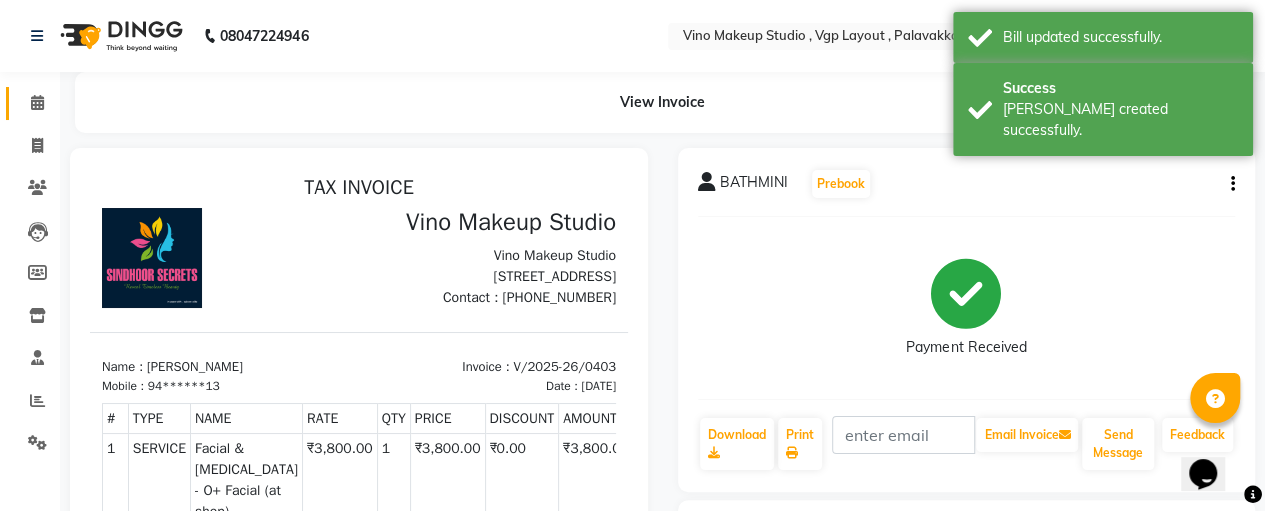click 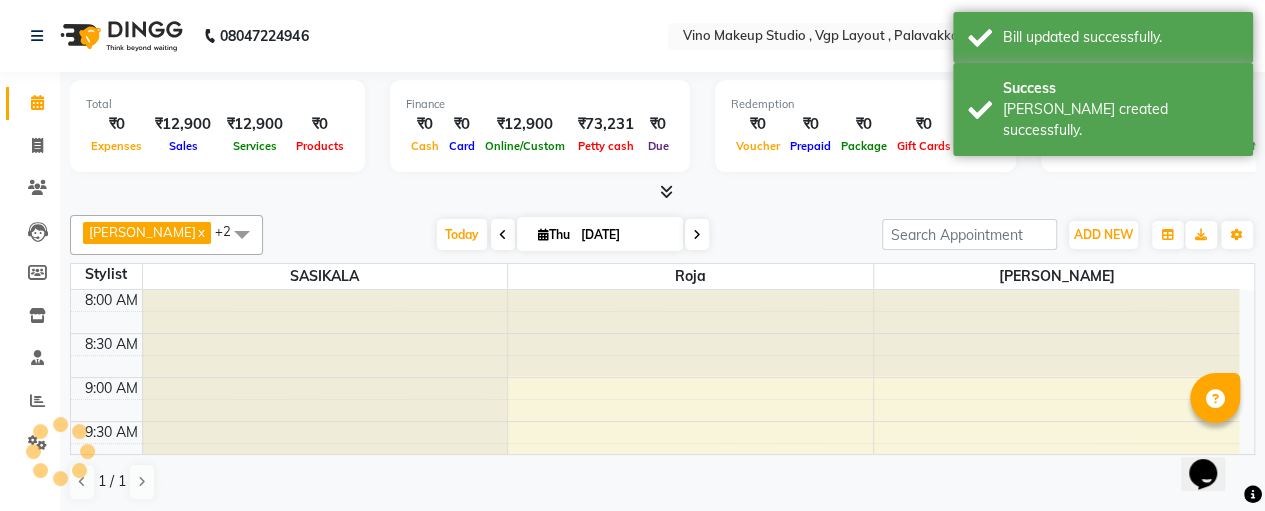 scroll, scrollTop: 0, scrollLeft: 0, axis: both 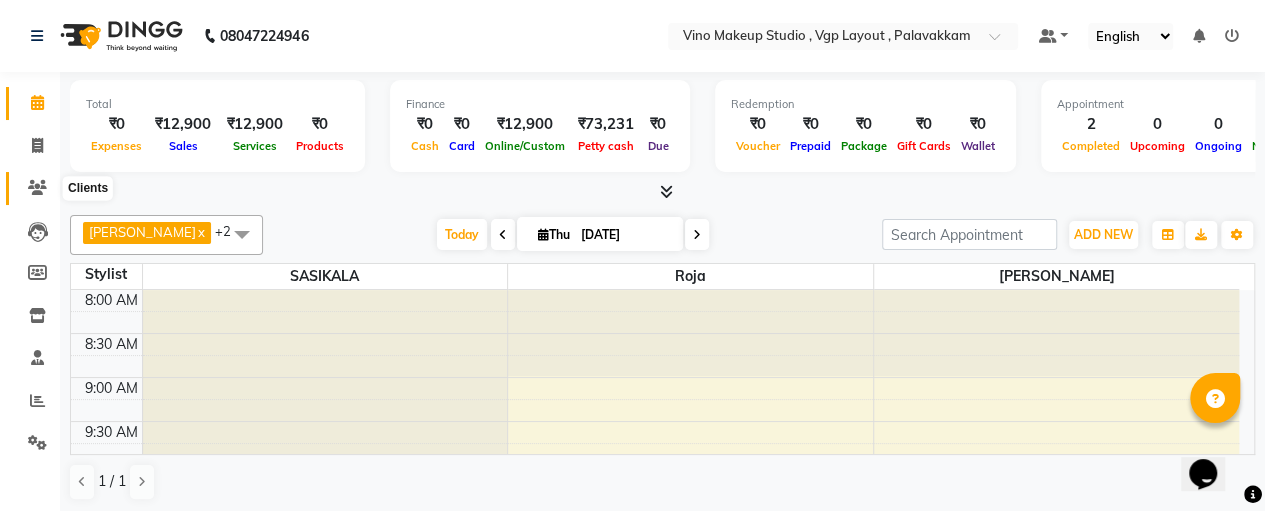 click 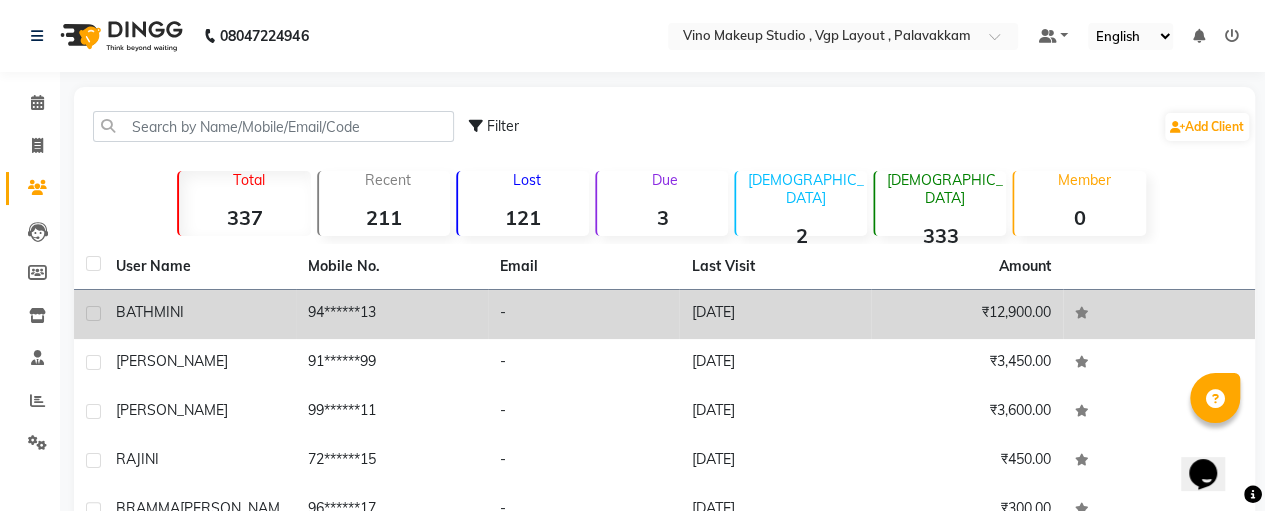 click on "BATHMINI" 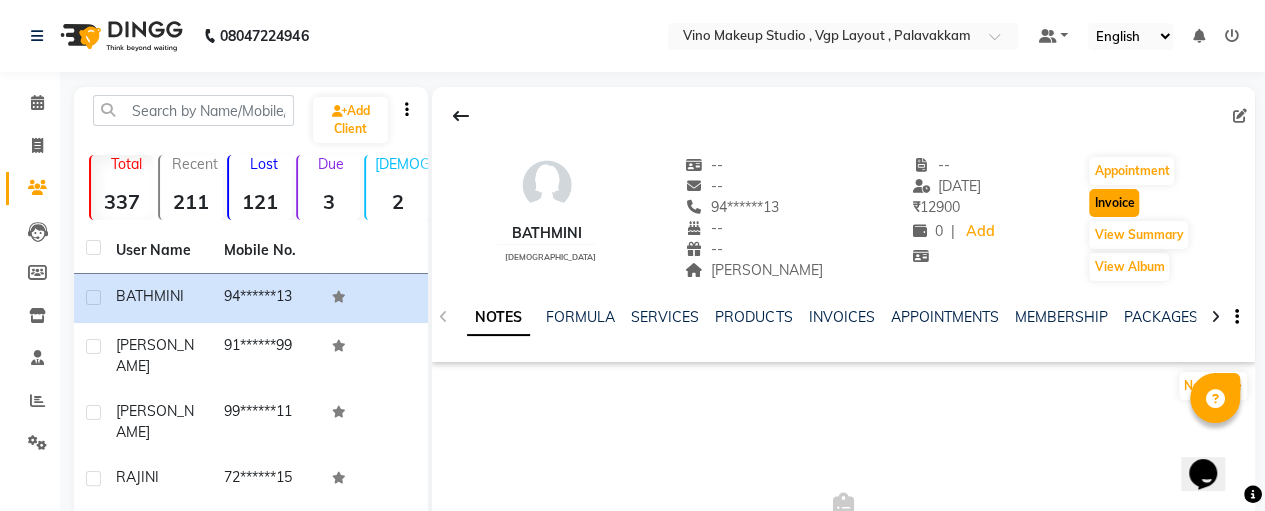 click on "Invoice" 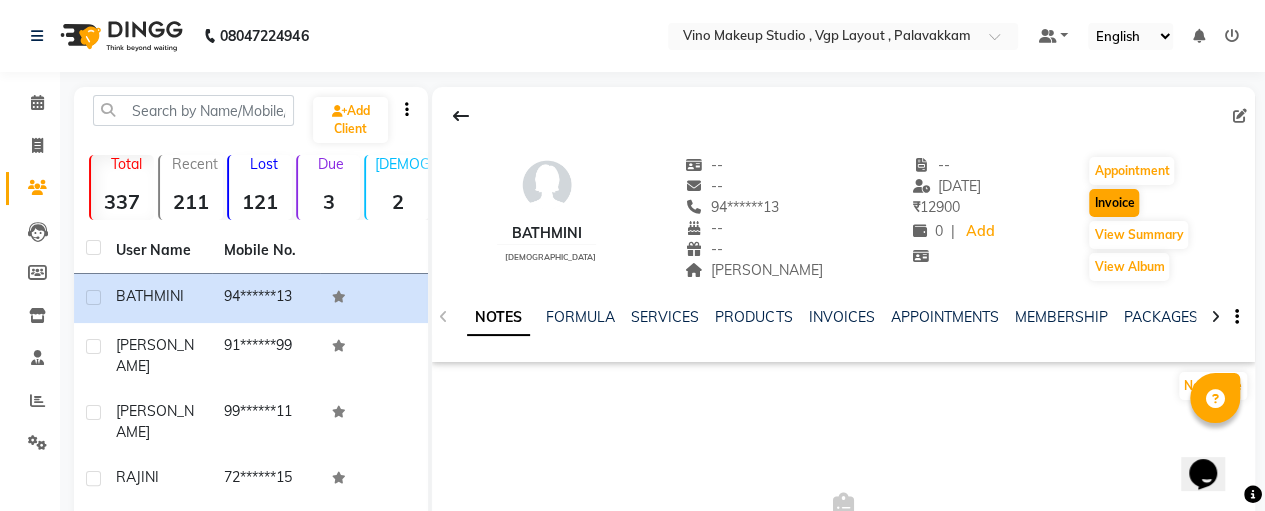 select on "7459" 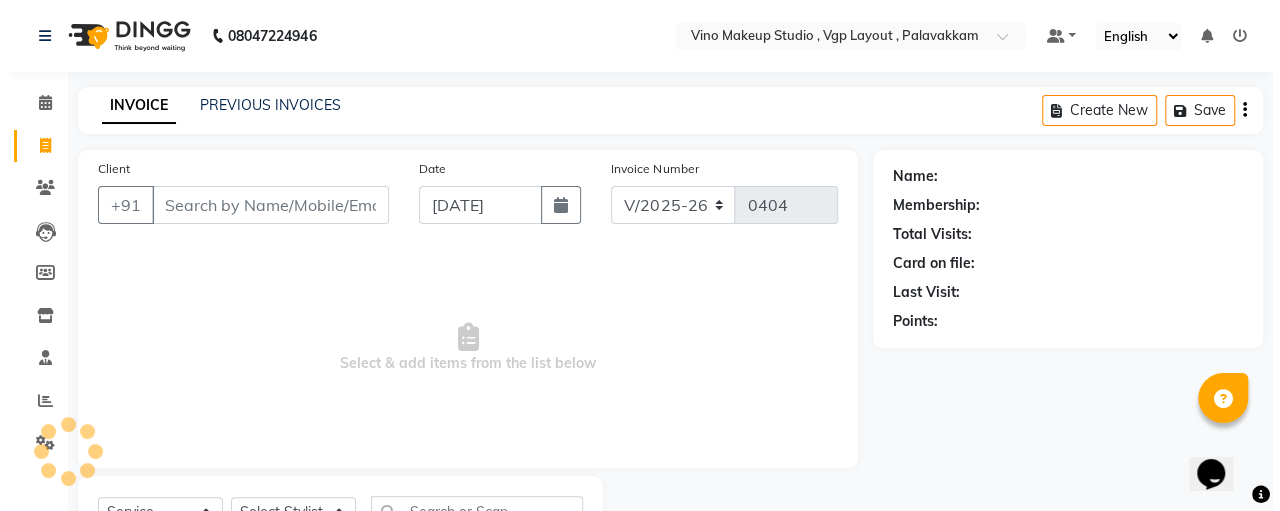 scroll, scrollTop: 89, scrollLeft: 0, axis: vertical 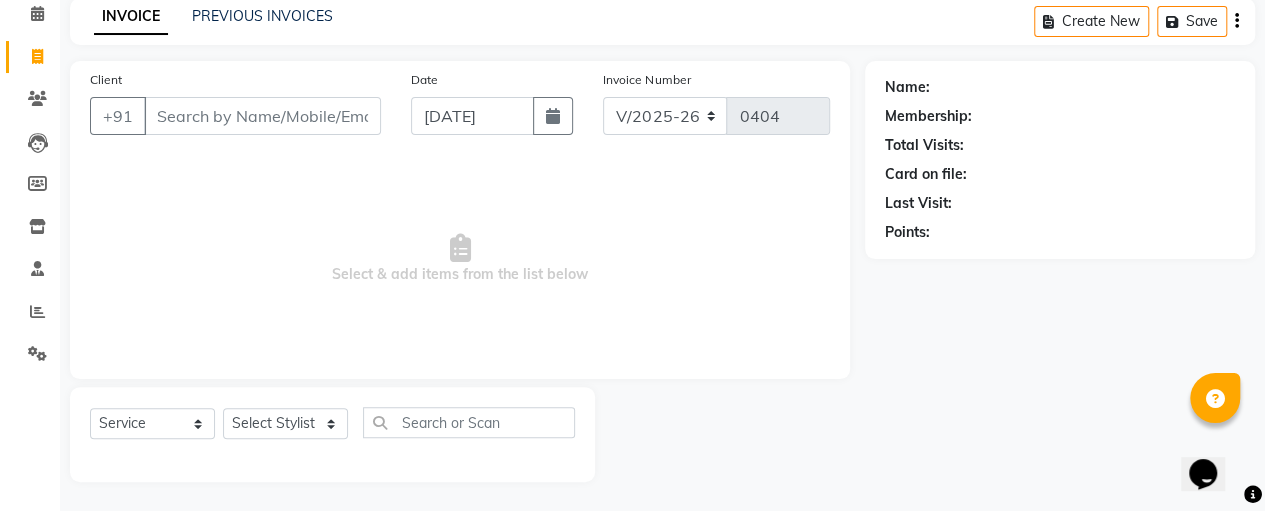 type on "94******13" 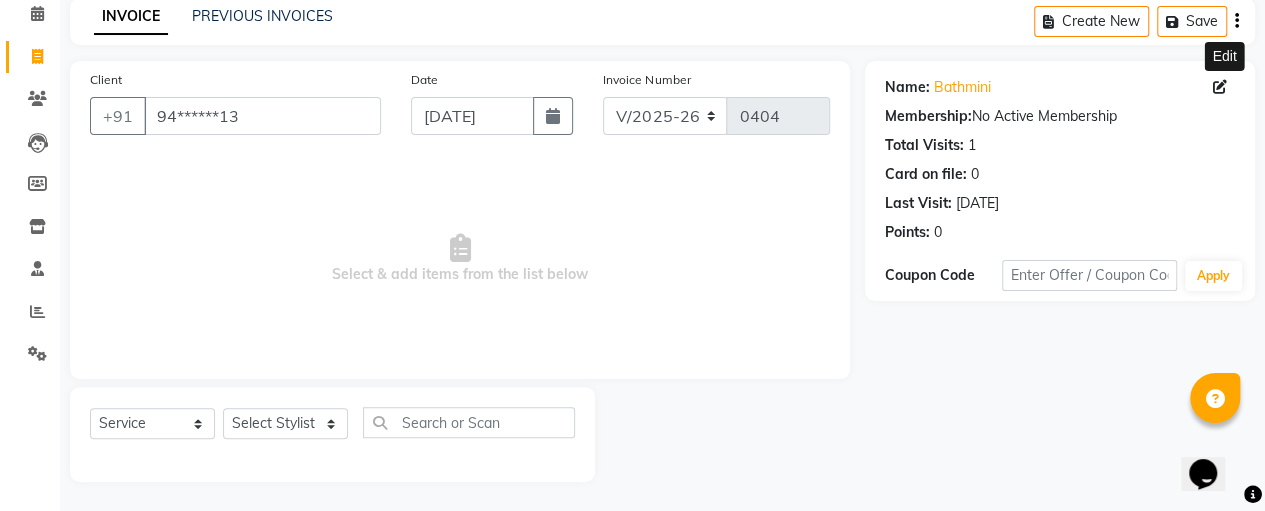 click 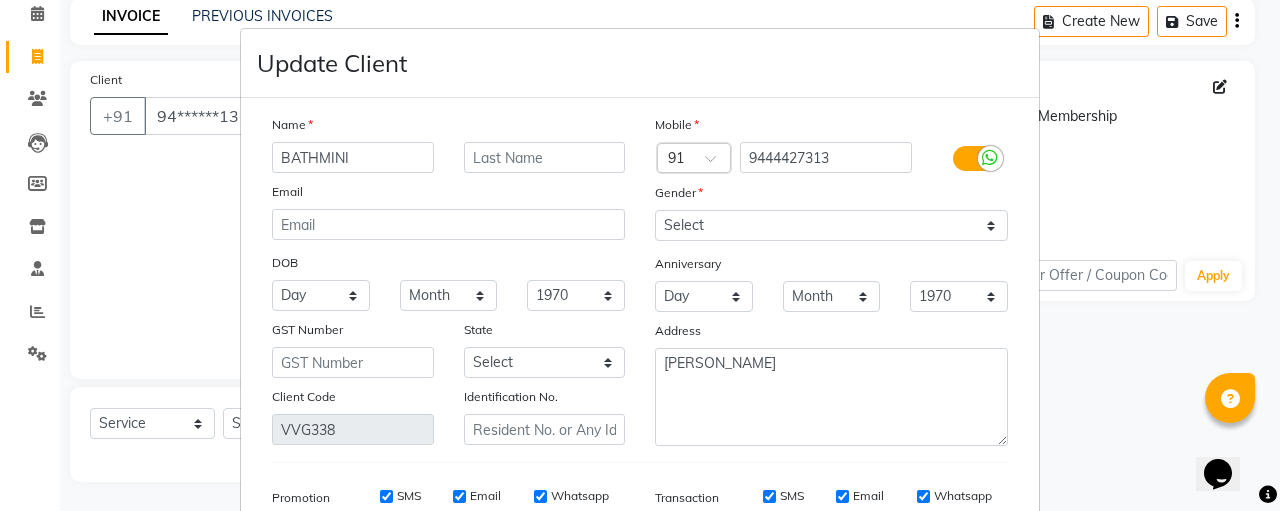 click on "BATHMINI" at bounding box center (353, 157) 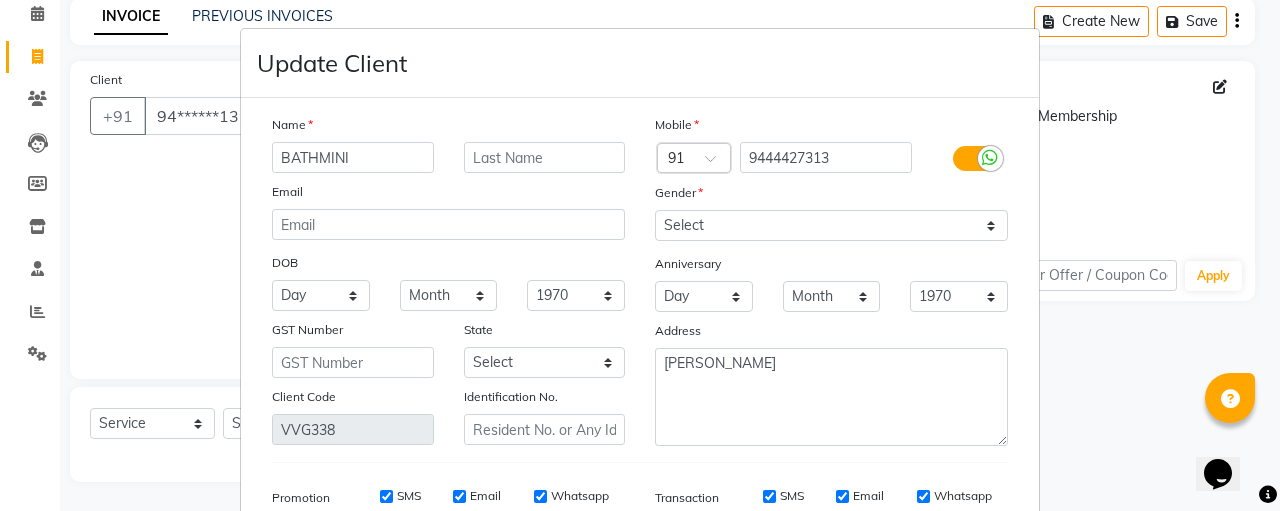 drag, startPoint x: 362, startPoint y: 155, endPoint x: 262, endPoint y: 165, distance: 100.49876 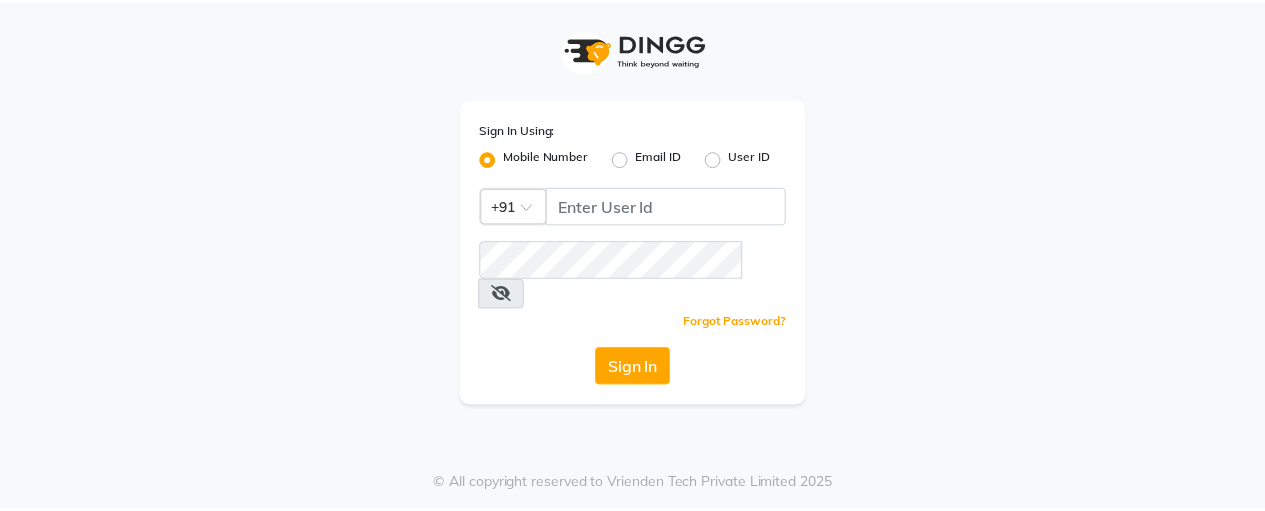 scroll, scrollTop: 0, scrollLeft: 0, axis: both 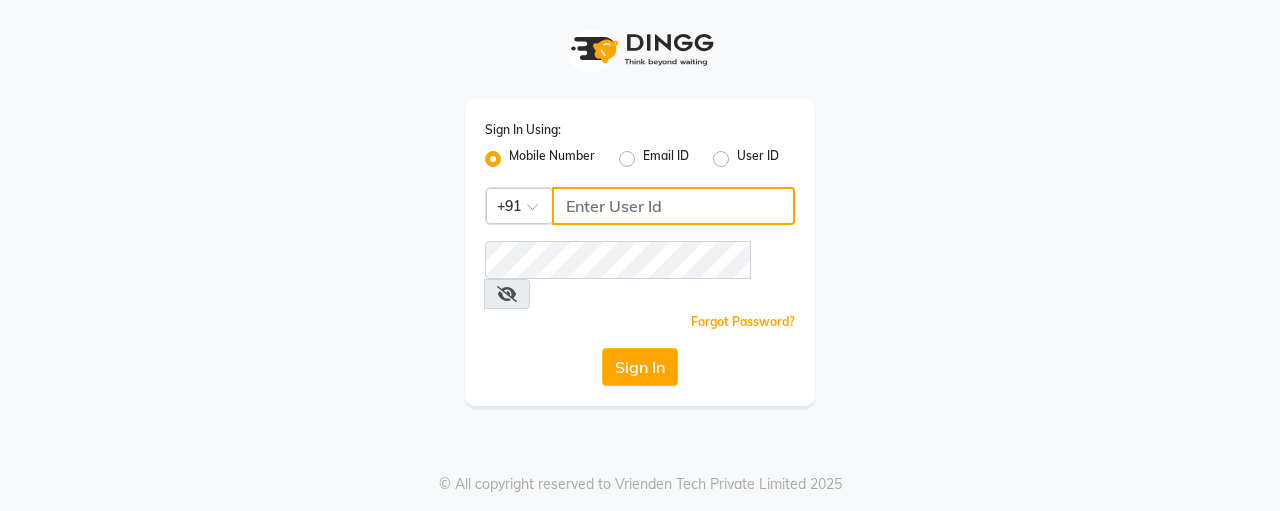 type on "8925374259" 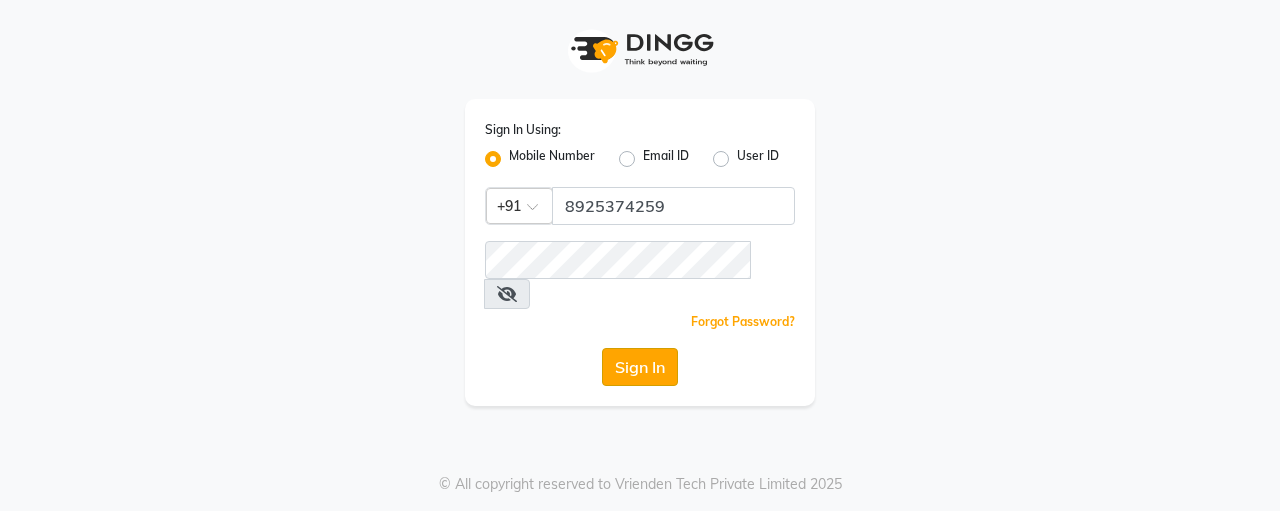 click on "Sign In" 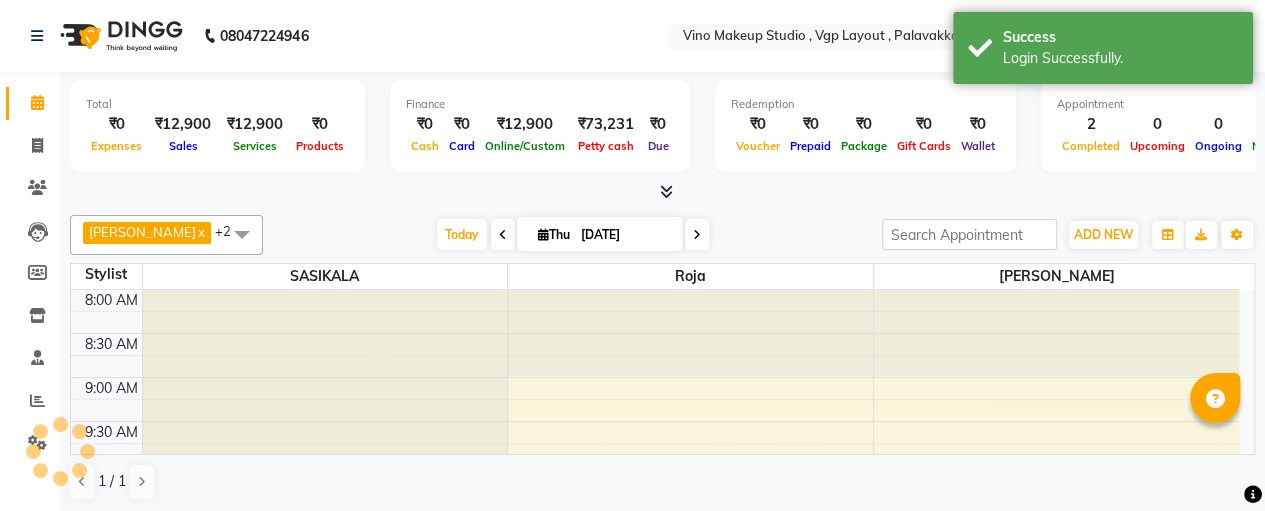scroll, scrollTop: 694, scrollLeft: 0, axis: vertical 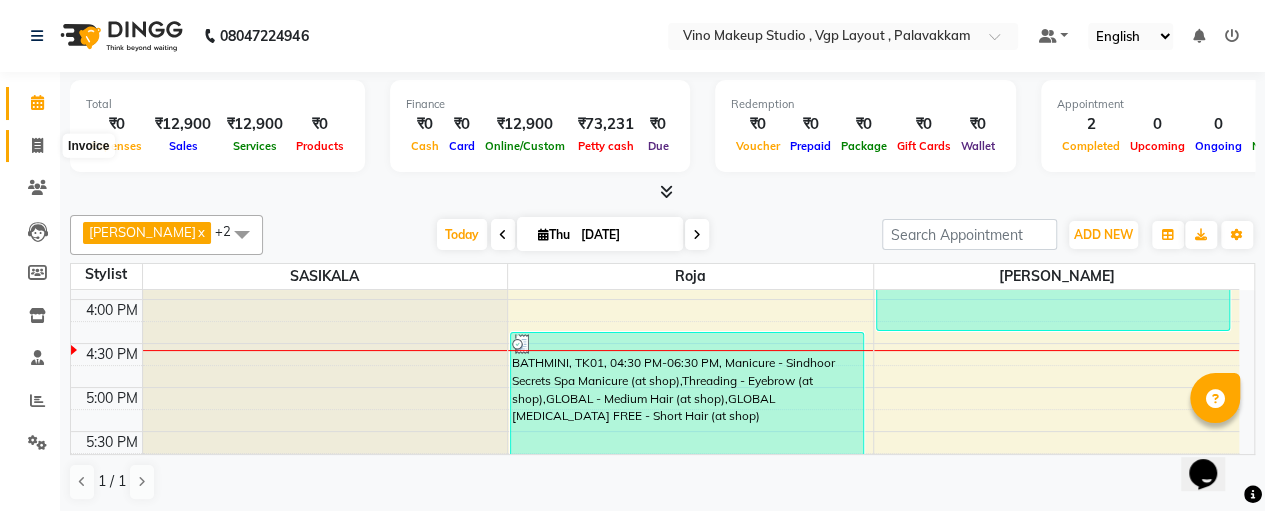 click 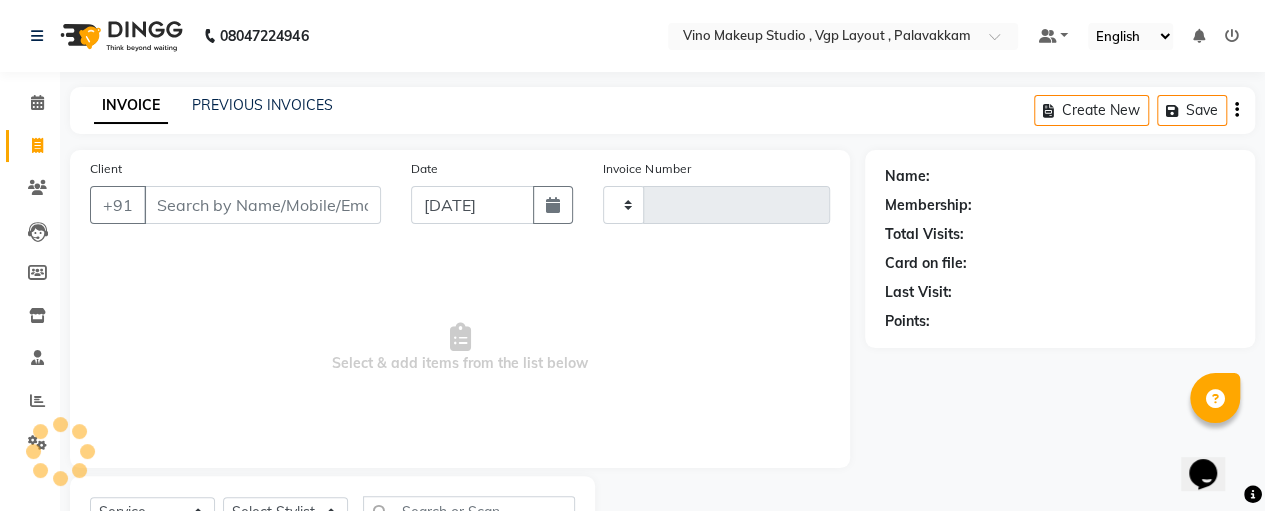 click on "Client" at bounding box center (262, 205) 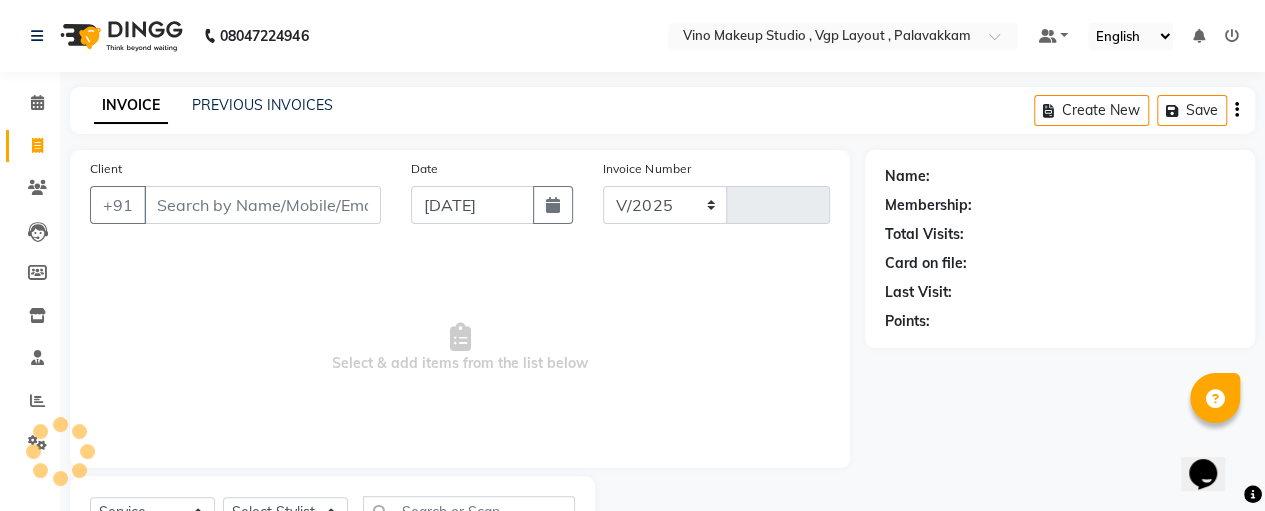 select on "7459" 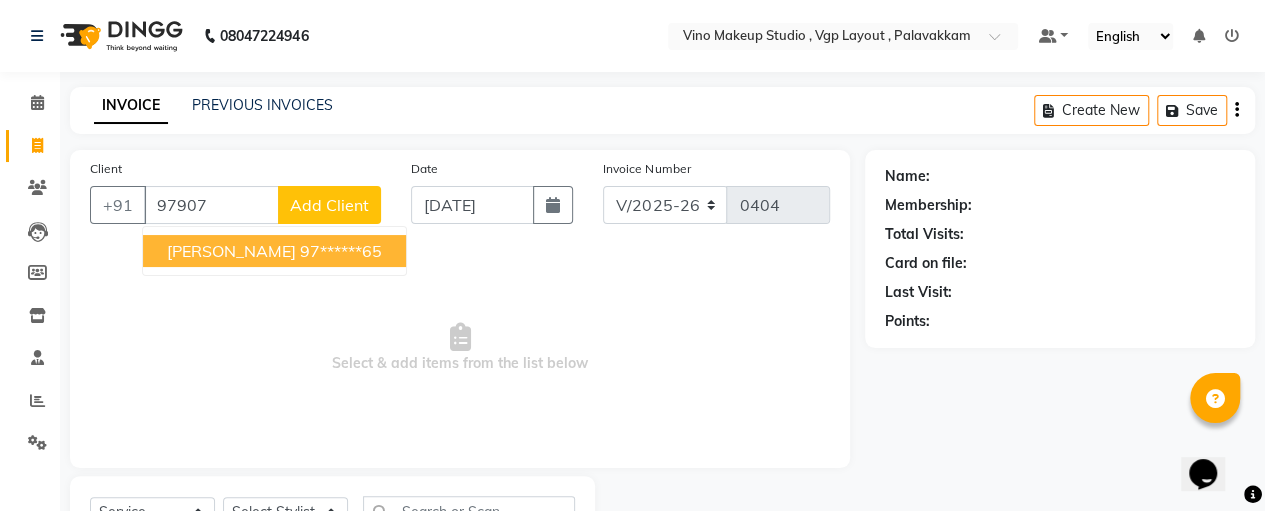click on "97******65" at bounding box center [341, 251] 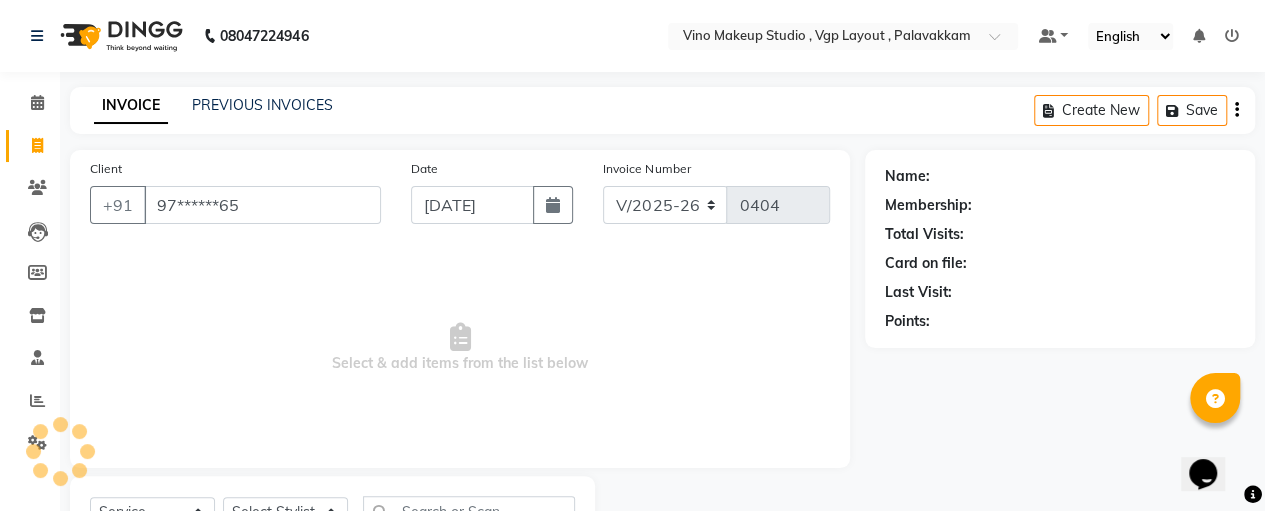 type on "97******65" 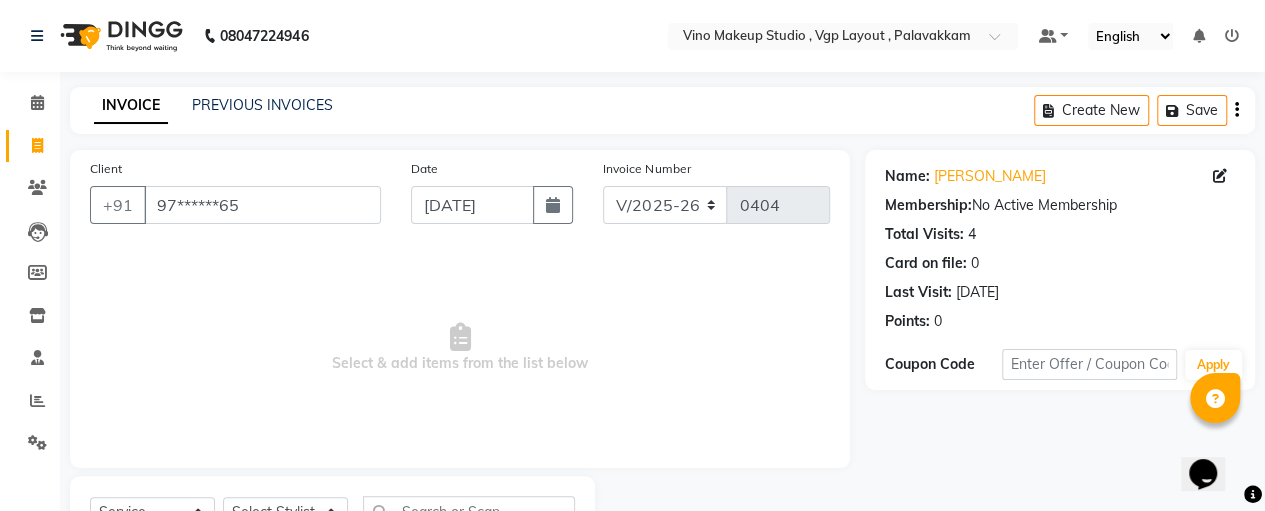 scroll, scrollTop: 89, scrollLeft: 0, axis: vertical 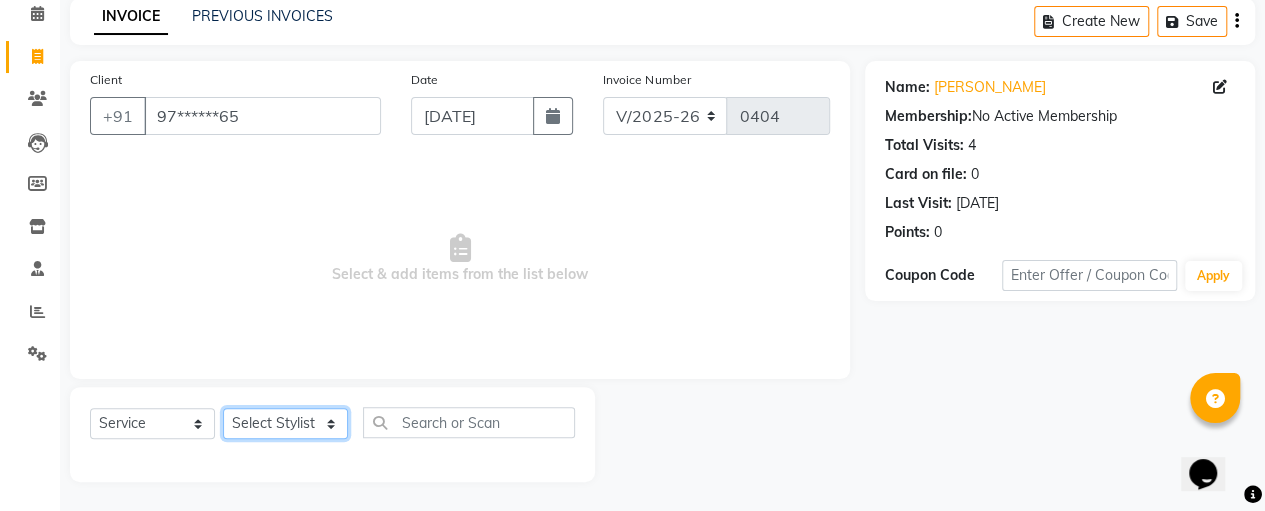 click on "Select Stylist Anitha Fathima NASREEN Roja SASIKALA" 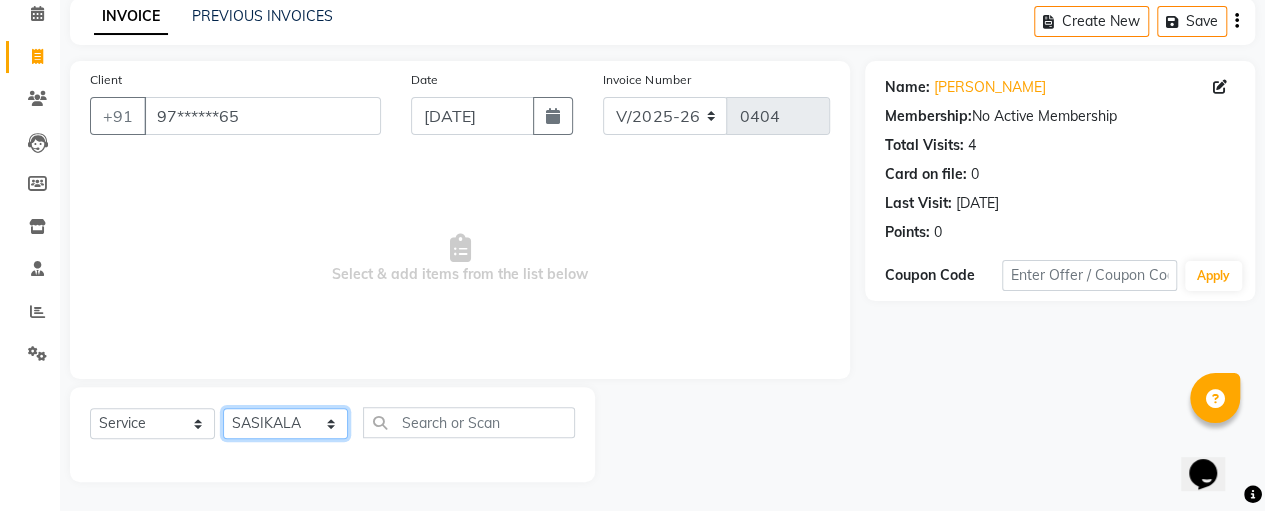 click on "Select Stylist Anitha Fathima NASREEN Roja SASIKALA" 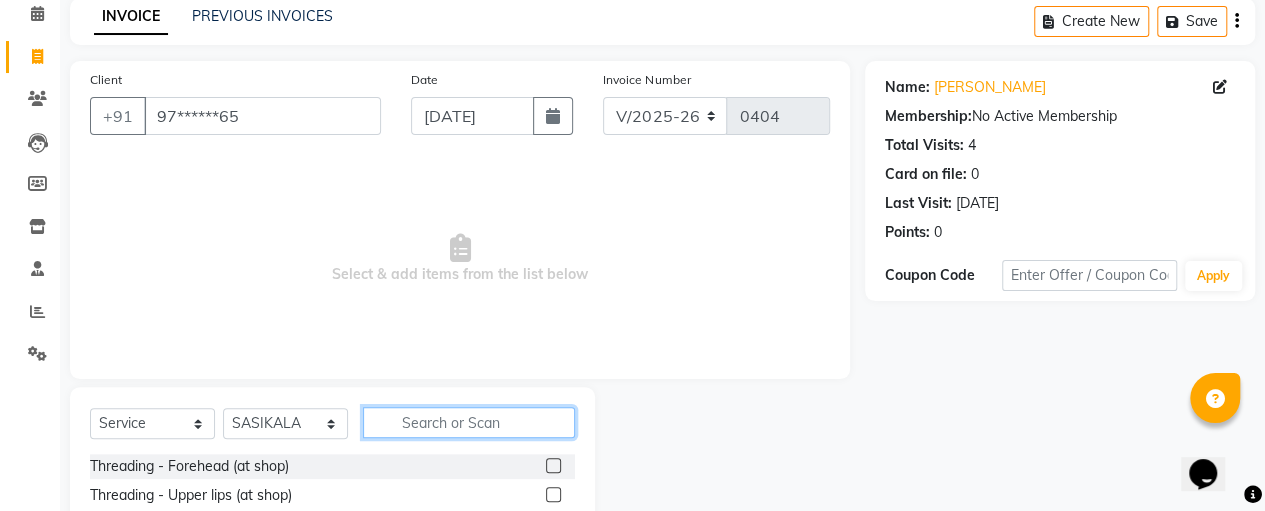 click 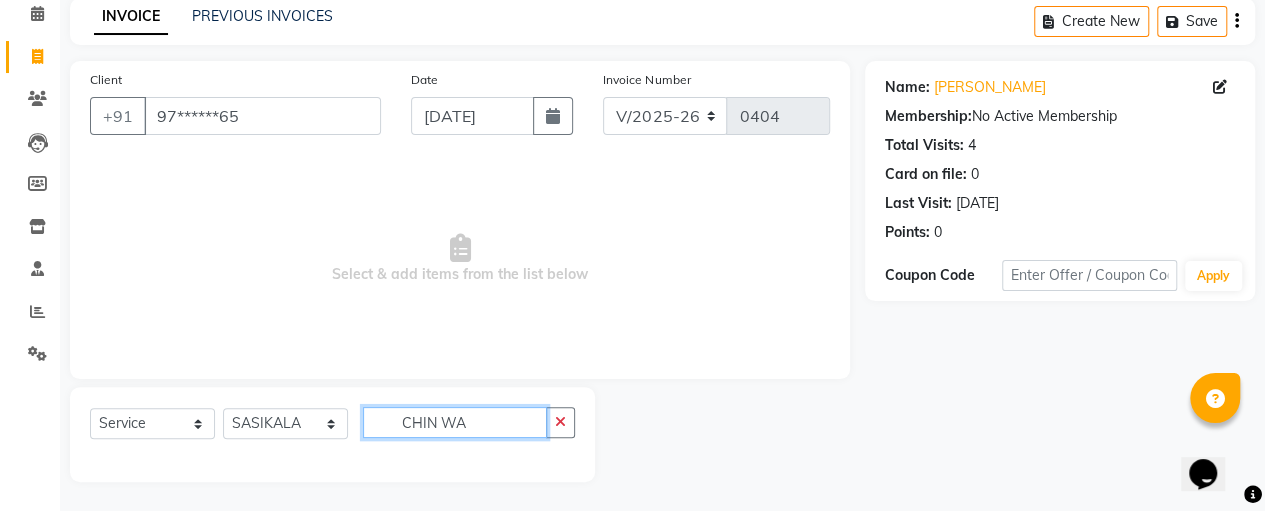 scroll, scrollTop: 88, scrollLeft: 0, axis: vertical 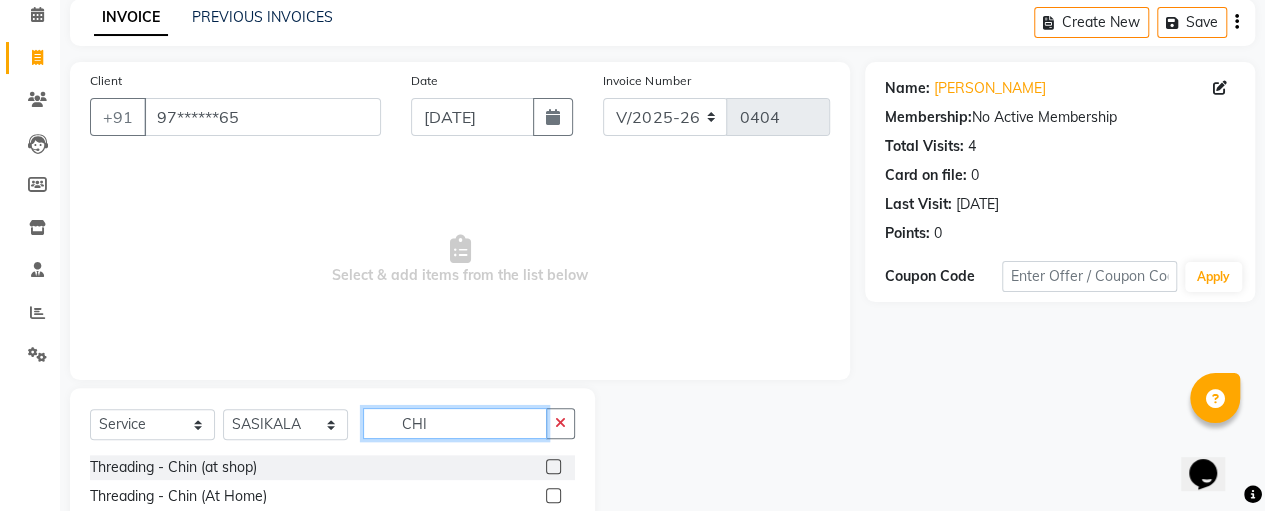 type on "CHI" 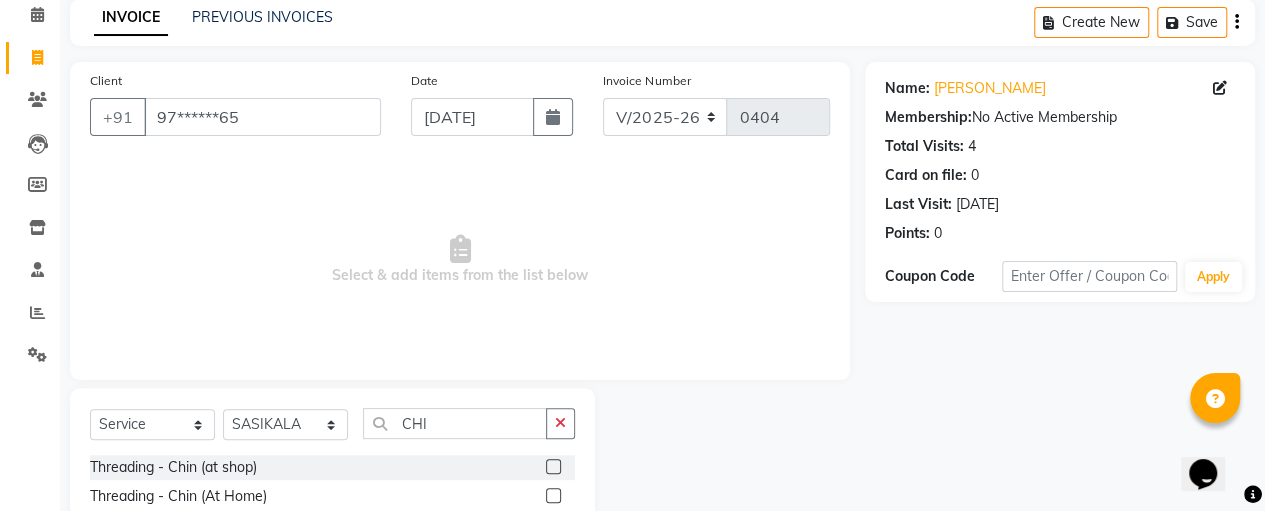click 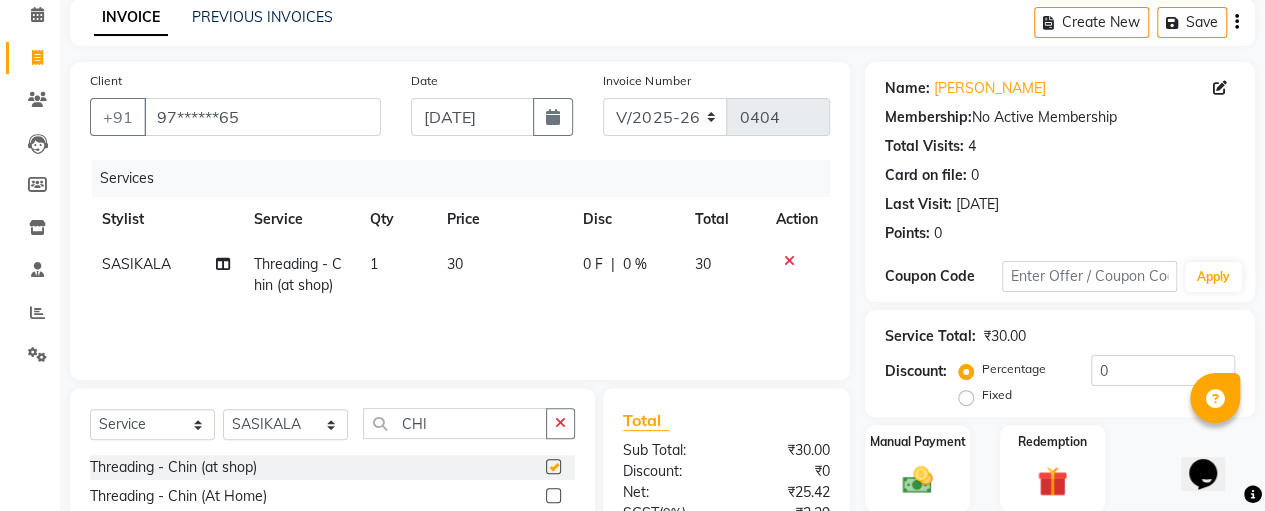 checkbox on "false" 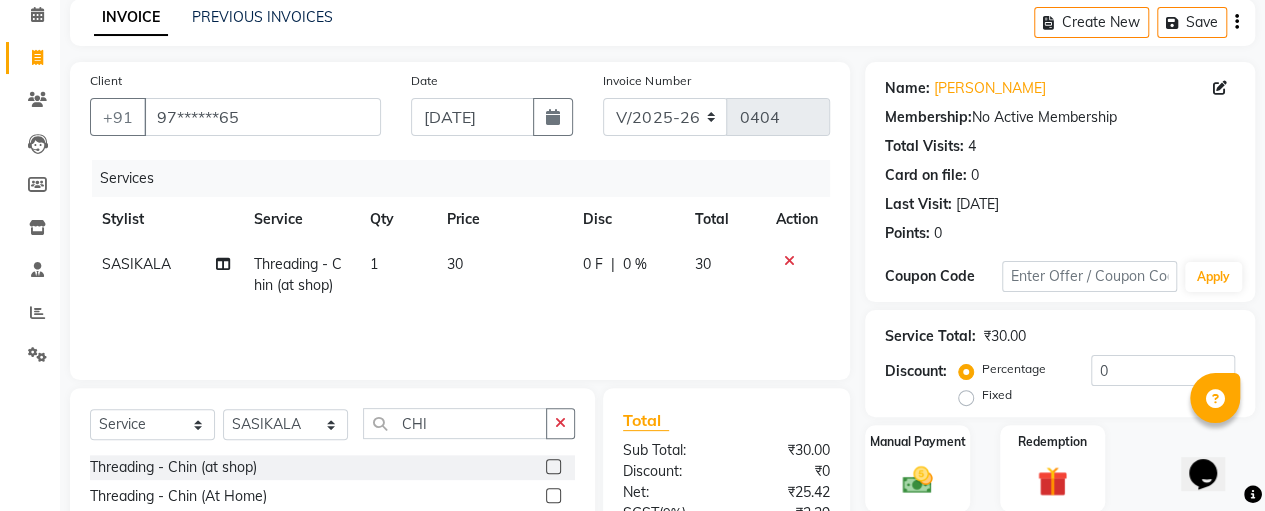 click on "30" 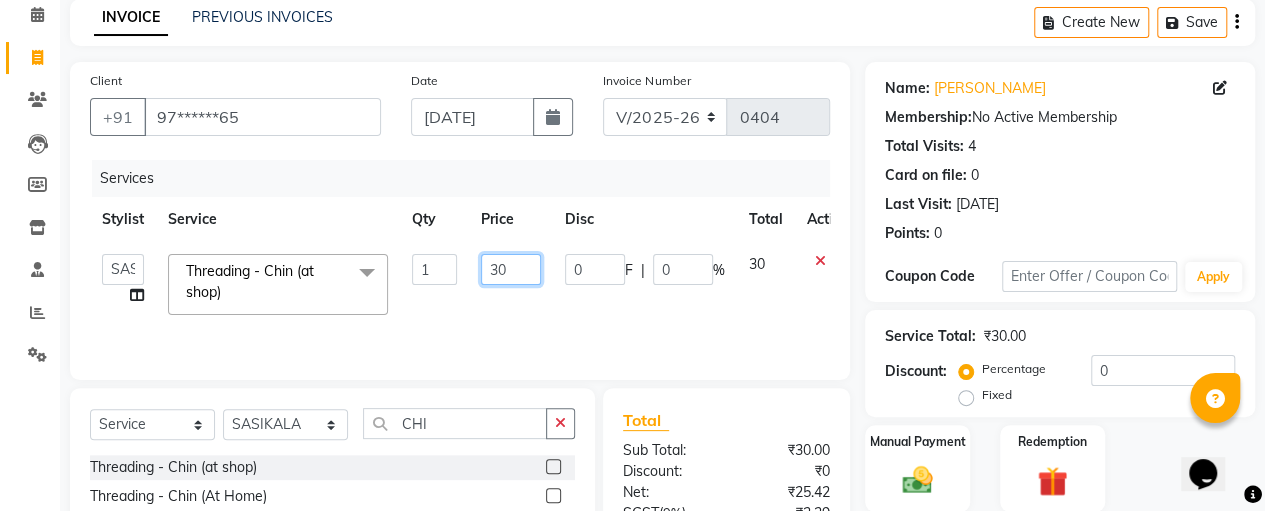 click on "30" 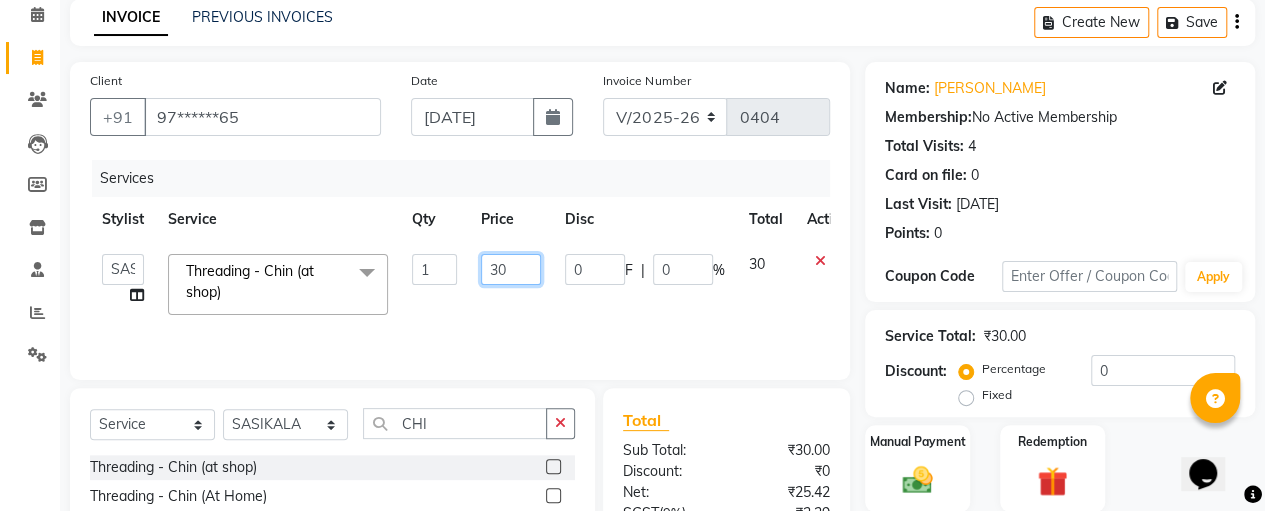 type on "3" 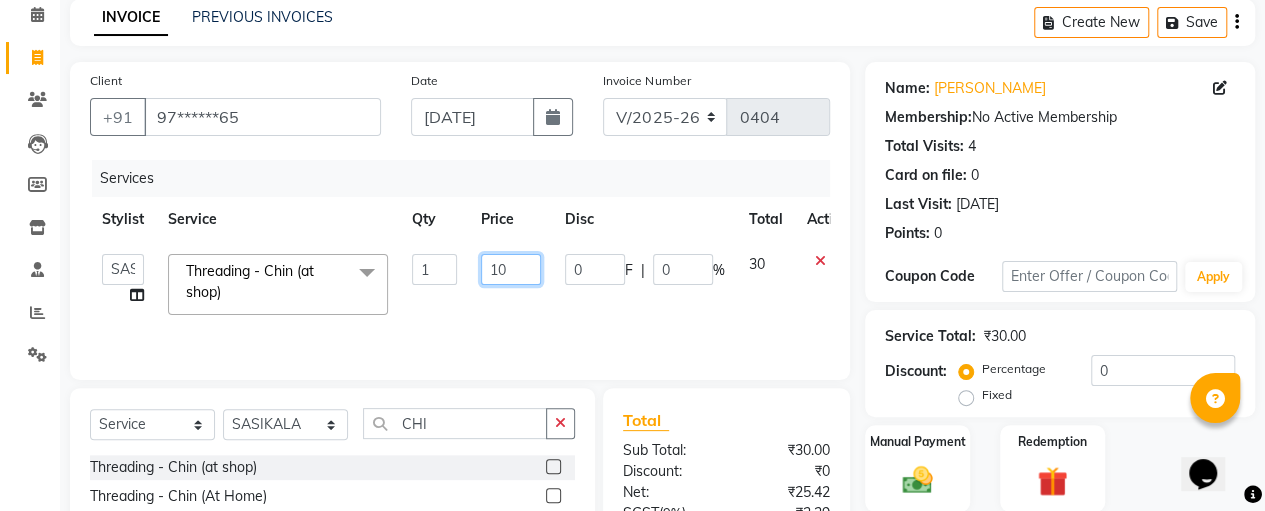 type on "100" 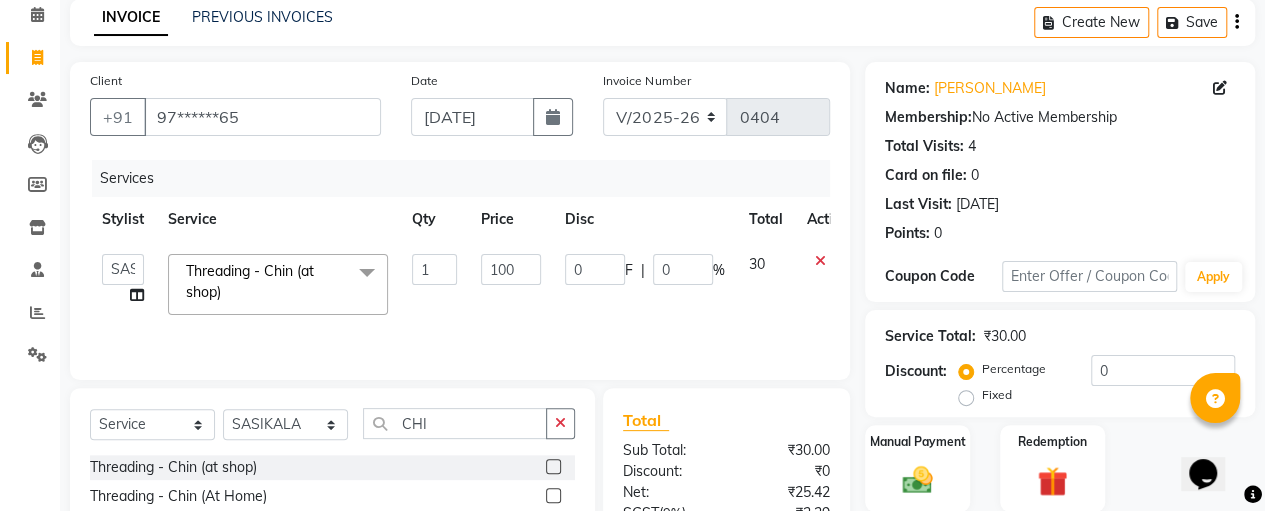 click on "30" 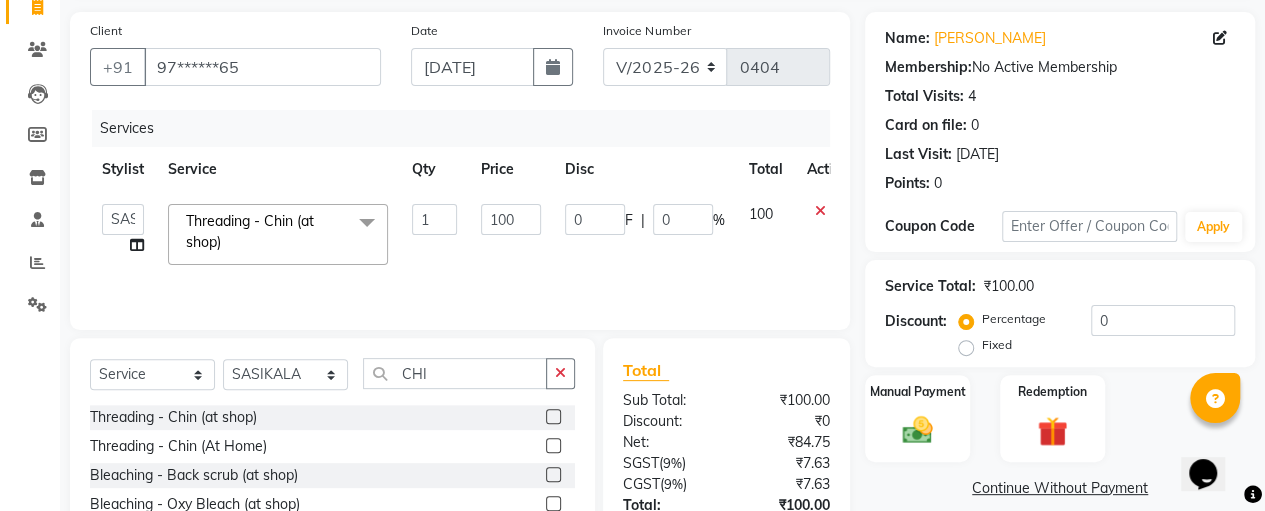scroll, scrollTop: 289, scrollLeft: 0, axis: vertical 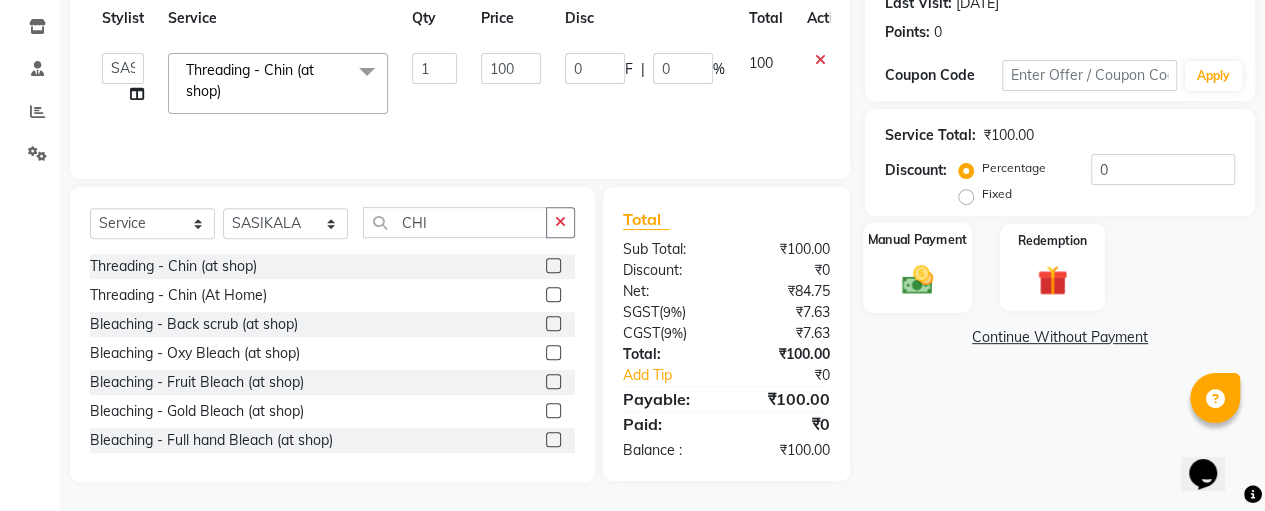 click on "Manual Payment" 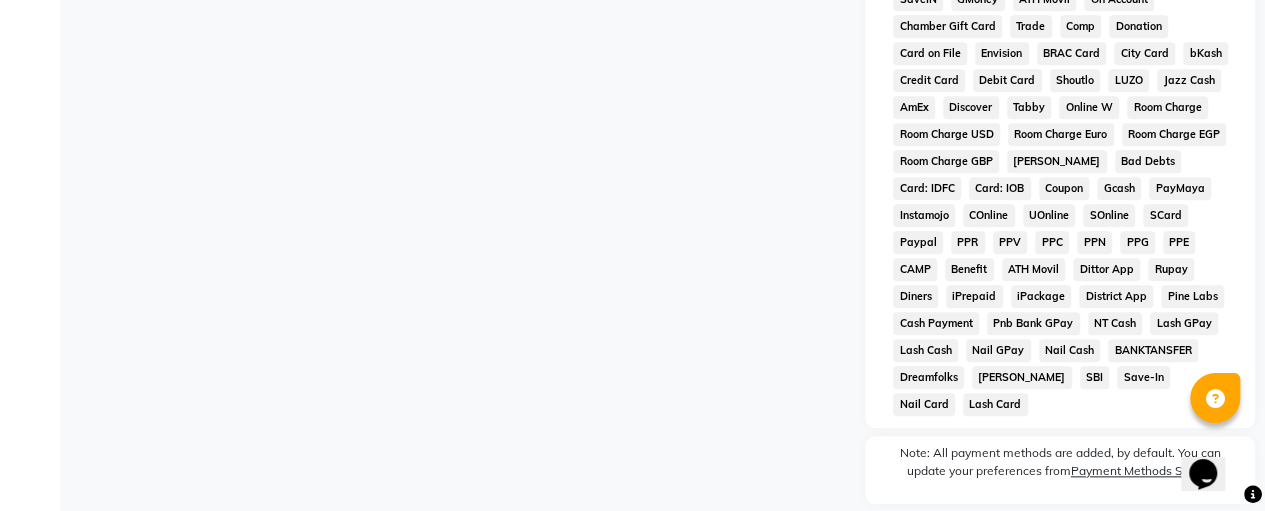 scroll, scrollTop: 940, scrollLeft: 0, axis: vertical 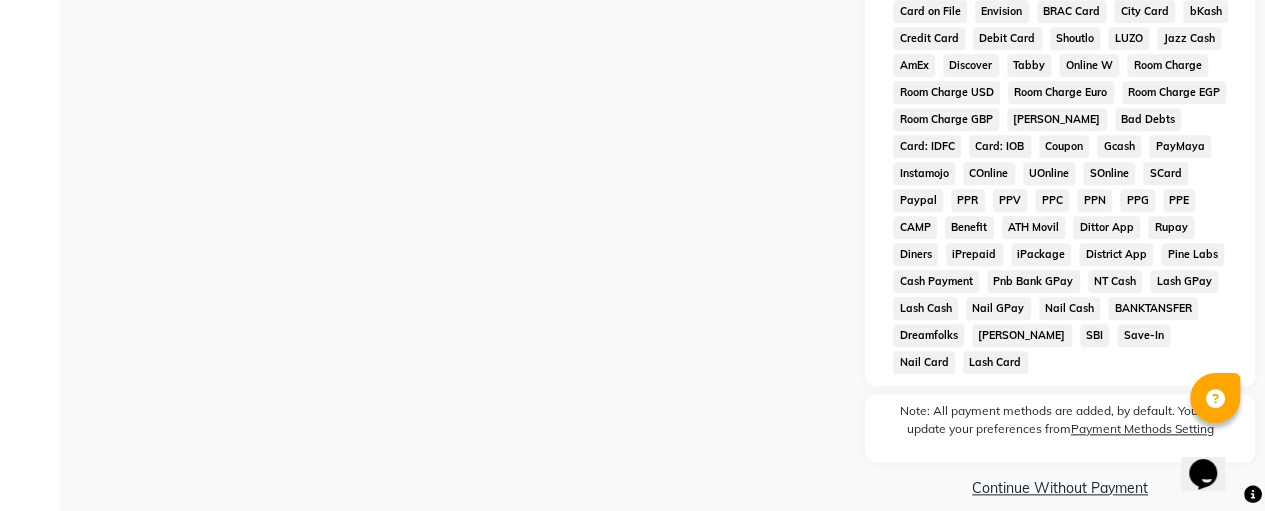 click on "Continue Without Payment" 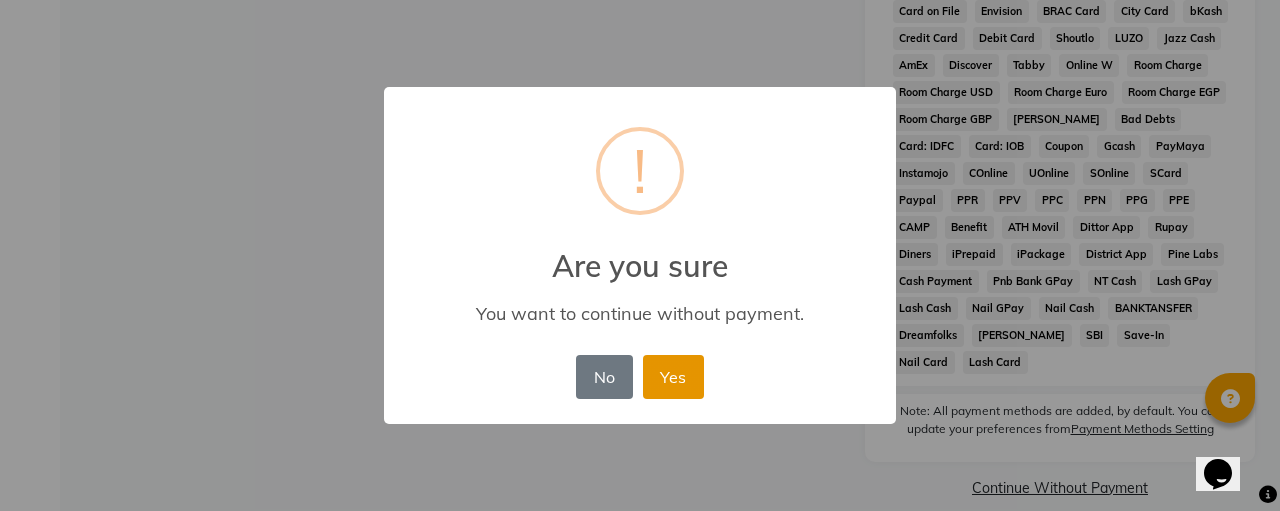 click on "Yes" at bounding box center (673, 377) 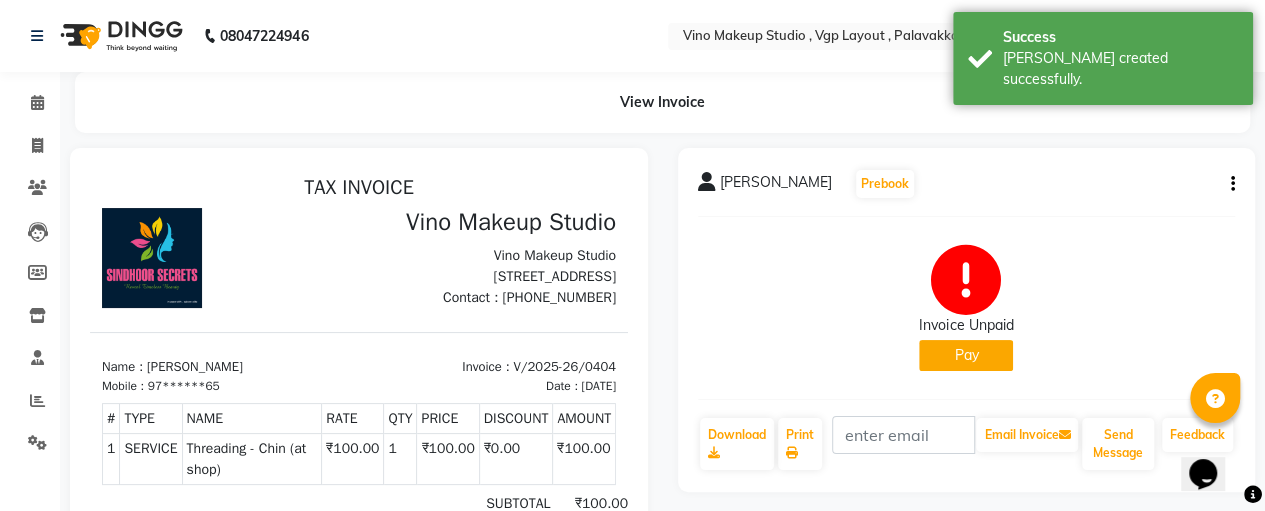scroll, scrollTop: 0, scrollLeft: 0, axis: both 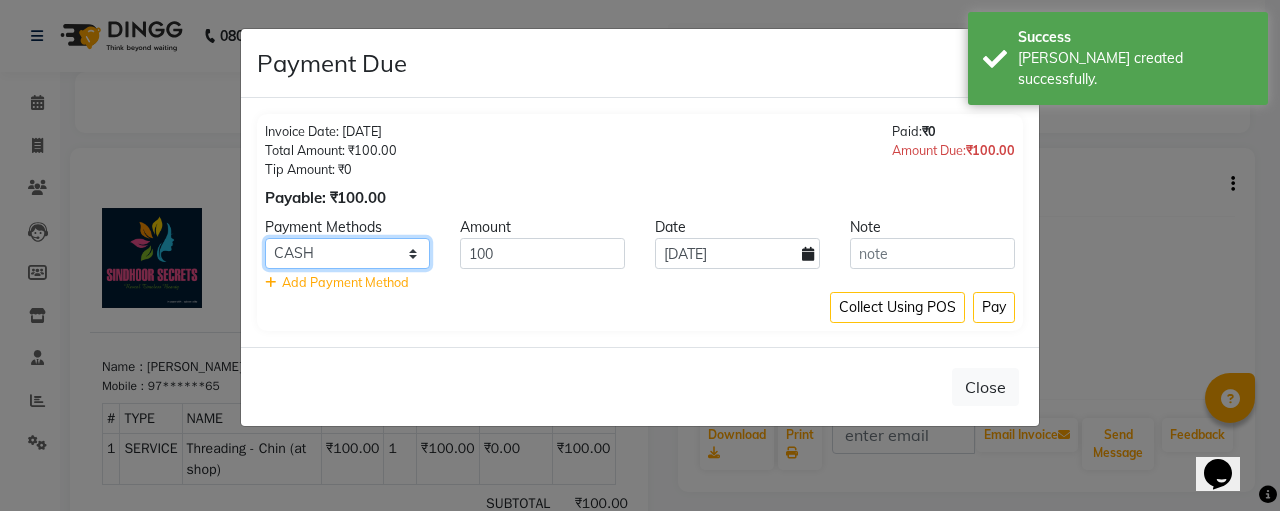 click on "CASH CARD ONLINE CUSTOM GPay PayTM PhonePe UPI NearBuy Loan BharatPay Cheque MosamBee MI Voucher Bank Family Visa Card Master Card BharatPay Card UPI BharatPay Other Cards Juice by MCB MyT Money MariDeal DefiDeal Deal.mu THD TCL CEdge Card M UPI M UPI Axis UPI Union Card (Indian Bank) Card (DL Bank) RS BTC Wellnessta Razorpay Complimentary Nift Spa Finder Spa Week Venmo BFL LoanTap SaveIN GMoney ATH Movil On Account Chamber Gift Card Trade Comp Donation Card on File Envision BRAC Card City Card bKash Credit Card Debit Card Shoutlo LUZO Jazz Cash AmEx Discover Tabby Online W Room Charge Room Charge USD Room Charge Euro Room Charge EGP Room Charge GBP Bajaj Finserv Bad Debts Card: IDFC Card: IOB Coupon Gcash PayMaya Instamojo COnline UOnline SOnline SCard Paypal PPR PPV PPC PPN PPG PPE CAMP Benefit ATH Movil Dittor App Rupay Diners iPrepaid iPackage District App Pine Labs Cash Payment Pnb Bank GPay NT Cash Lash GPay Lash Cash Nail GPay Nail Cash BANKTANSFER Dreamfolks BOB SBI Save-In Nail Card Lash Card" 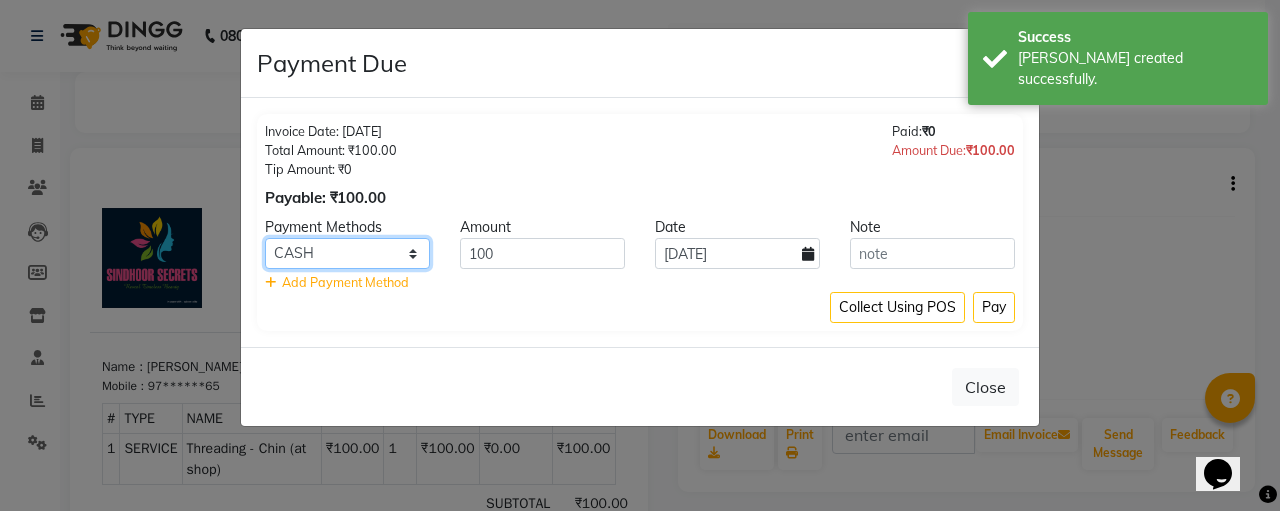 select on "8" 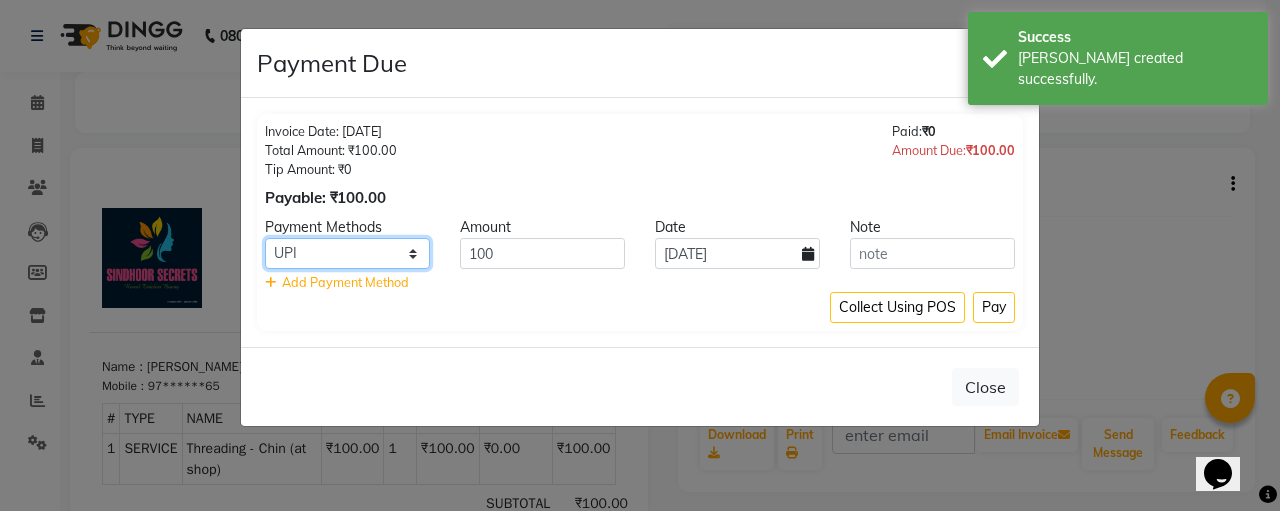 click on "CASH CARD ONLINE CUSTOM GPay PayTM PhonePe UPI NearBuy Loan BharatPay Cheque MosamBee MI Voucher Bank Family Visa Card Master Card BharatPay Card UPI BharatPay Other Cards Juice by MCB MyT Money MariDeal DefiDeal Deal.mu THD TCL CEdge Card M UPI M UPI Axis UPI Union Card (Indian Bank) Card (DL Bank) RS BTC Wellnessta Razorpay Complimentary Nift Spa Finder Spa Week Venmo BFL LoanTap SaveIN GMoney ATH Movil On Account Chamber Gift Card Trade Comp Donation Card on File Envision BRAC Card City Card bKash Credit Card Debit Card Shoutlo LUZO Jazz Cash AmEx Discover Tabby Online W Room Charge Room Charge USD Room Charge Euro Room Charge EGP Room Charge GBP Bajaj Finserv Bad Debts Card: IDFC Card: IOB Coupon Gcash PayMaya Instamojo COnline UOnline SOnline SCard Paypal PPR PPV PPC PPN PPG PPE CAMP Benefit ATH Movil Dittor App Rupay Diners iPrepaid iPackage District App Pine Labs Cash Payment Pnb Bank GPay NT Cash Lash GPay Lash Cash Nail GPay Nail Cash BANKTANSFER Dreamfolks BOB SBI Save-In Nail Card Lash Card" 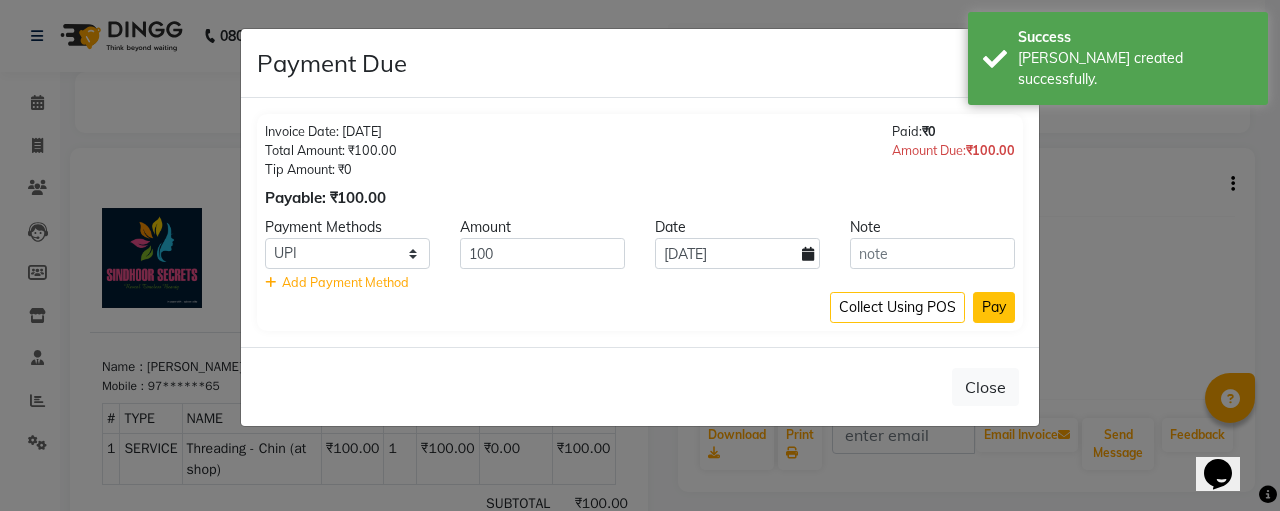 click on "Pay" 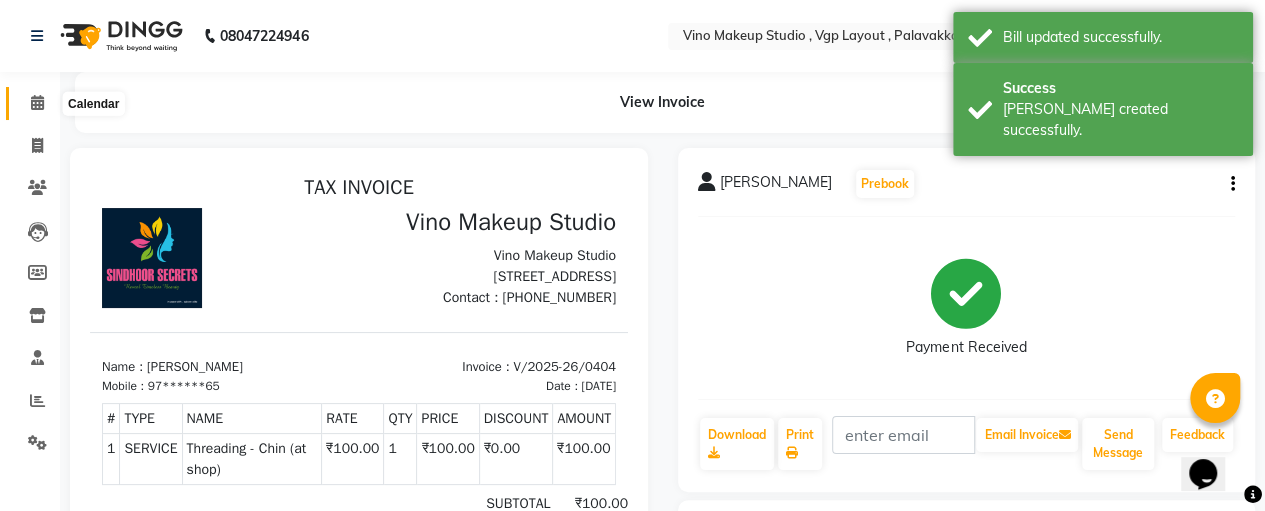 click 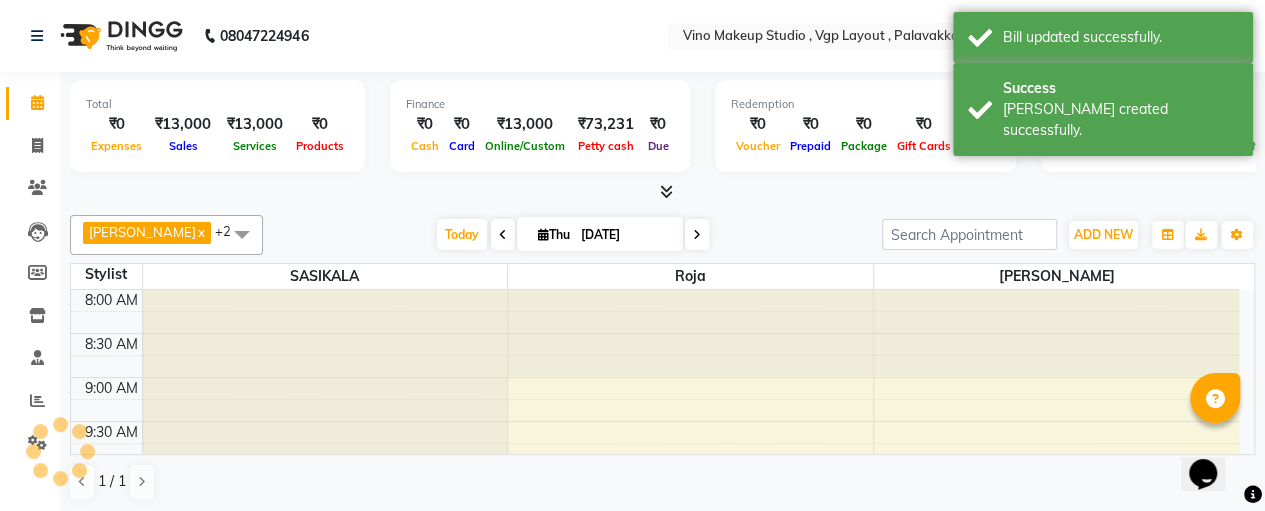 scroll, scrollTop: 0, scrollLeft: 0, axis: both 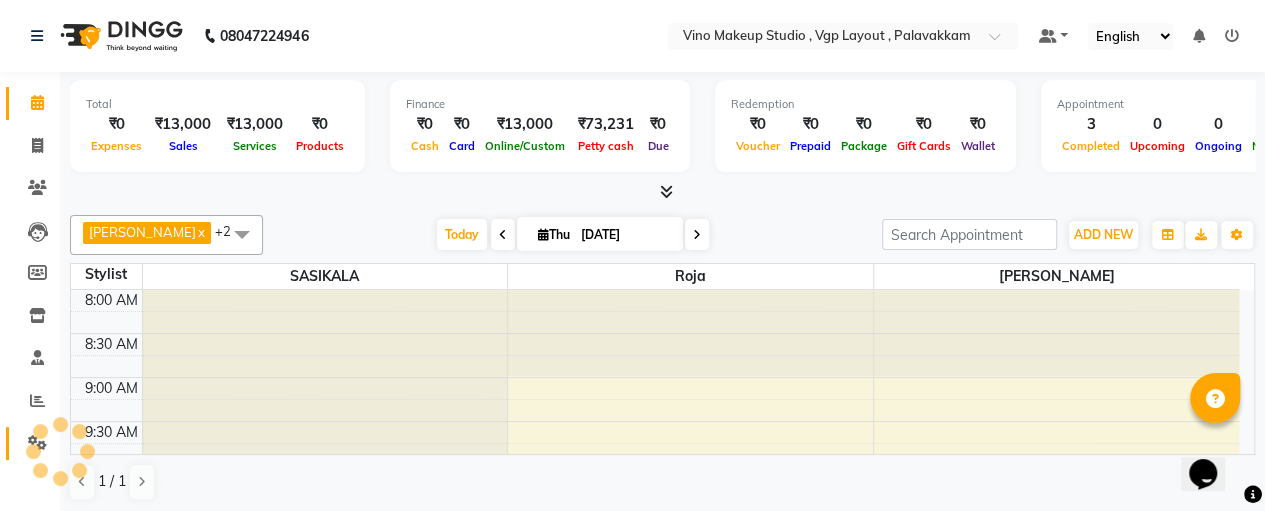 click on "Settings" 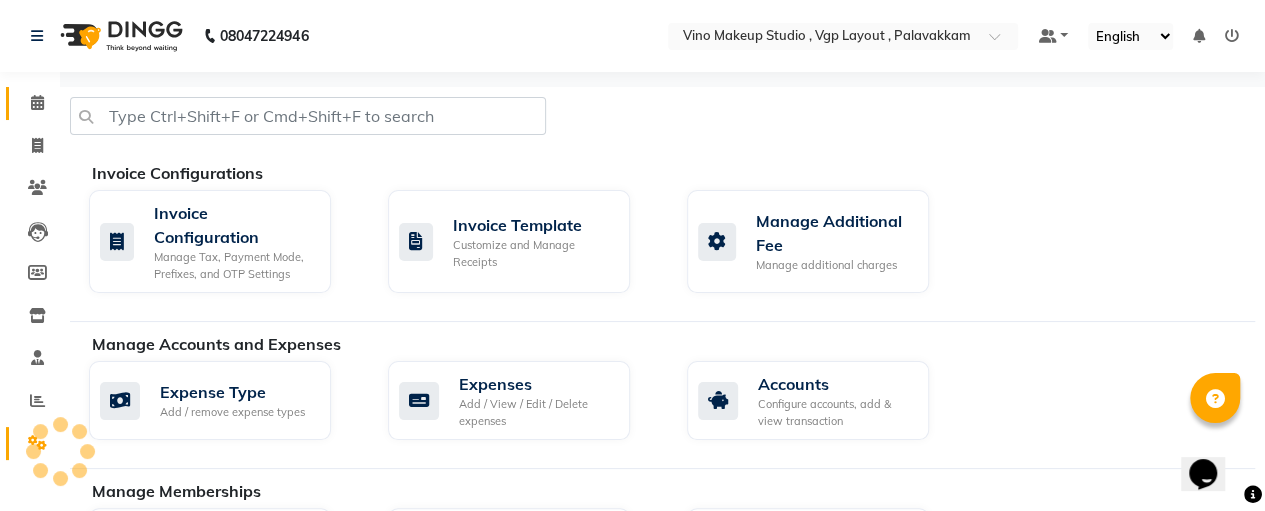 click 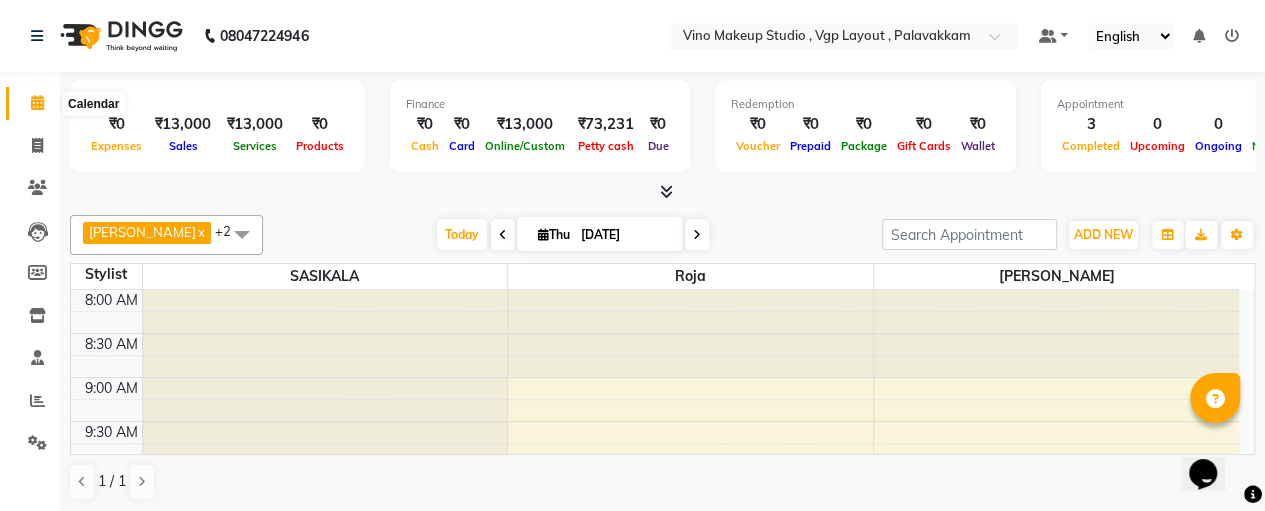 click 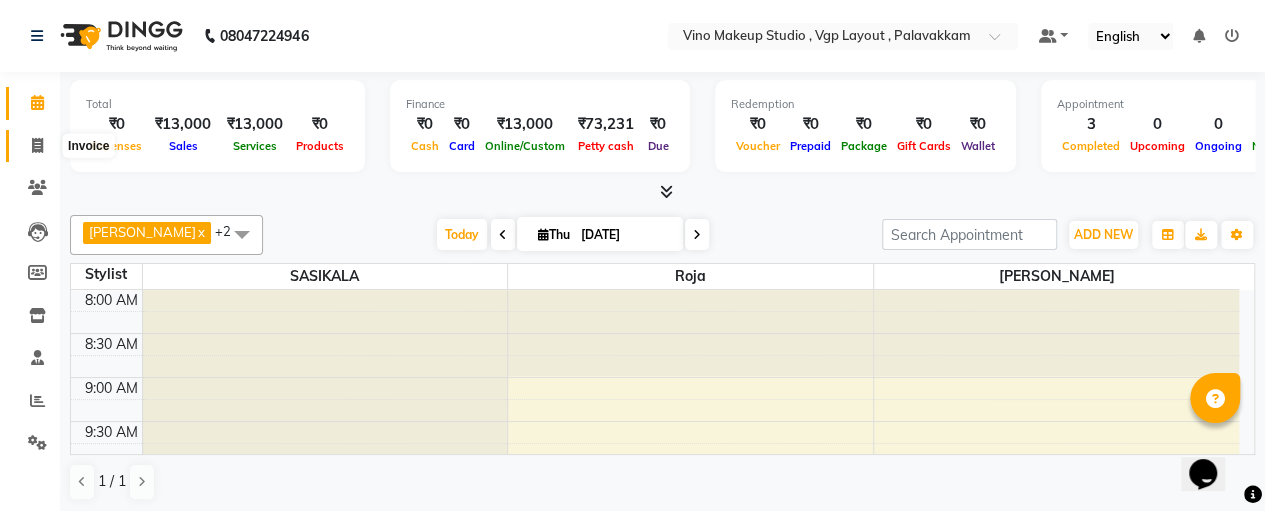 click 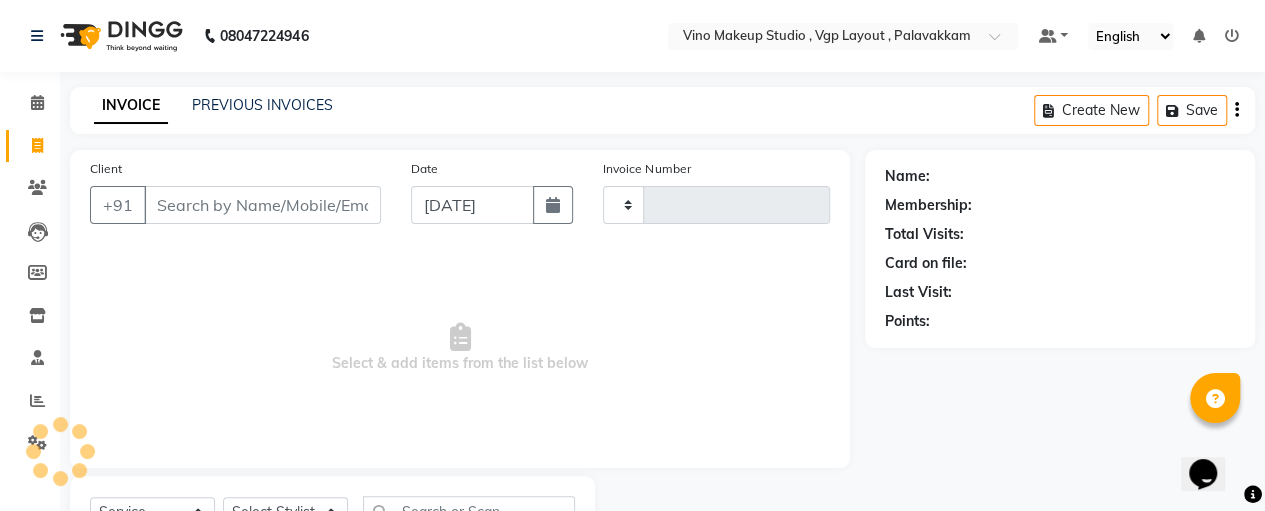 type on "0405" 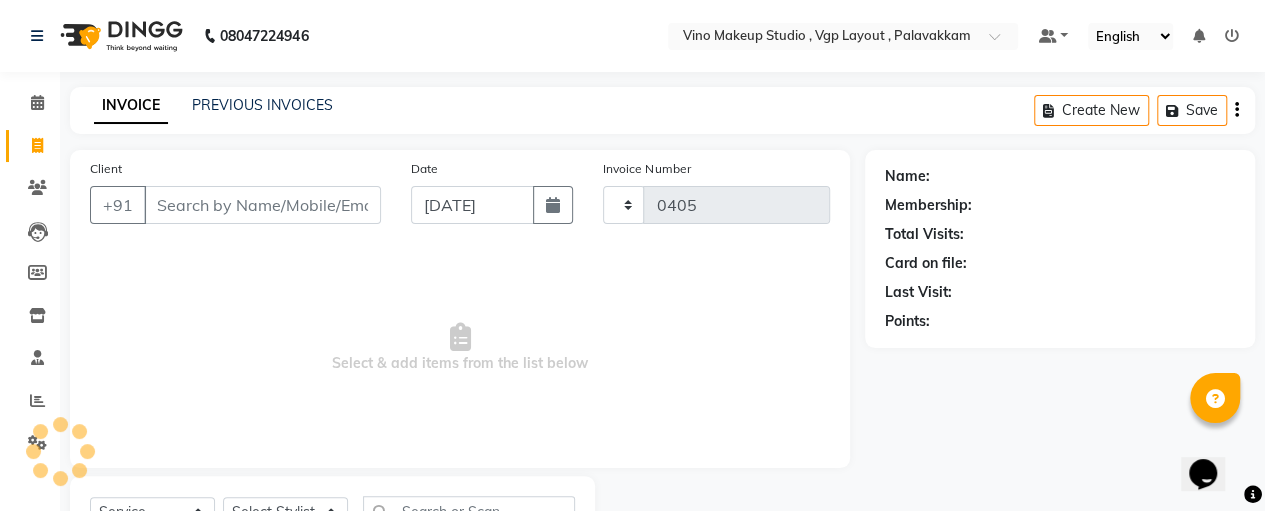 select on "7459" 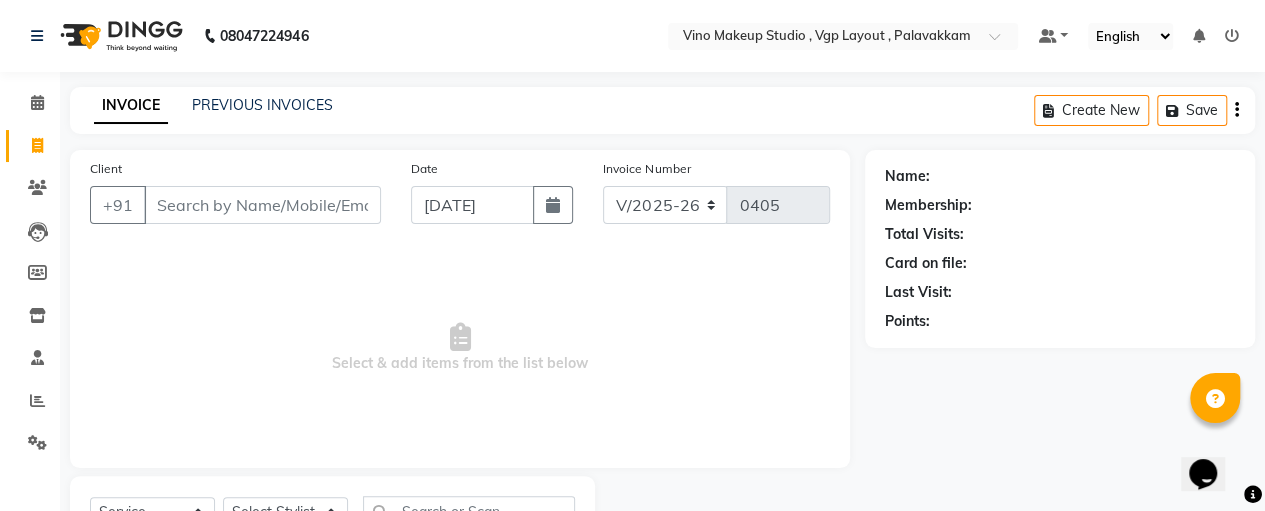 click on "Client" at bounding box center [262, 205] 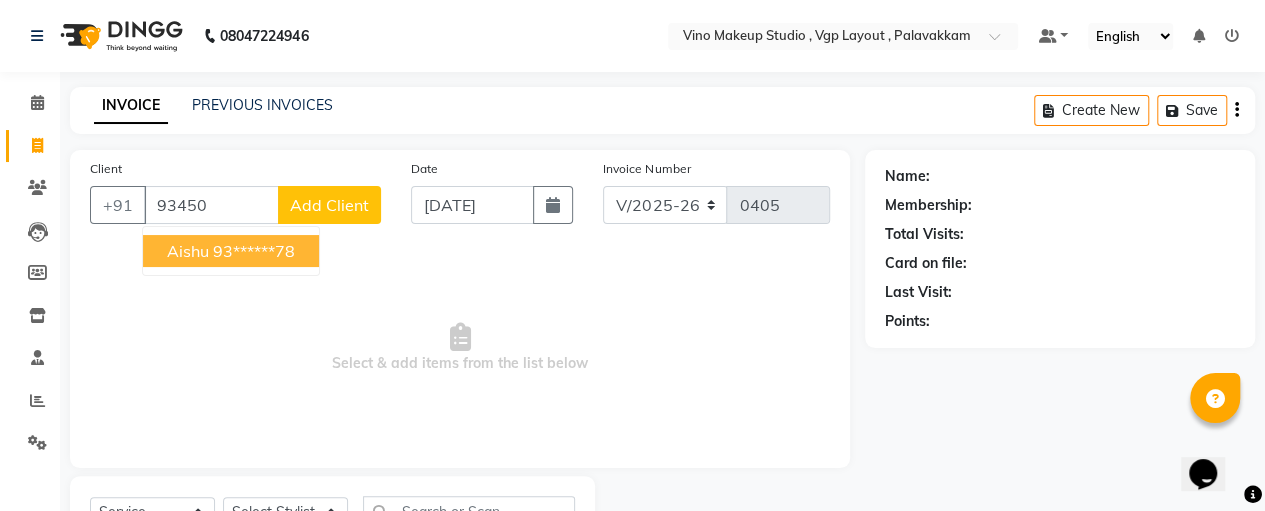 click on "93******78" at bounding box center (254, 251) 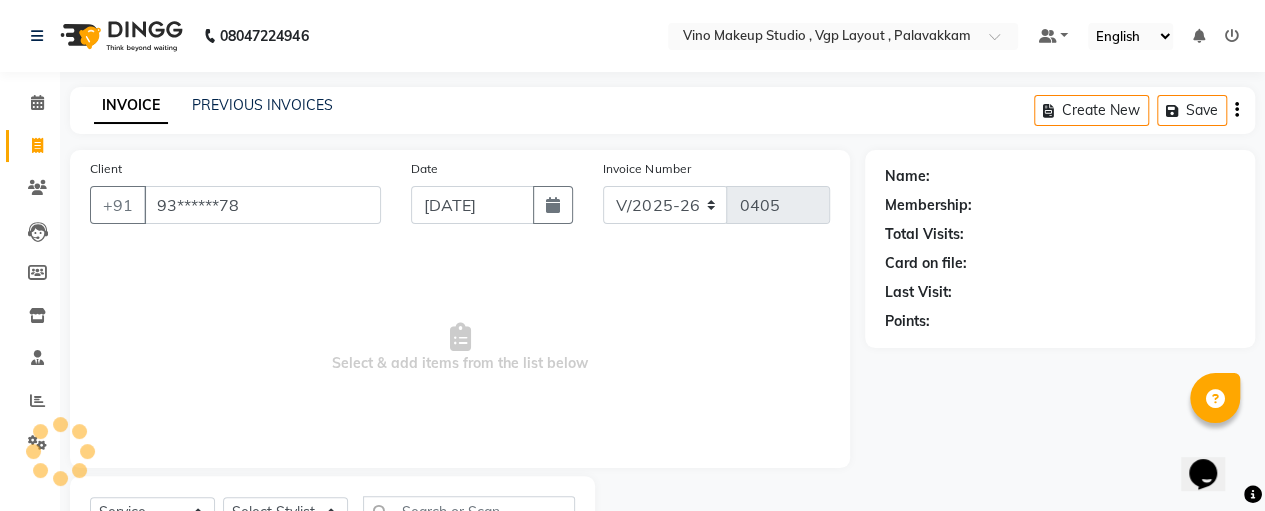 type on "93******78" 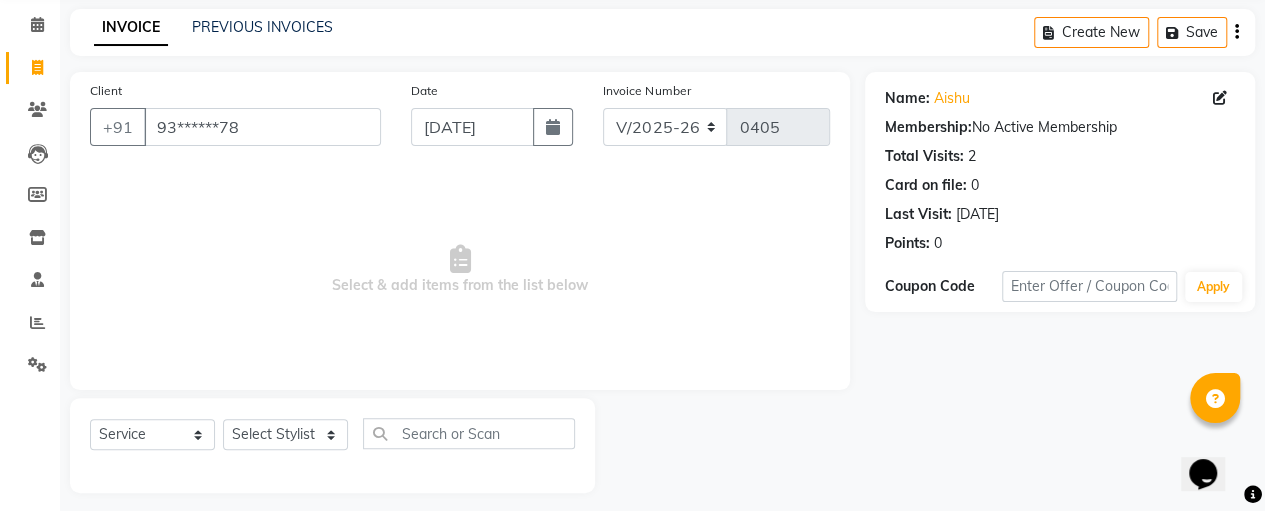 scroll, scrollTop: 89, scrollLeft: 0, axis: vertical 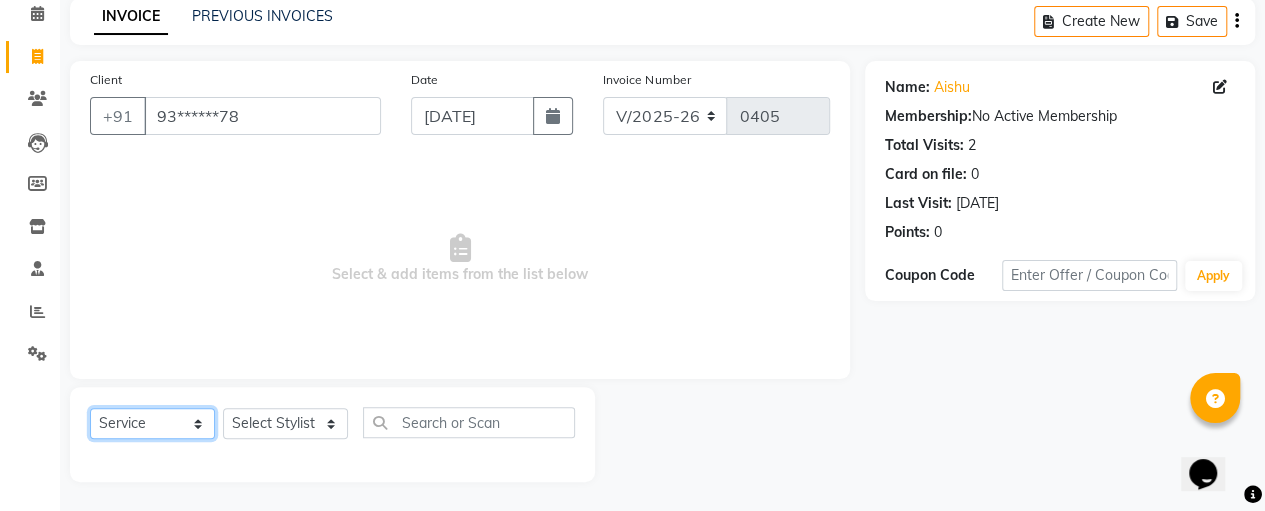 click on "Select  Service  Product  Membership  Package Voucher Prepaid Gift Card" 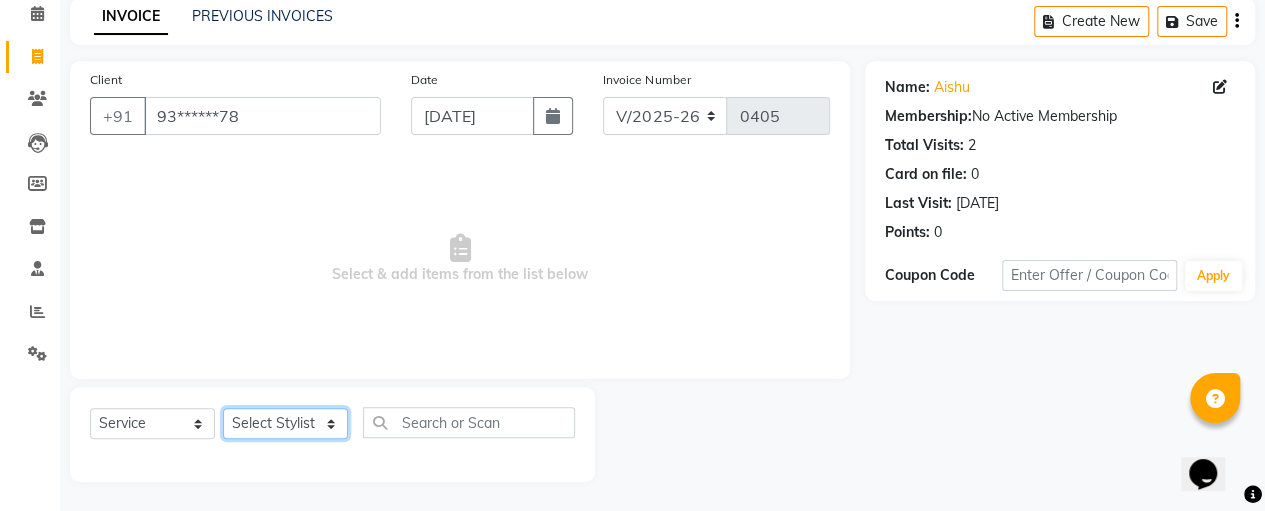 click on "Select Stylist Anitha Fathima NASREEN Roja SASIKALA" 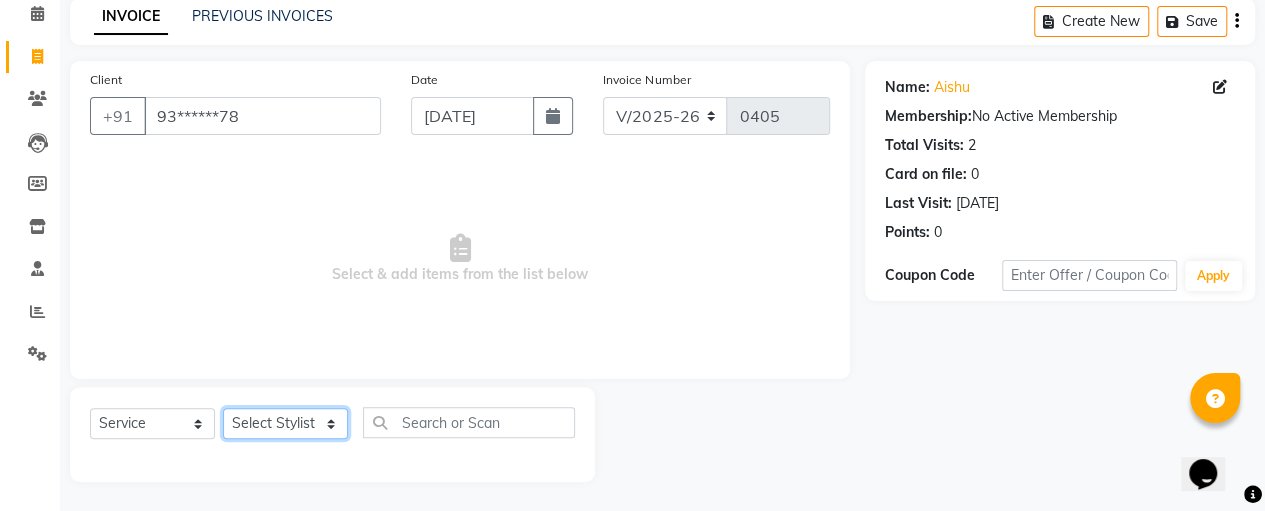 select on "70473" 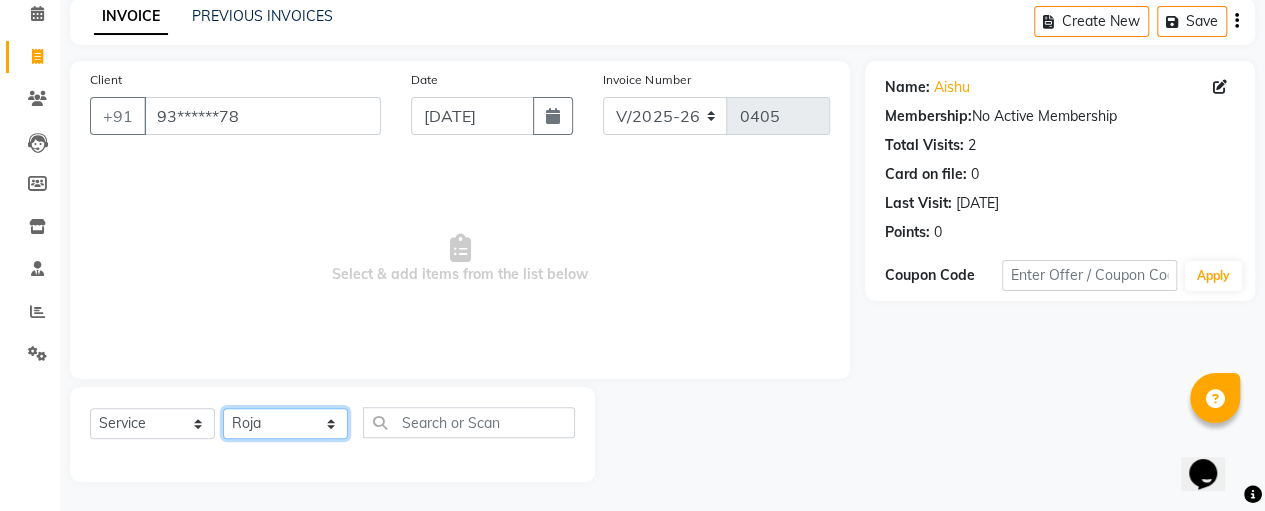 click on "Select Stylist Anitha Fathima NASREEN Roja SASIKALA" 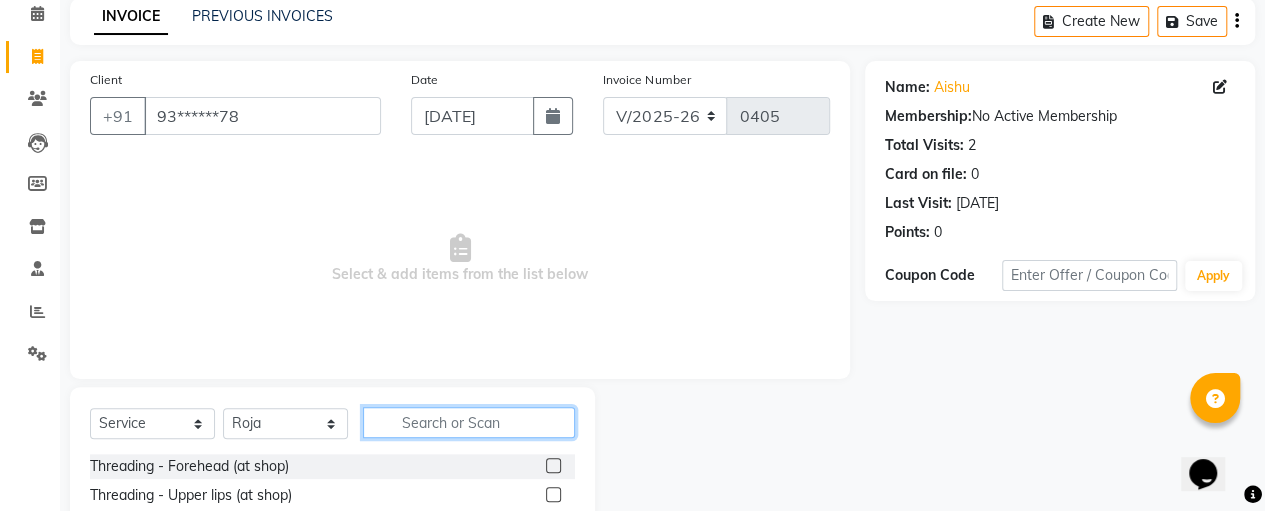 click 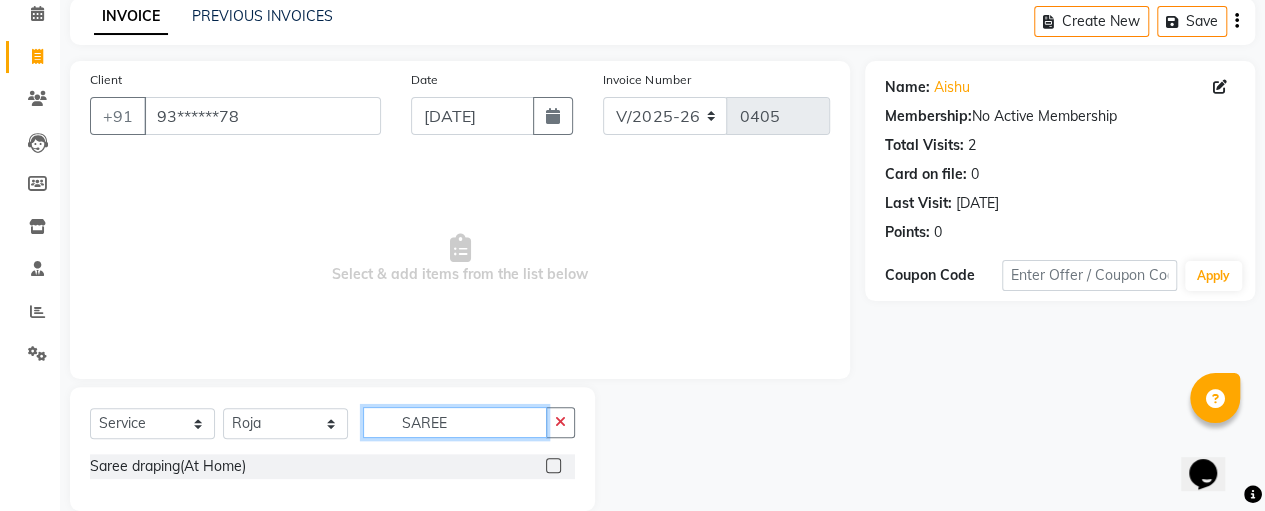type on "SAREE" 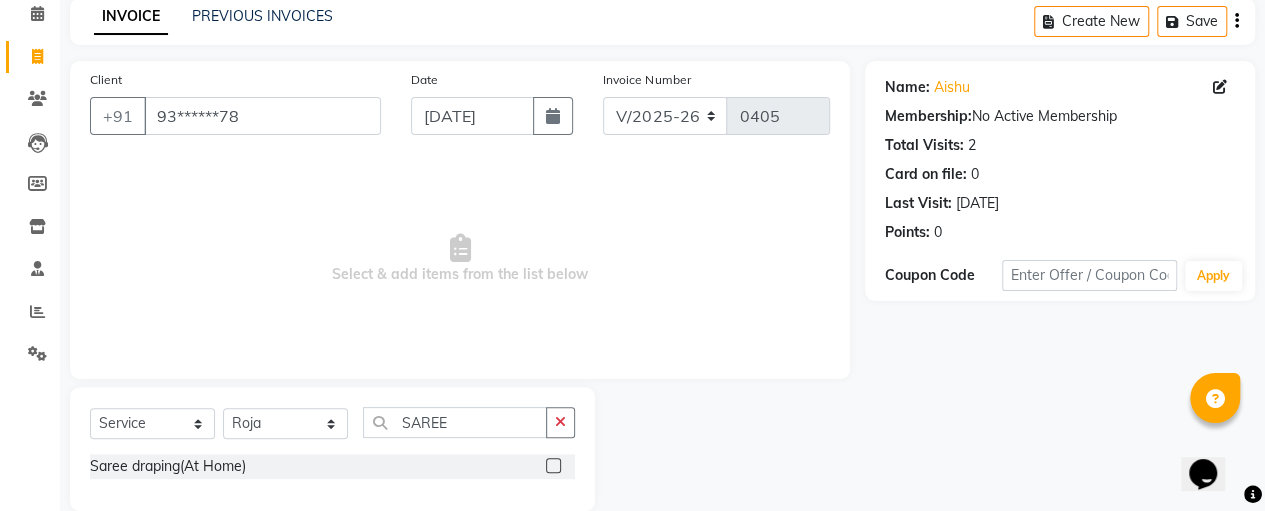 click 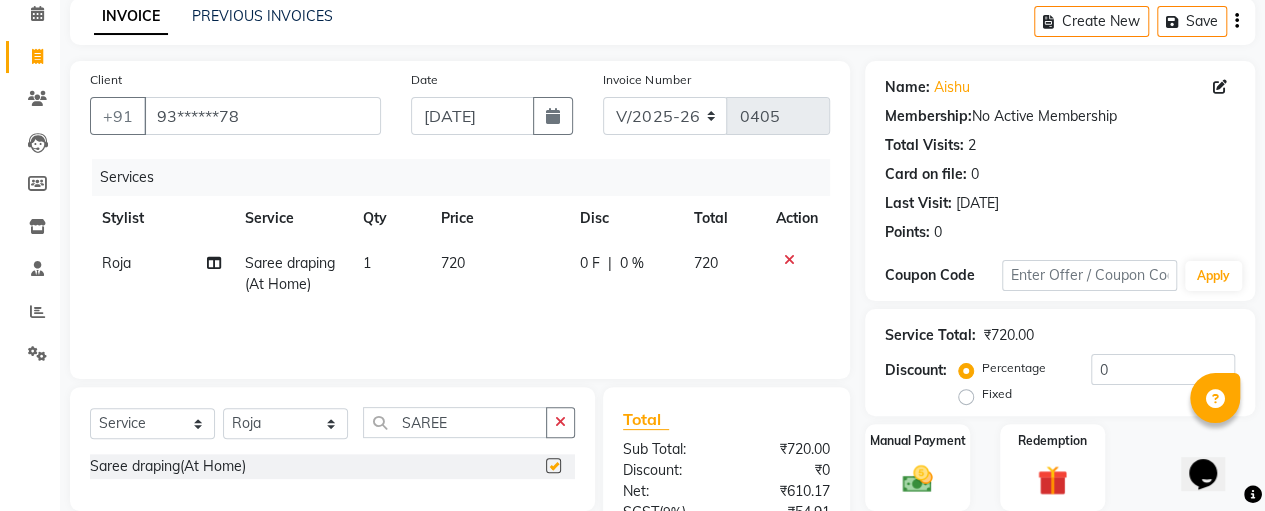 checkbox on "false" 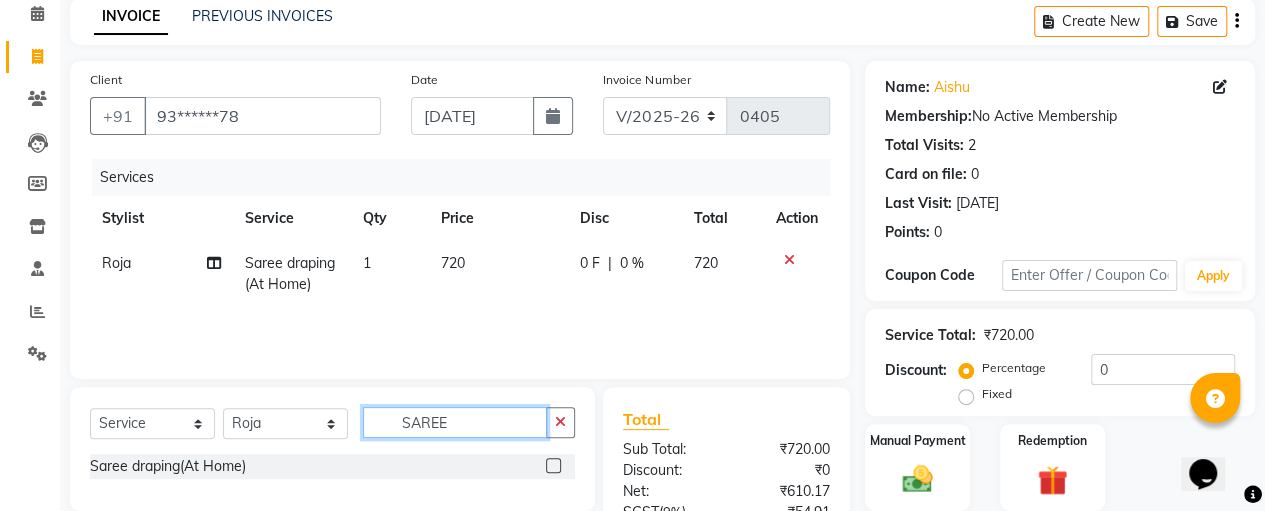click on "SAREE" 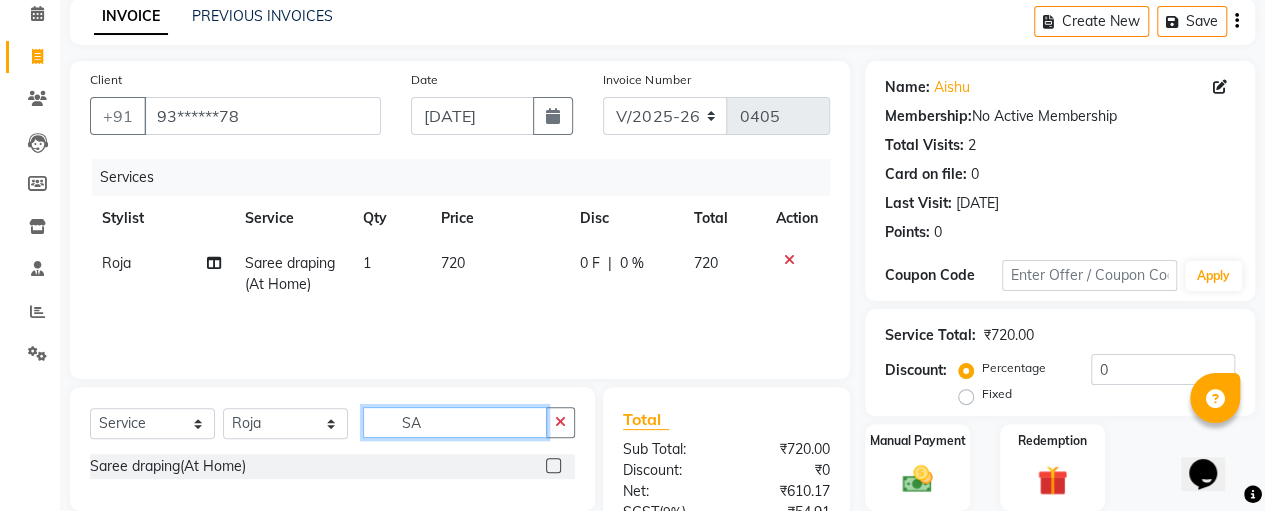 type on "S" 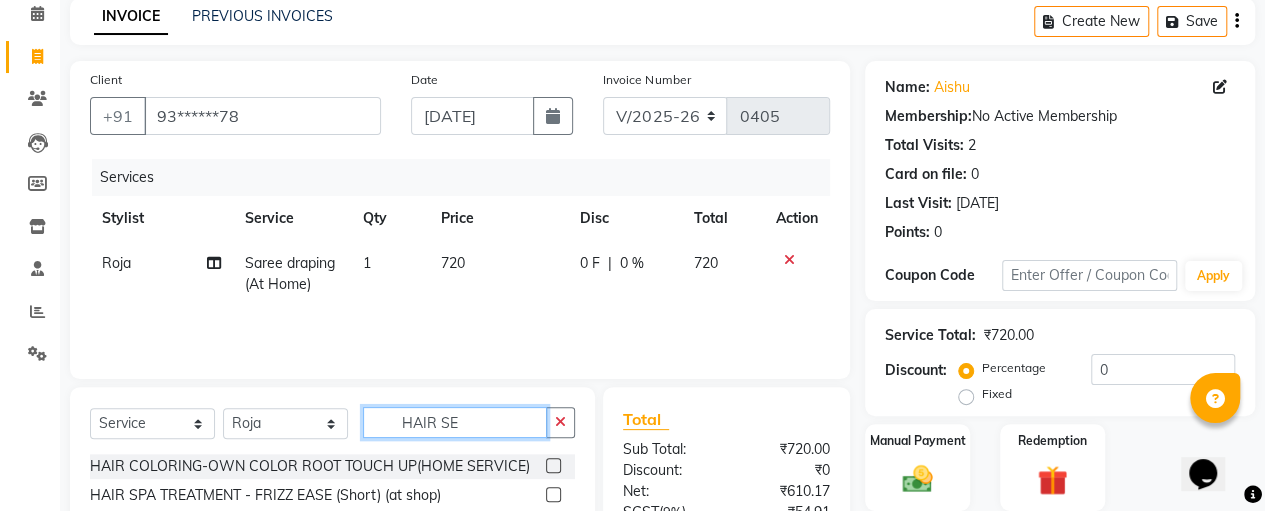 type on "HAIR SE" 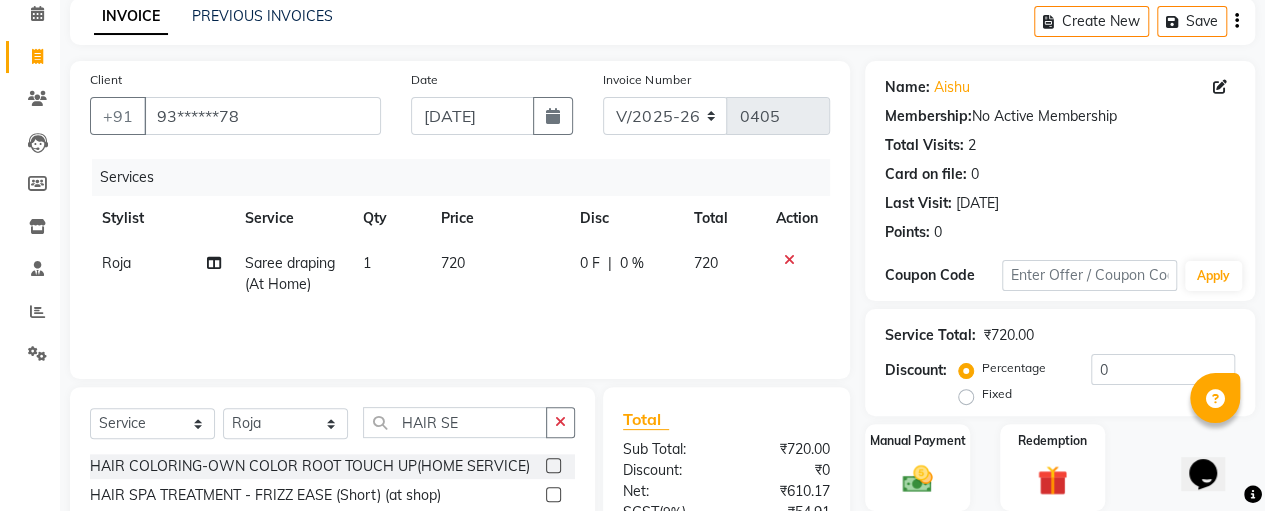click 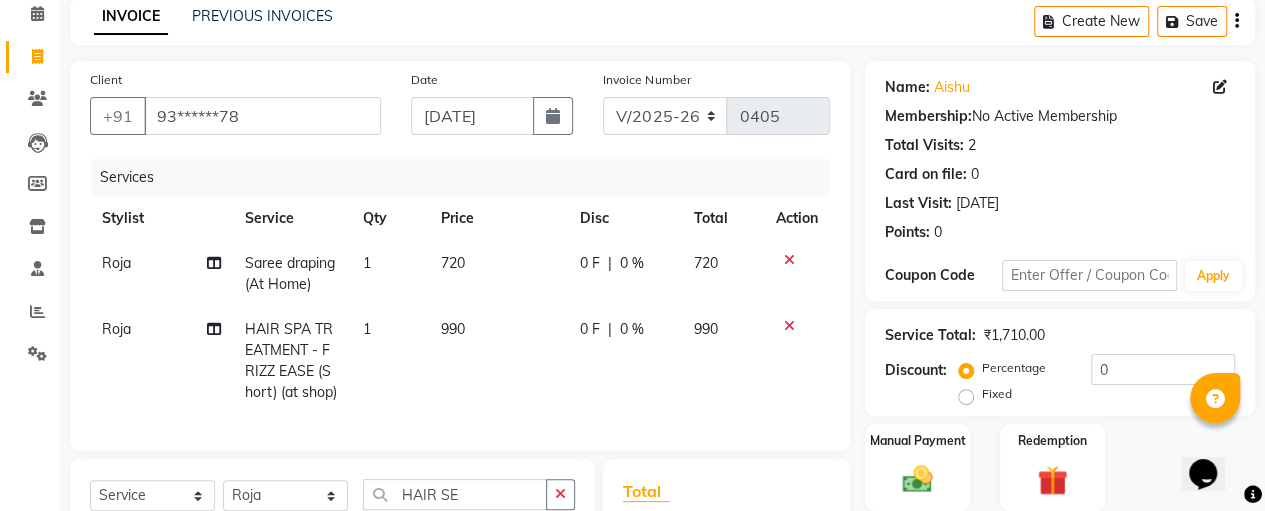 checkbox on "false" 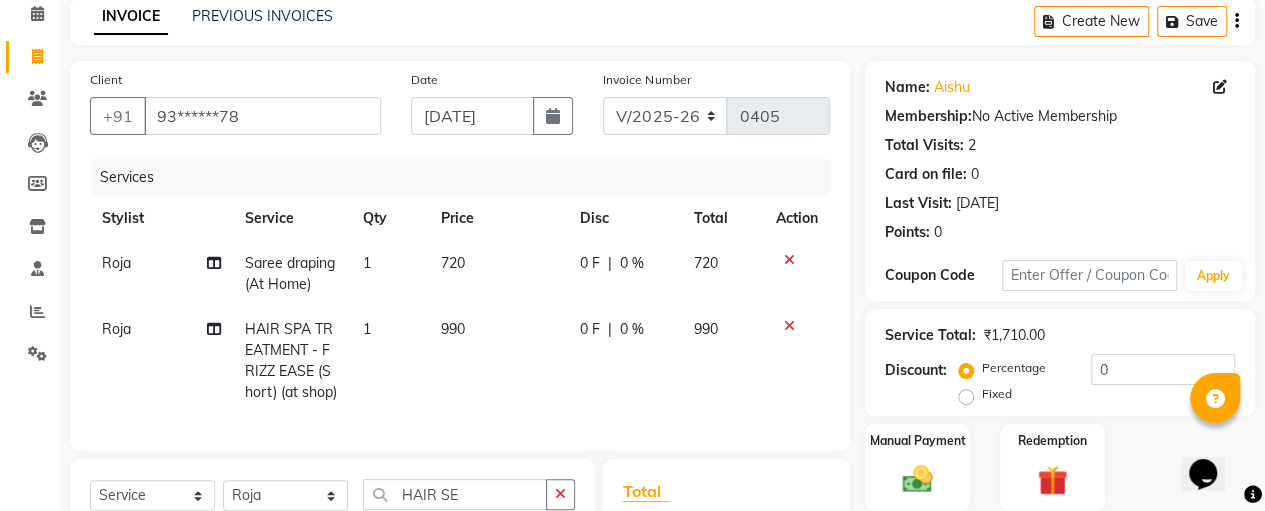 click 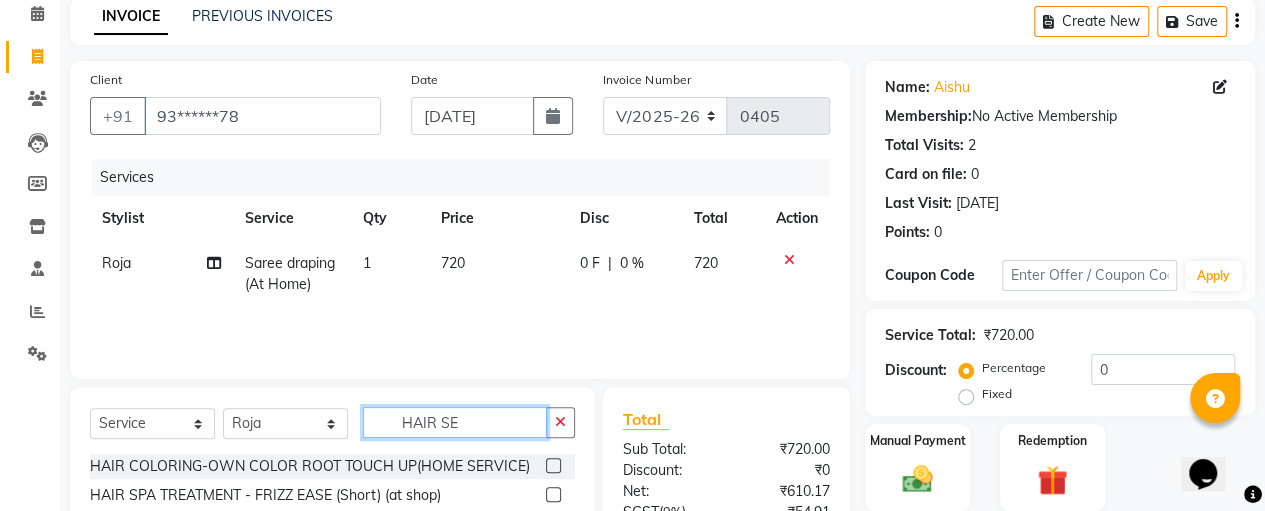 click on "HAIR SE" 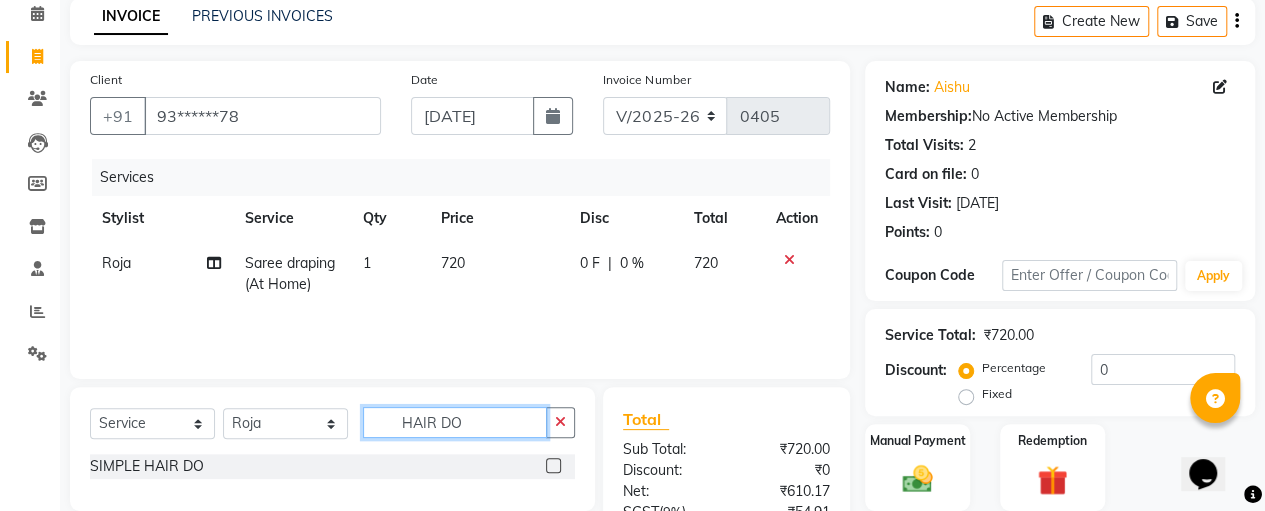 type on "HAIR DO" 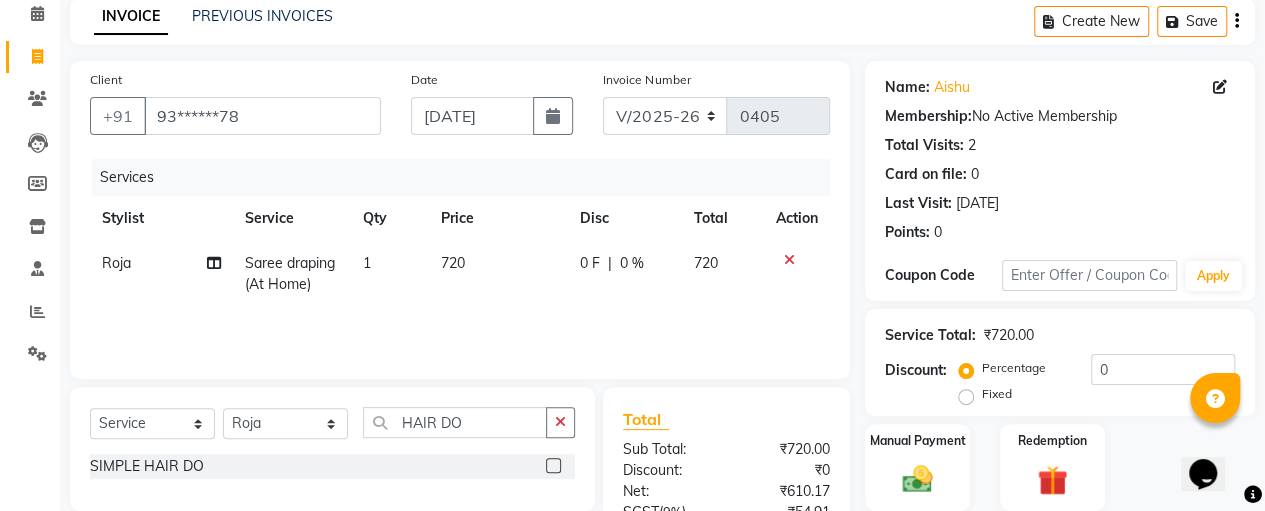 click 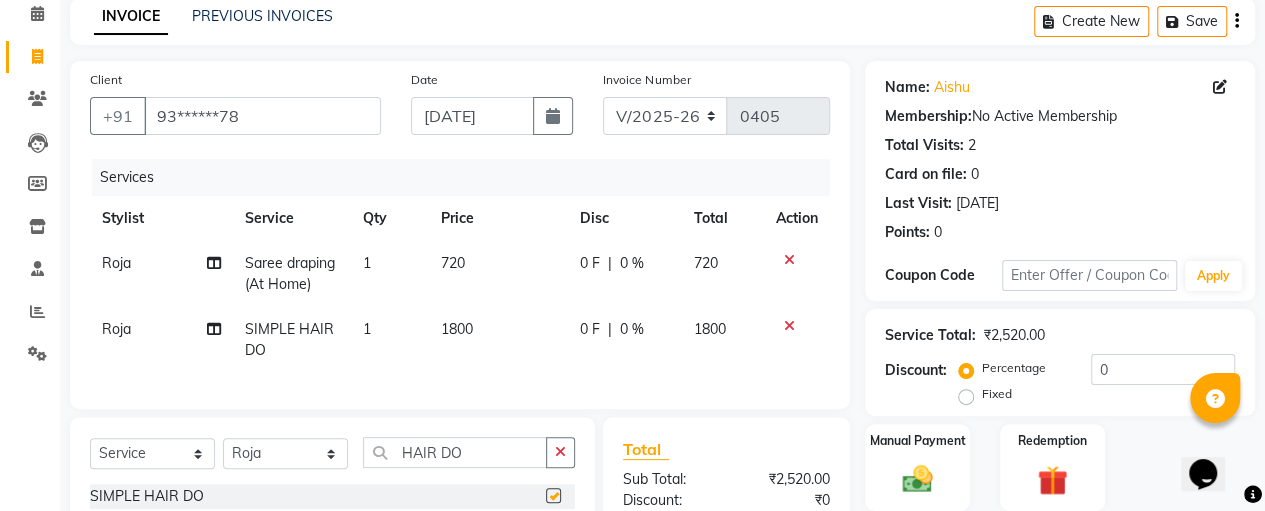 checkbox on "false" 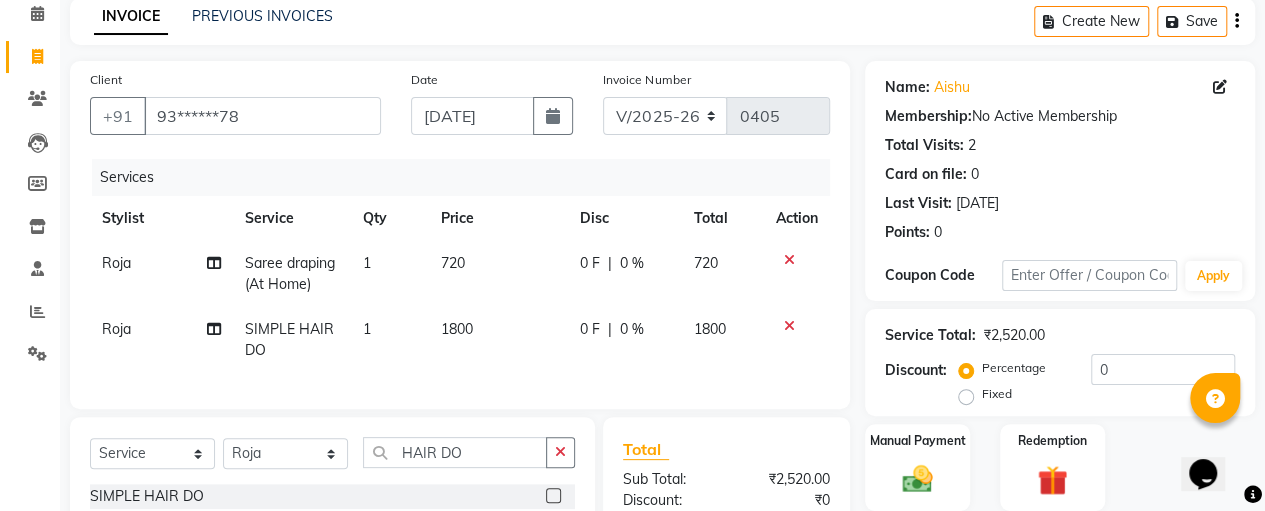 click on "720" 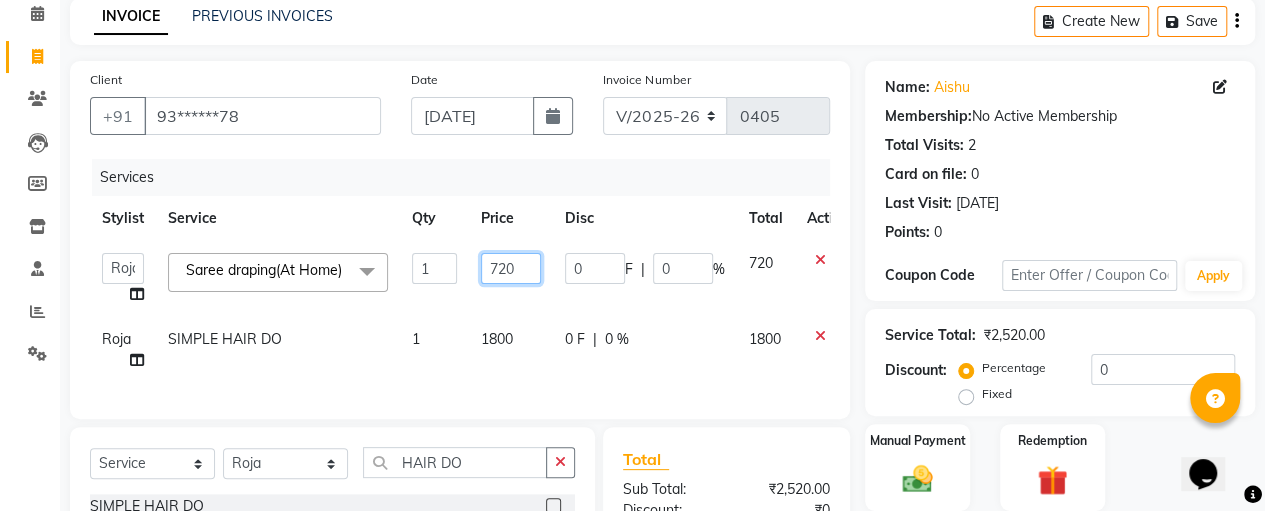 click on "720" 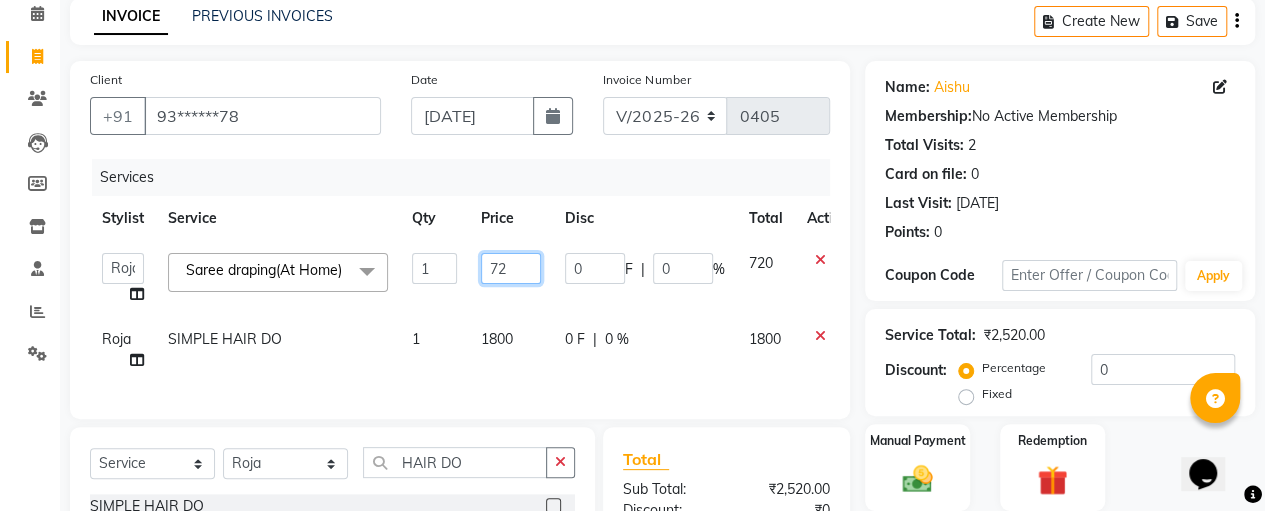 type on "7" 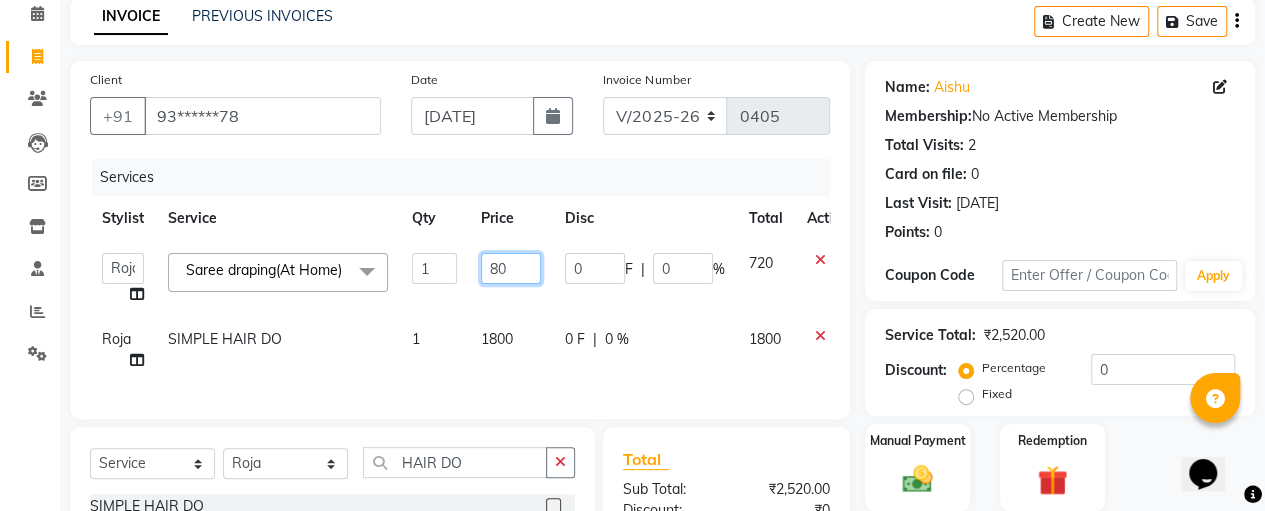 type on "800" 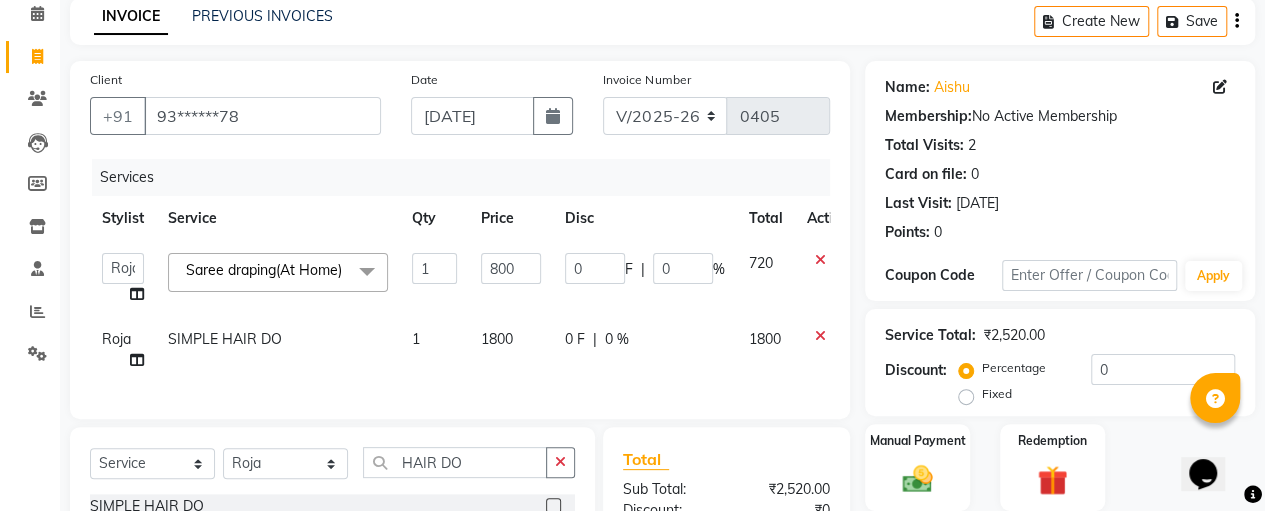 click on "1800" 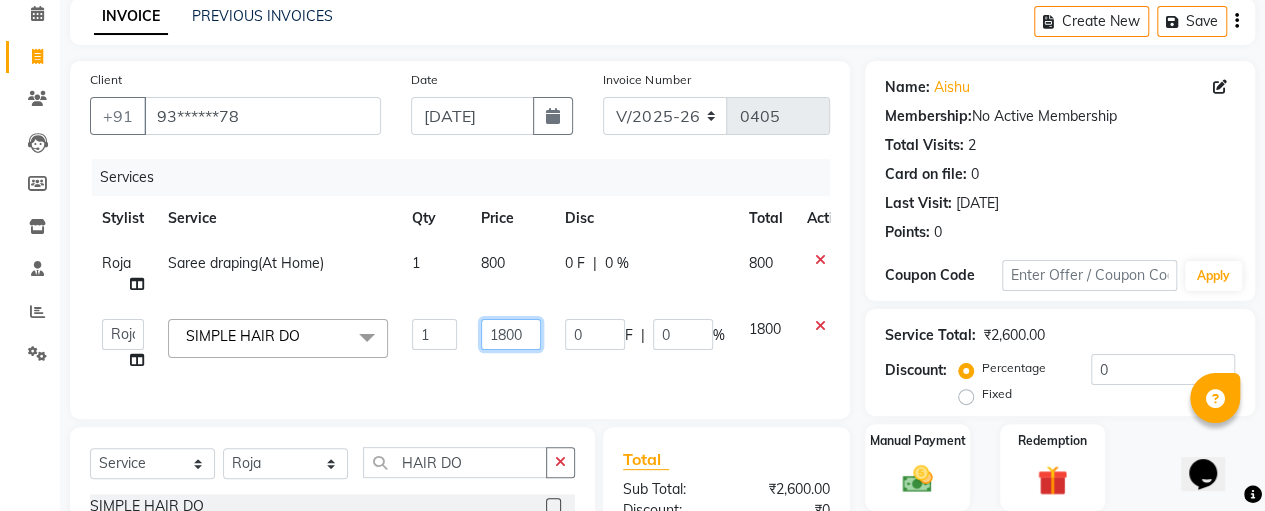 click on "1800" 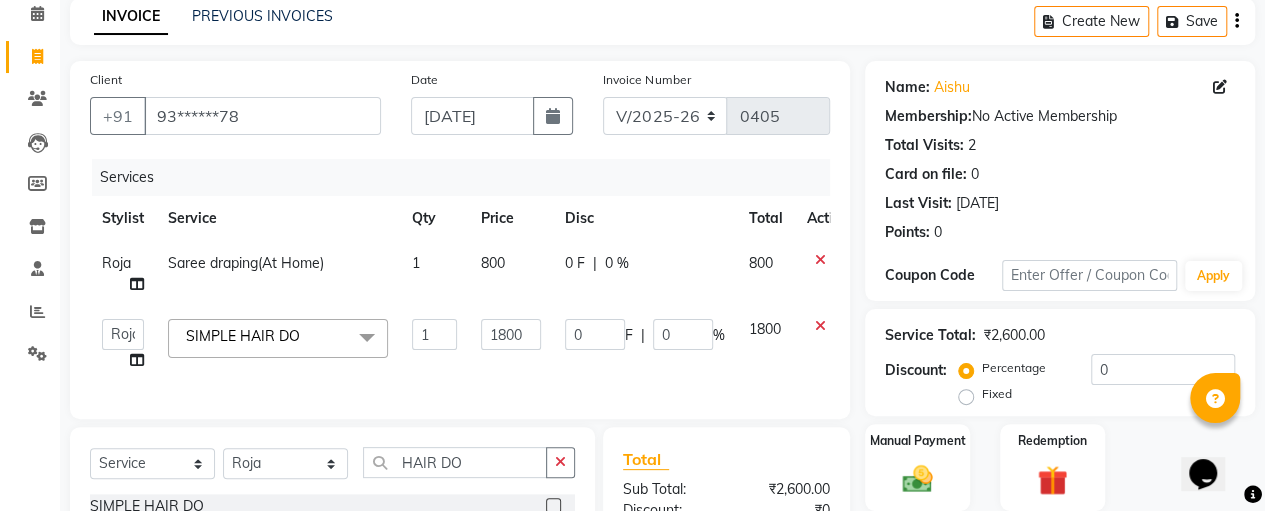 click 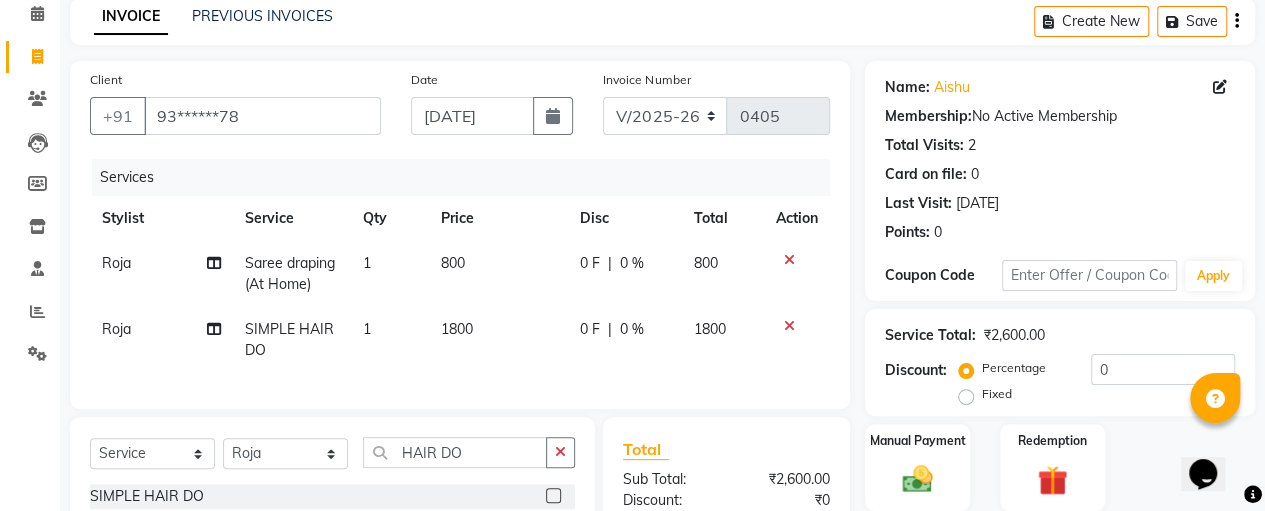 click 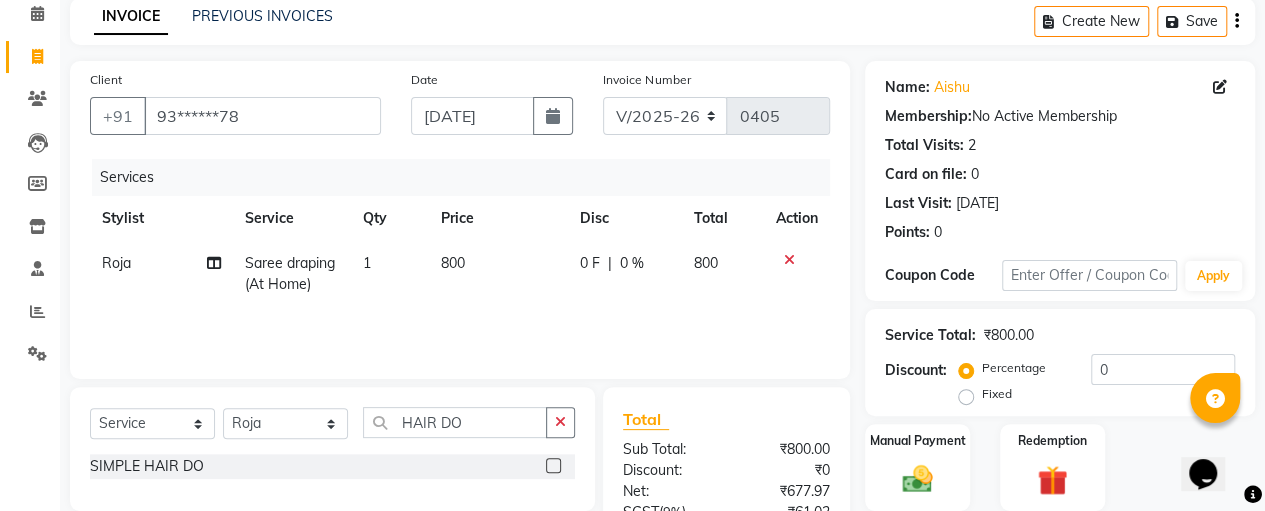 click 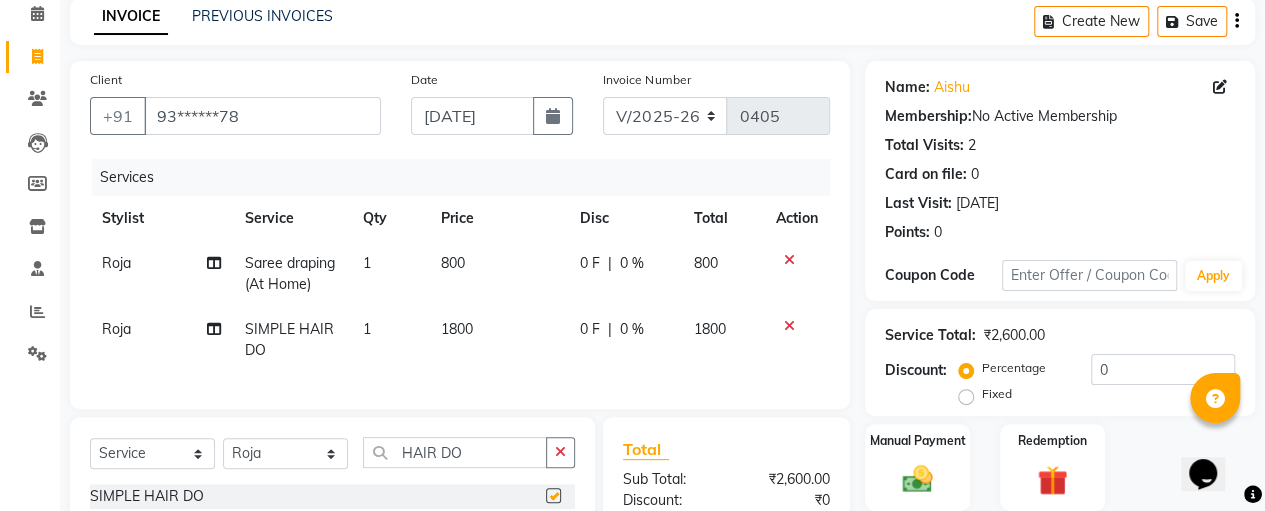 checkbox on "false" 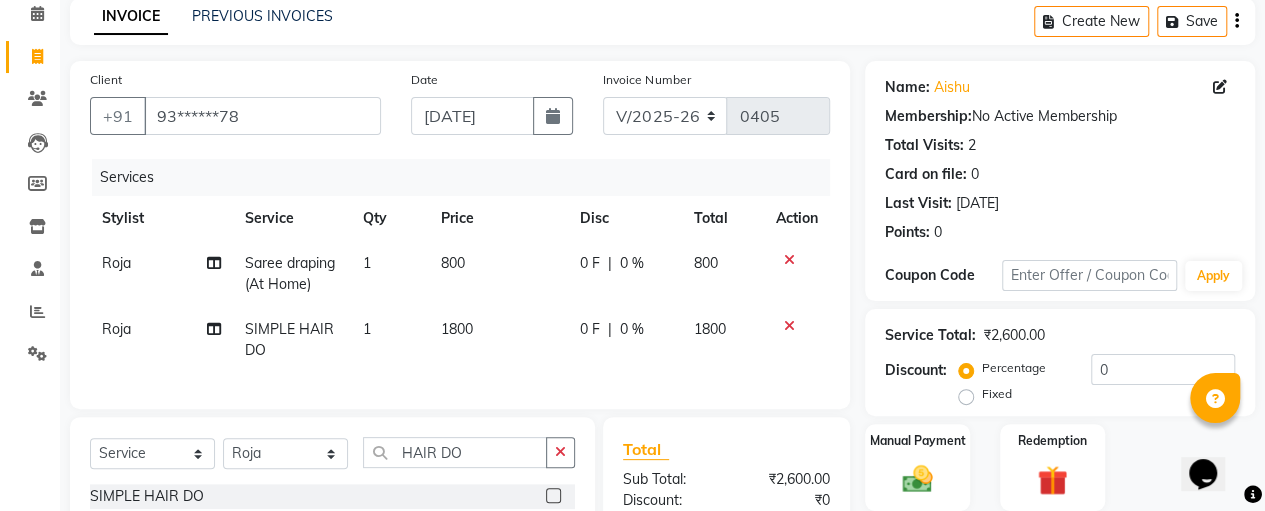 click on "SIMPLE HAIR DO" 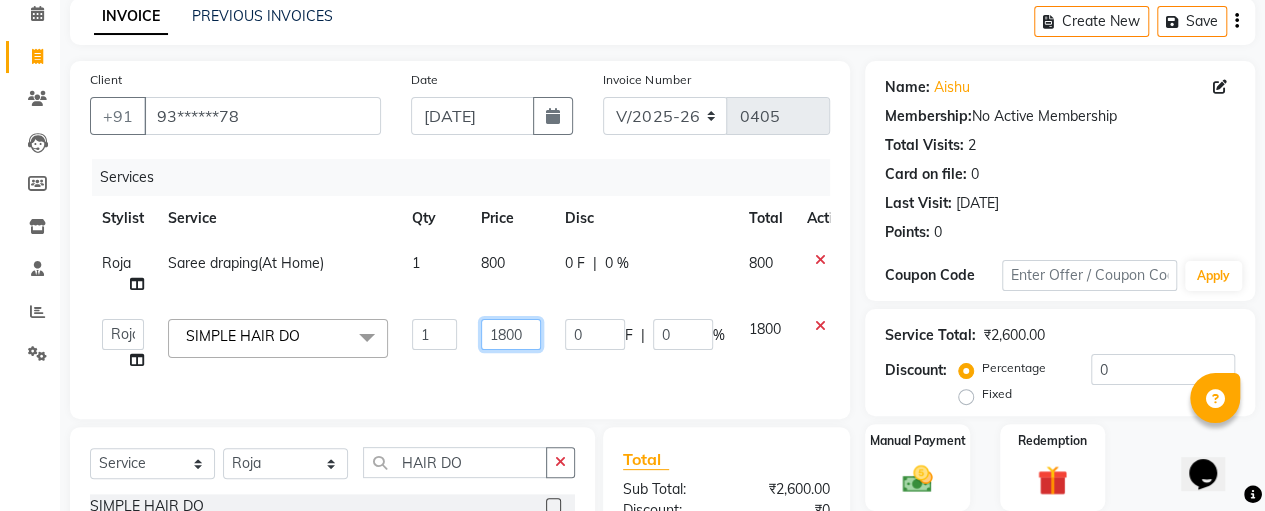 click on "1800" 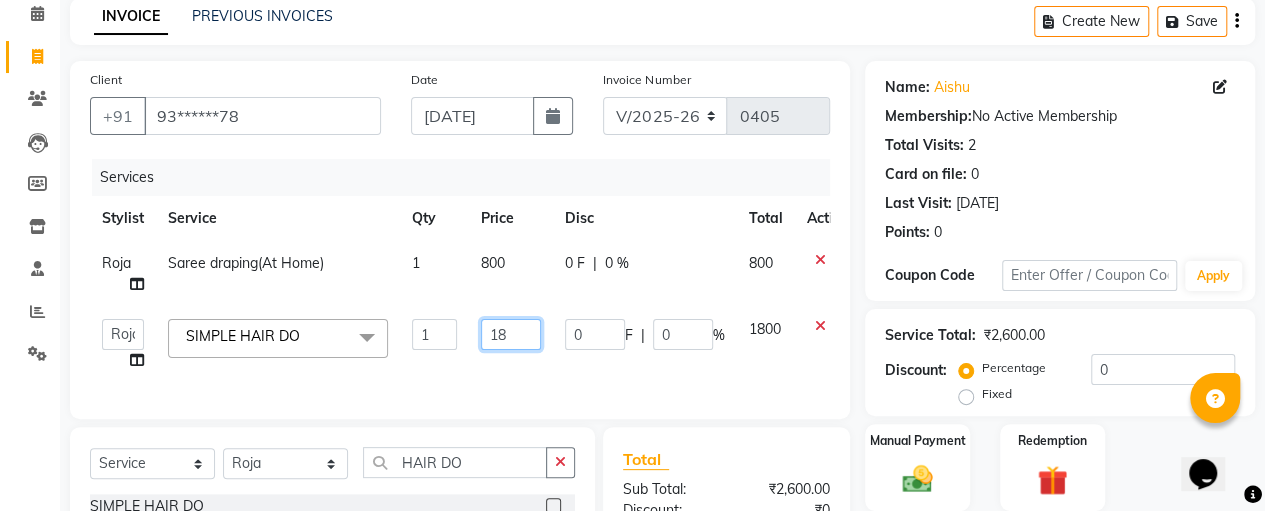 type on "1" 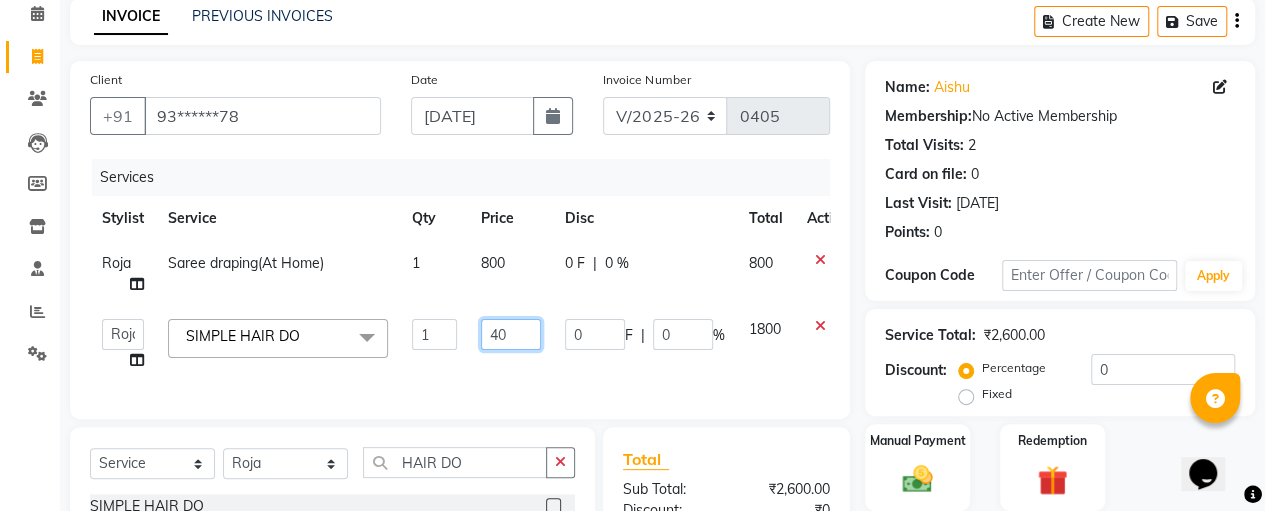 type on "400" 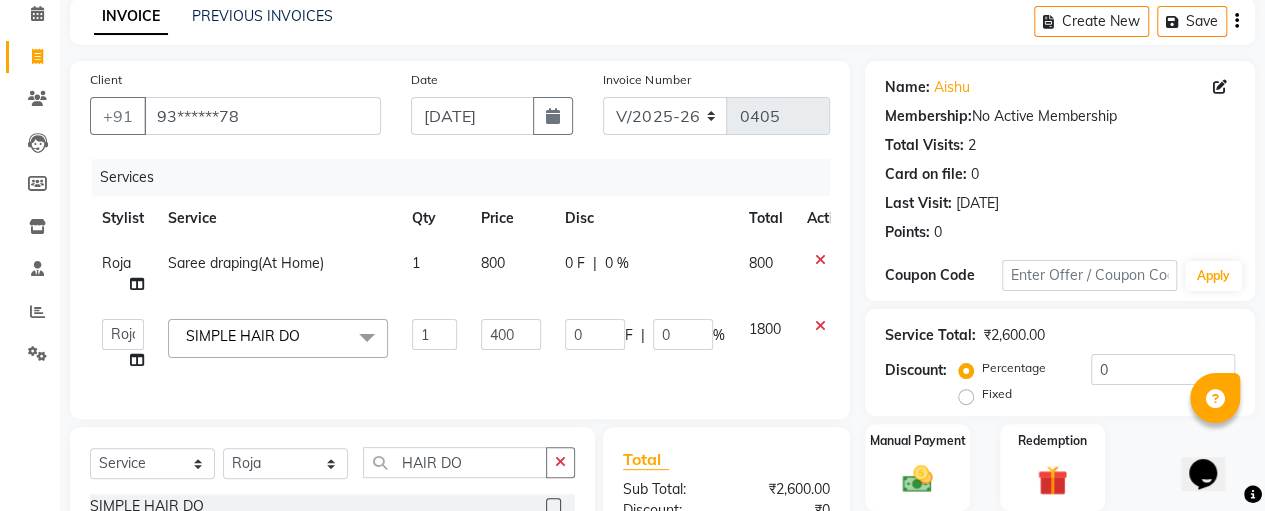 click on "Anitha   Fathima   NASREEN   Roja   SASIKALA  SIMPLE HAIR DO  x Threading - Forehead (at shop) Threading - Upper lips (at shop) Threading - Chin (at shop) Threading - Eyebrow (at shop) Threading - Forehead (At Home) Threading - Upper Lips (At Home) Threading - Chin (At Home) Threading - Eyebrow (At Home) Cutting - Trimming (at shop) Cutting - U-shape (at shop) Cutting - Leaser Cutting
Change of Style (at shop) Cutting - Three steps
Layer Trim (at shop) Cutting - Layers Cutting (at shop) Cutting - Kids (below 10) (at shop) Cutting - Fringe | Bangs (at shop) Cutting - Leaser with step (at shop) Cutting - Trimming (At Home) Cutting - U-Shape (At Home) Cutting - Leaser Cutting
Change Of Style (At Home) Cutting - Three Steps
Layer Trim (At Home) Cutting - Layers Cutting (At Home) Cutting - Kids (Below 10) (At Home) Cutting - Fringe | Bangs (At Home) Cutting - Leaser With Step (At Home) Split Ends Senior Stylist-Hair Cut Facial & Skin Care - Fruit Facial (at shop) Facial & Skin Care - Pearl Facial (at shop) 1 0" 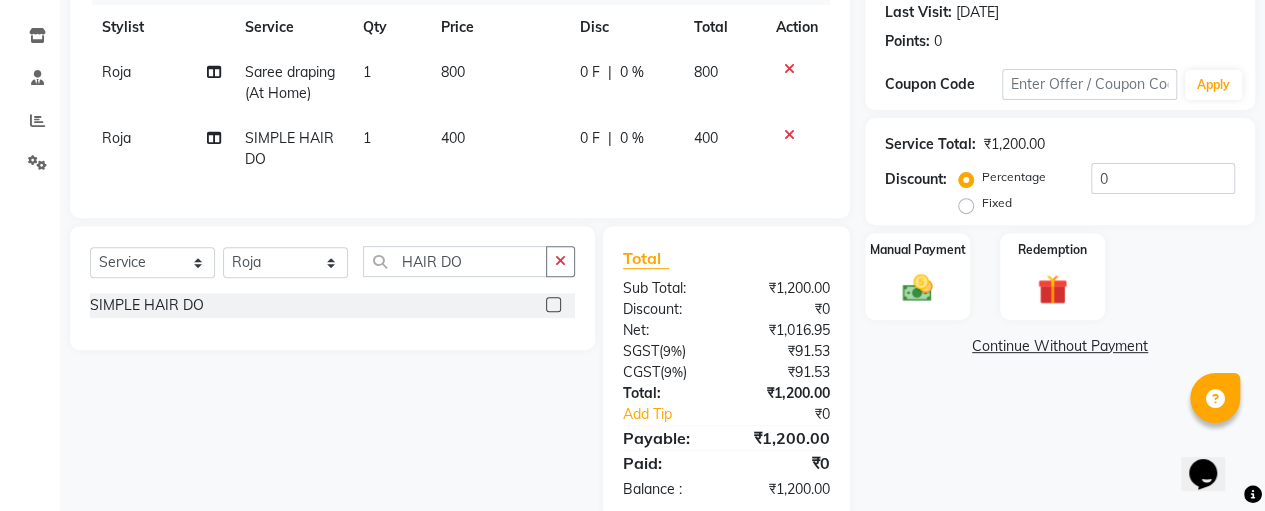 scroll, scrollTop: 332, scrollLeft: 0, axis: vertical 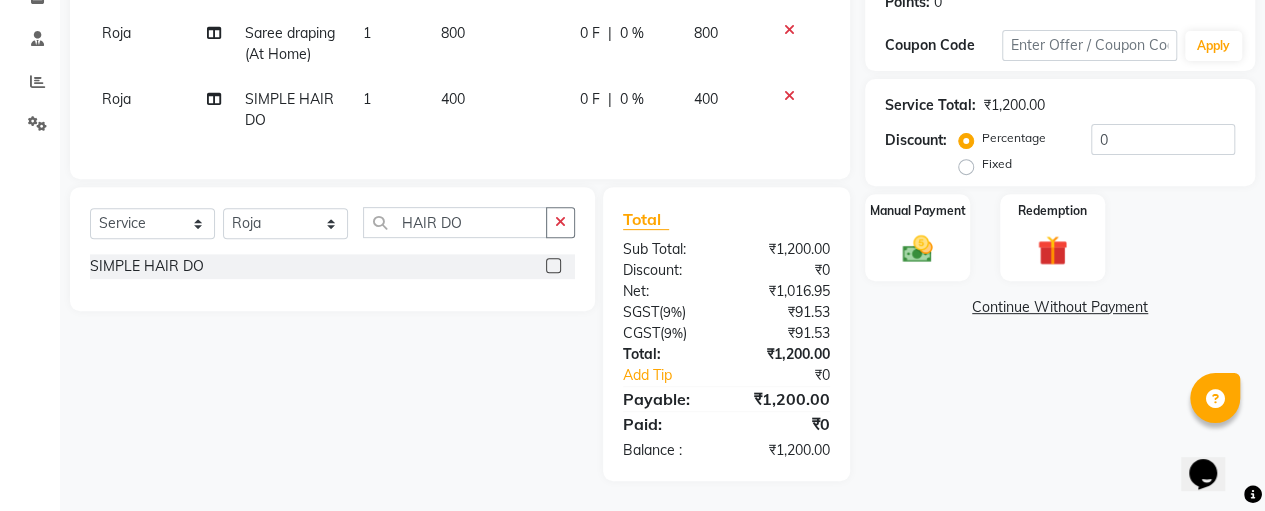 click on "Continue Without Payment" 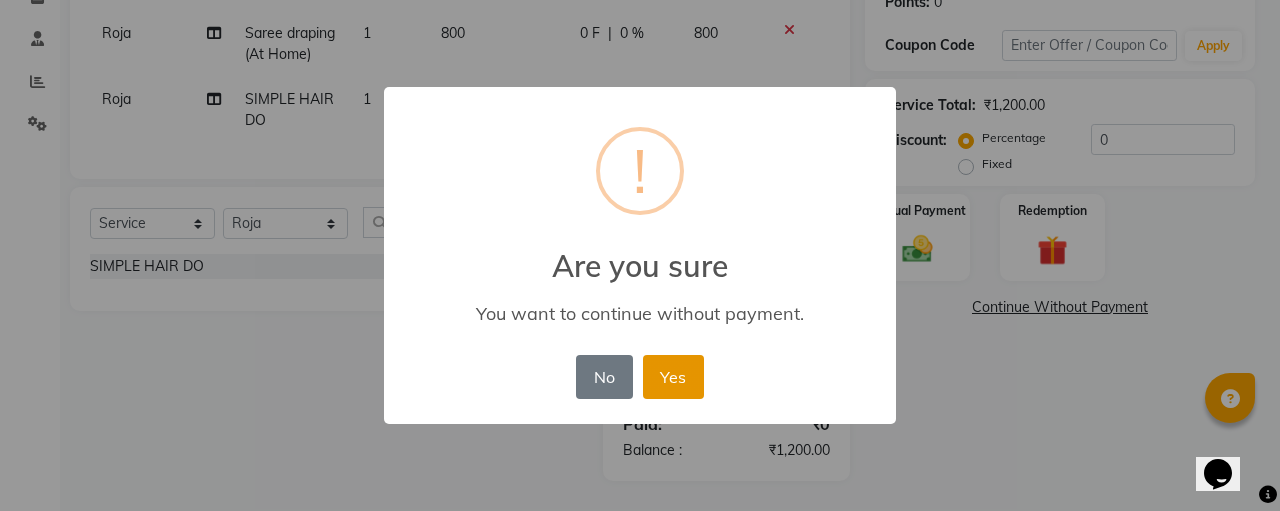 click on "Yes" at bounding box center [673, 377] 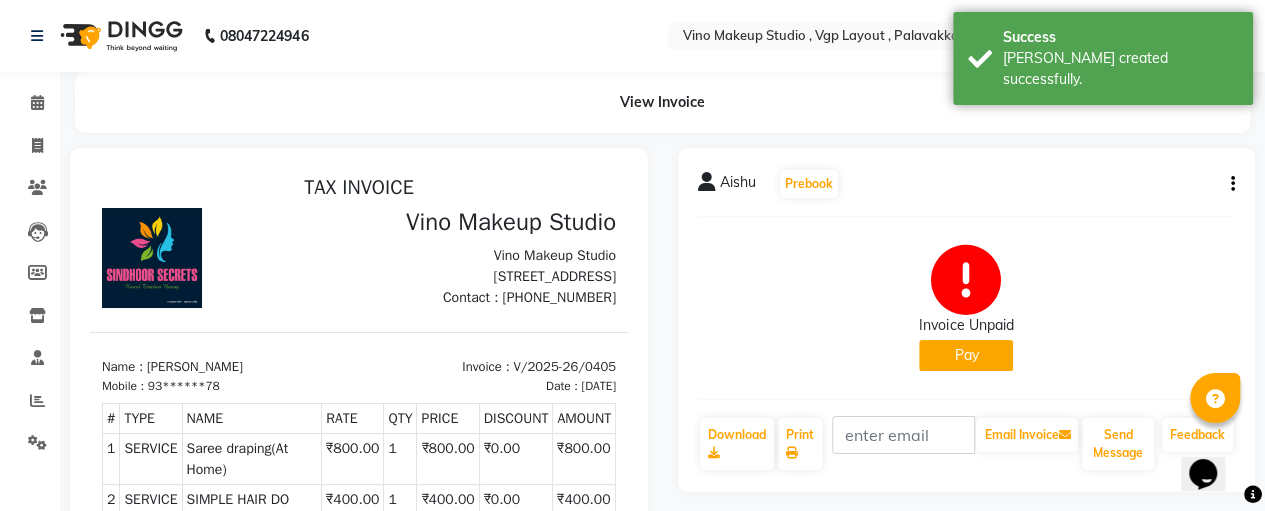 scroll, scrollTop: 0, scrollLeft: 0, axis: both 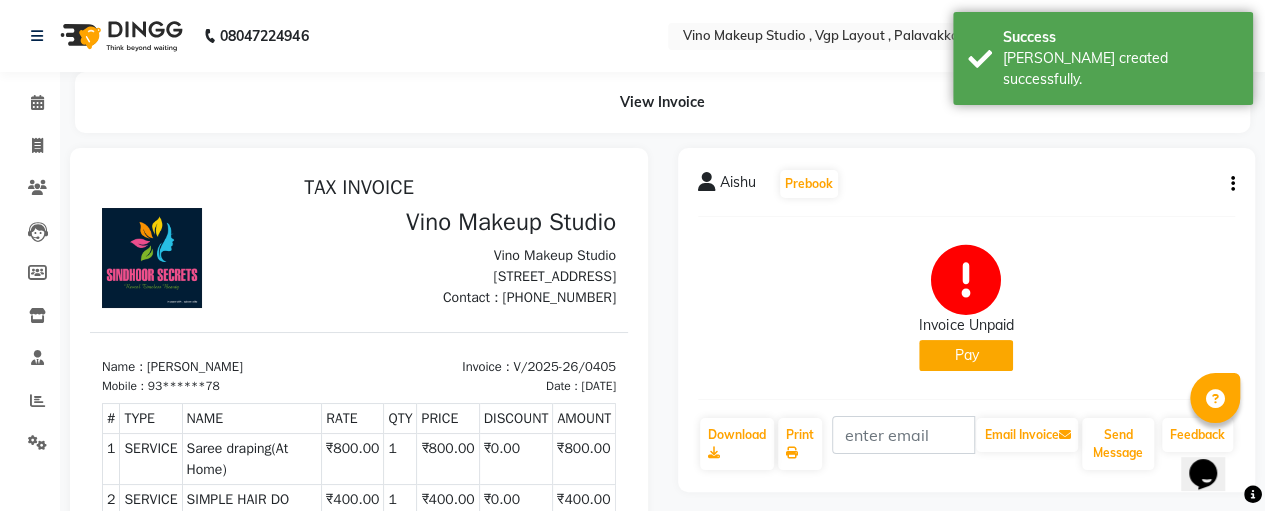 click on "Pay" 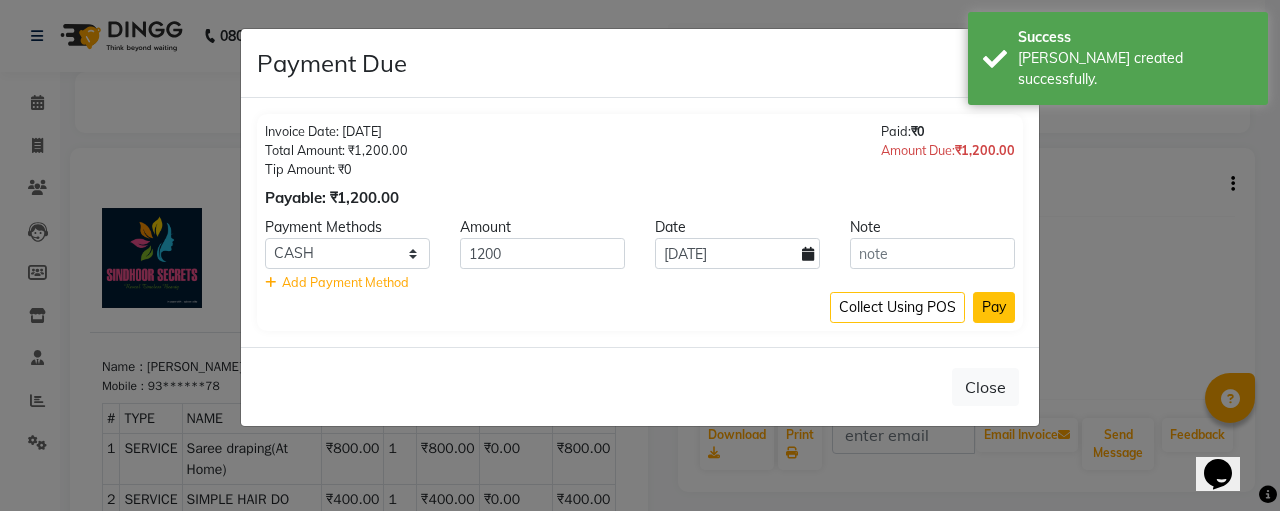click on "Pay" 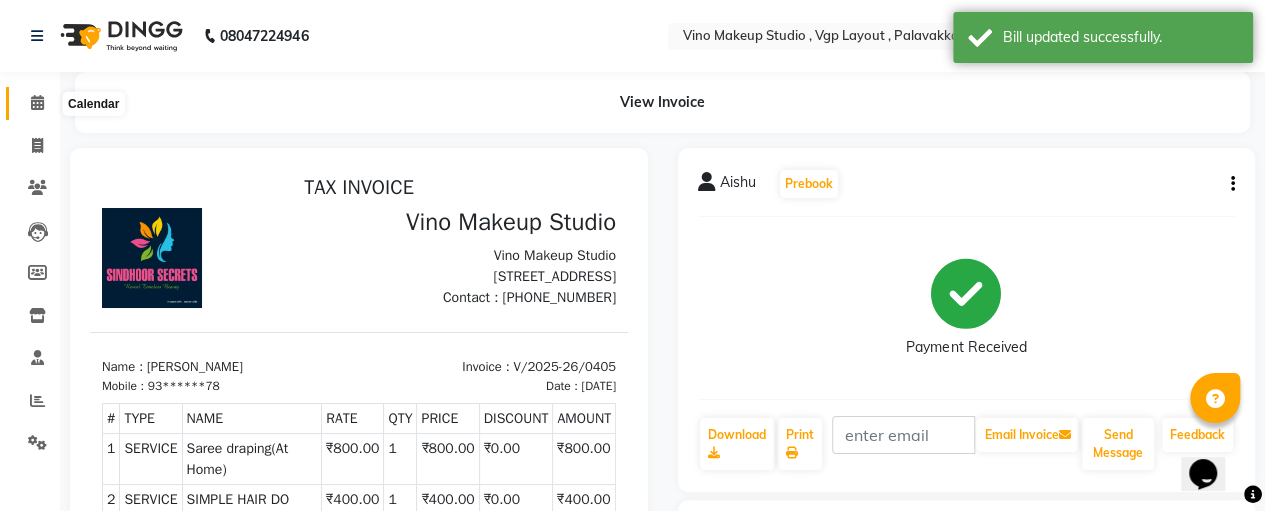 click 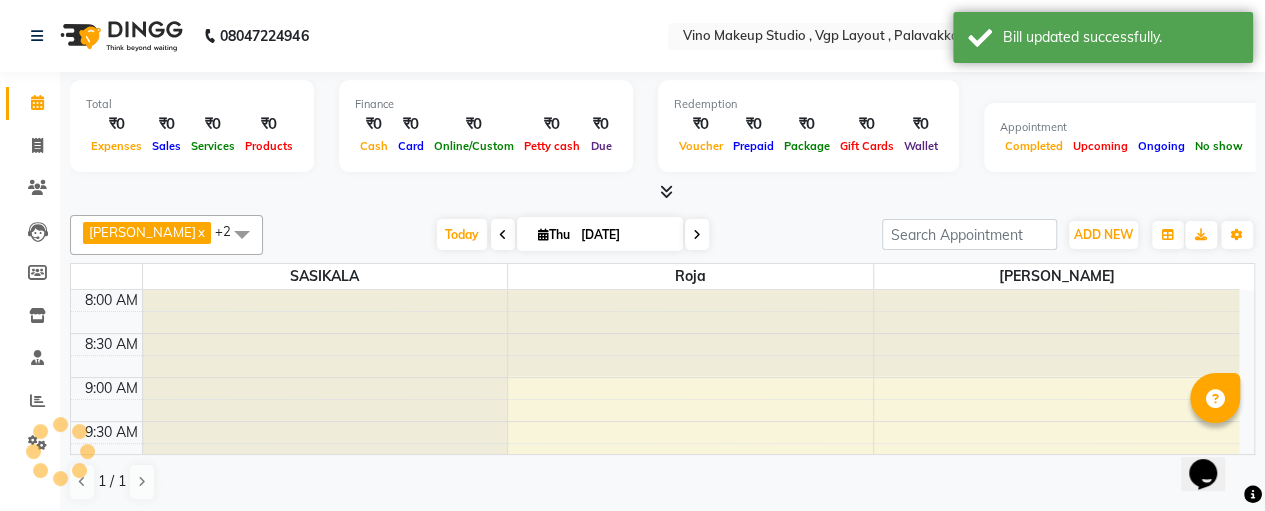 scroll, scrollTop: 0, scrollLeft: 0, axis: both 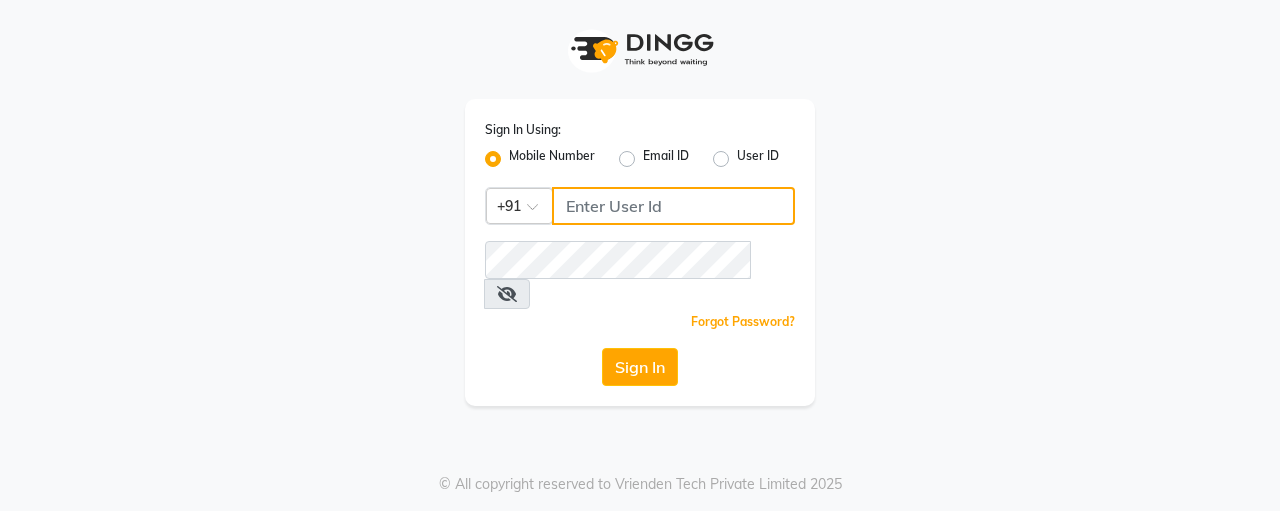 type on "8925374259" 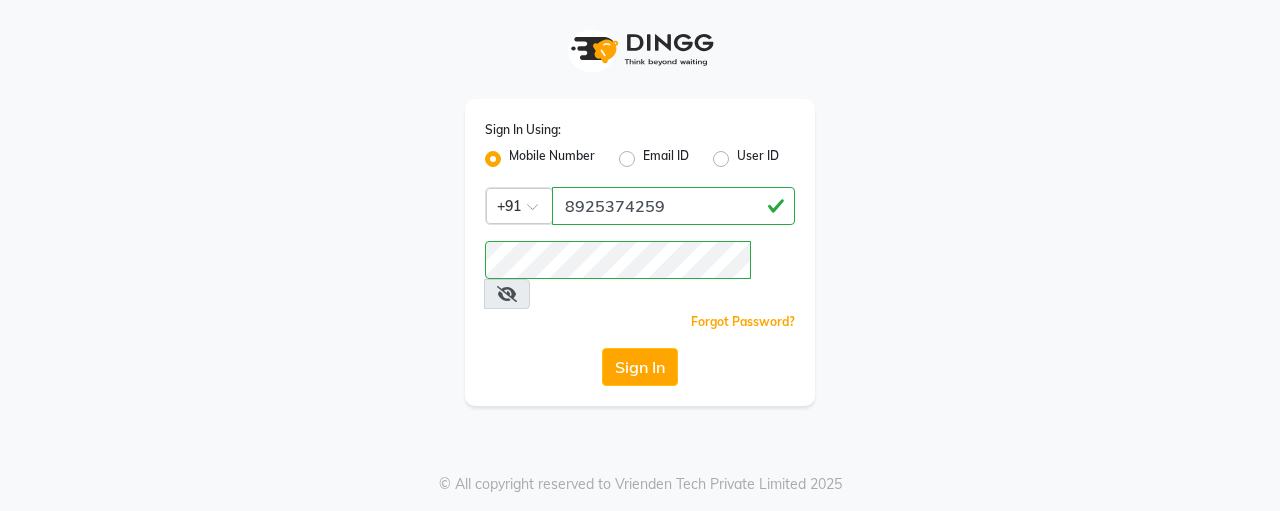 click on "Sign In Using: Mobile Number Email ID User ID Country Code × [PHONE_NUMBER]  Remember me Forgot Password?  Sign In   © All copyright reserved to Vrienden Tech Private Limited 2025" 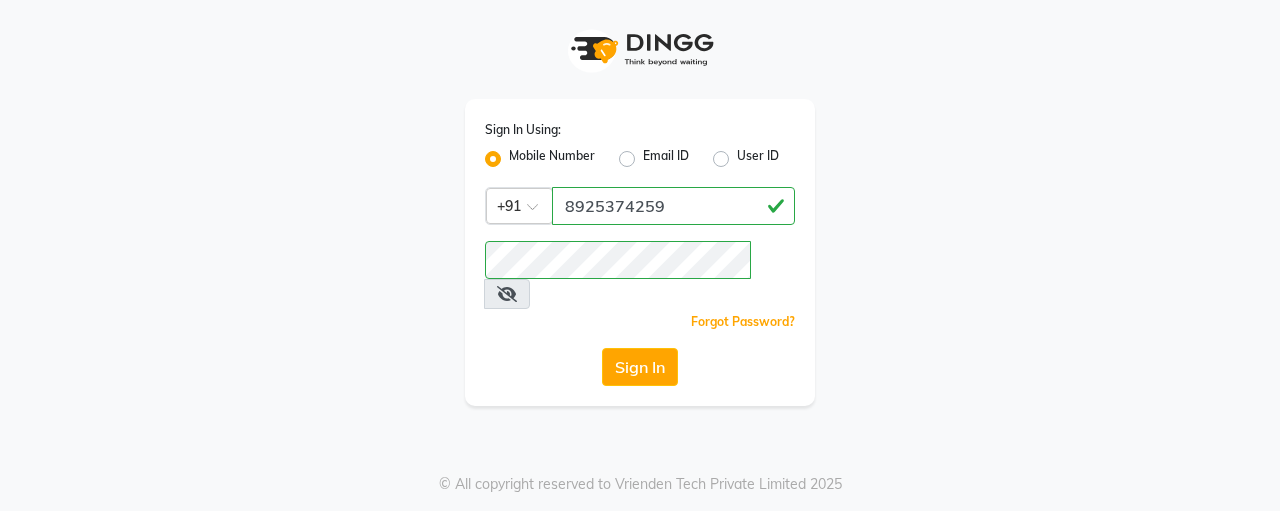 click on "Sign In Using: Mobile Number Email ID User ID Country Code × [PHONE_NUMBER]  Remember me Forgot Password?  Sign In   © All copyright reserved to Vrienden Tech Private Limited 2025" at bounding box center [640, 255] 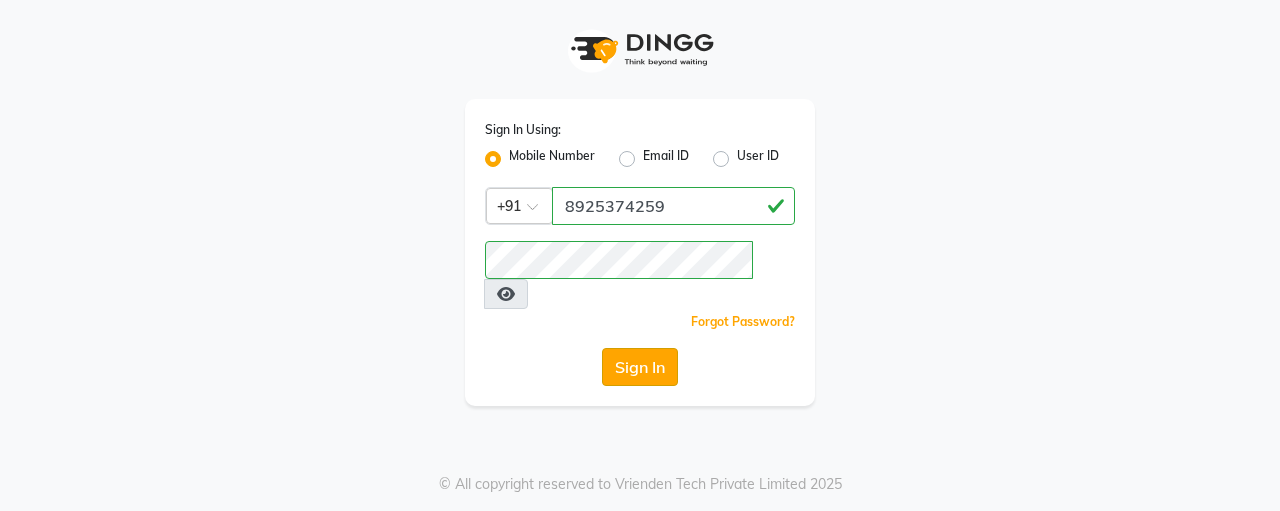 click on "Sign In" 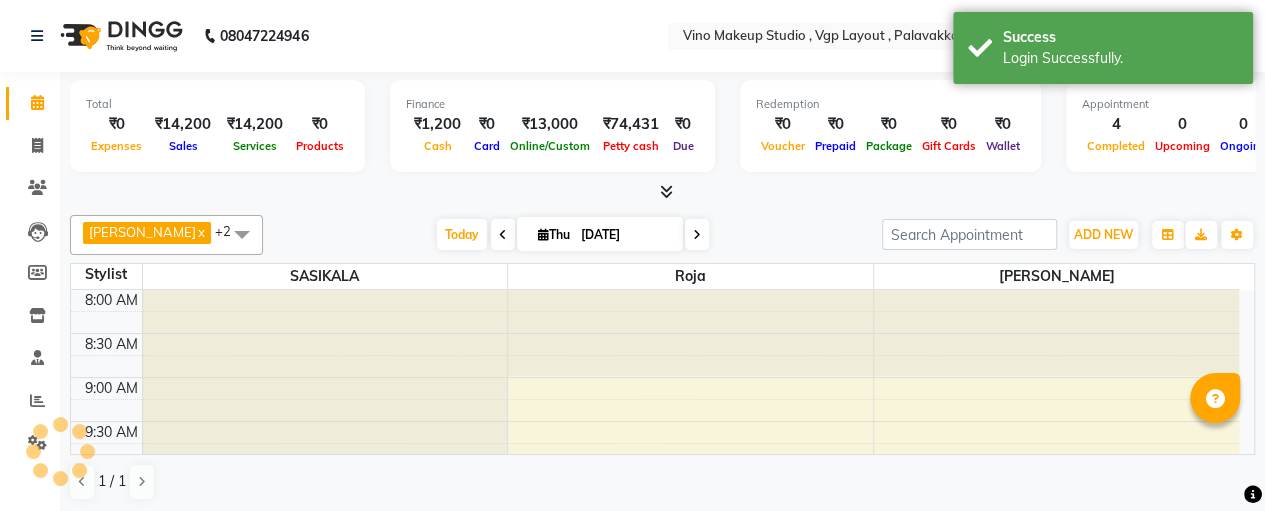 scroll, scrollTop: 0, scrollLeft: 0, axis: both 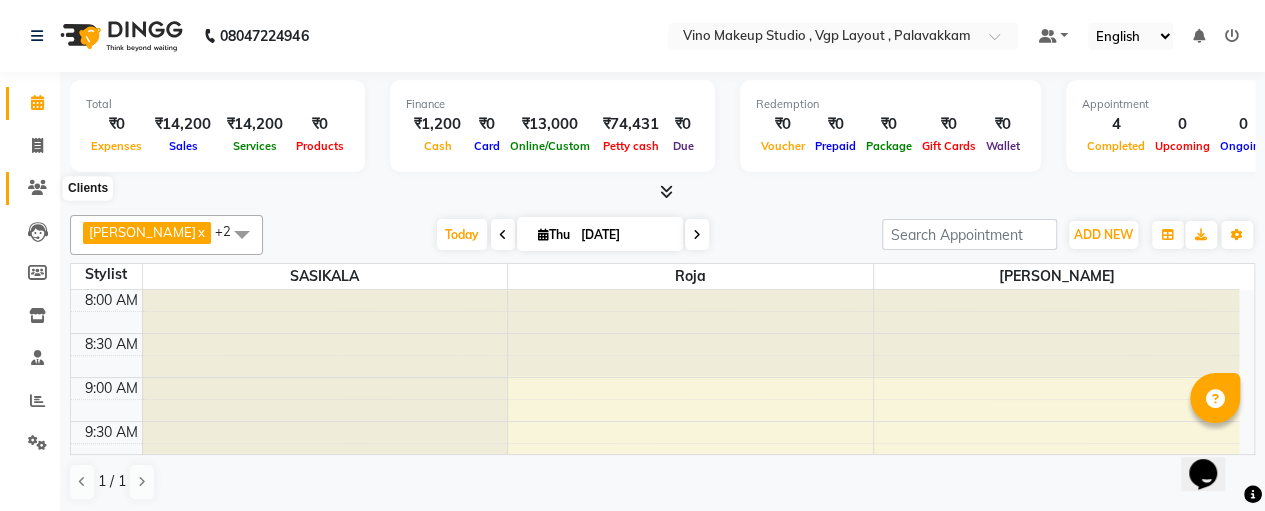 click 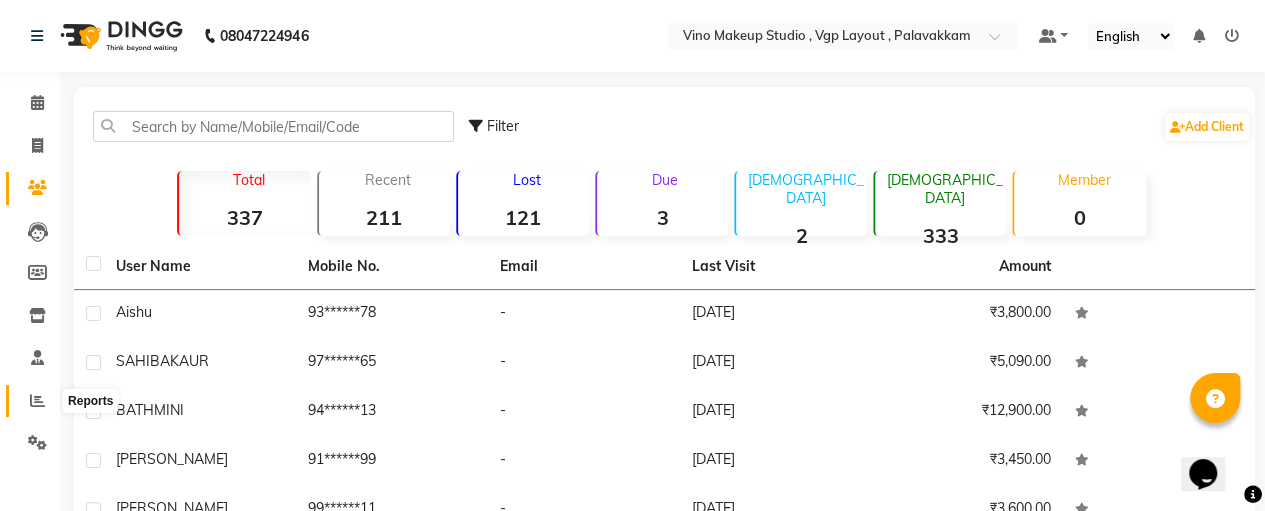 click 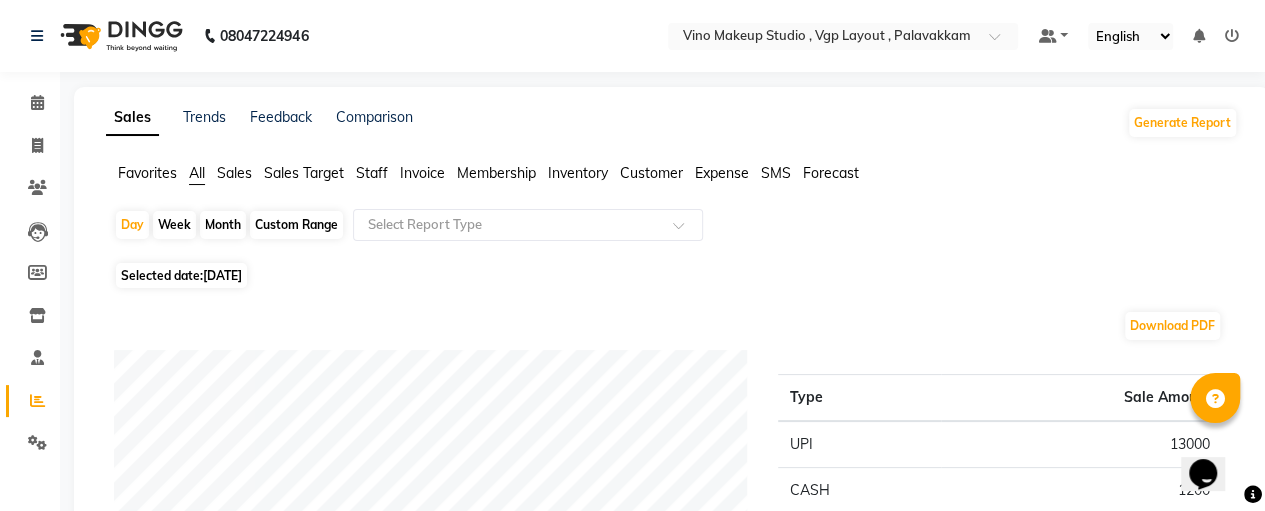 click on "Month" 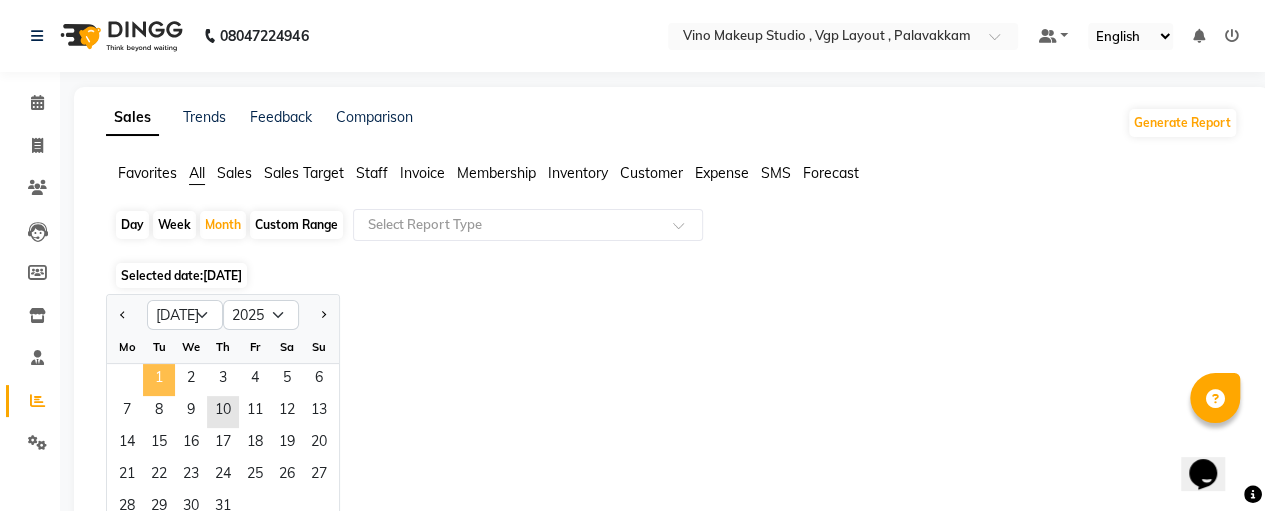 click on "1" 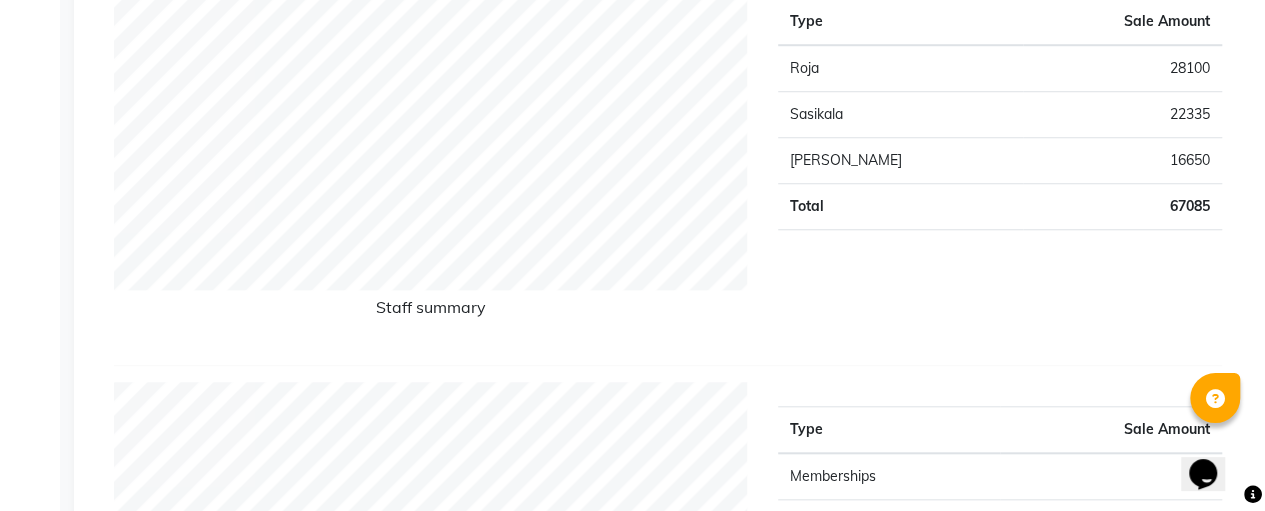 scroll, scrollTop: 768, scrollLeft: 0, axis: vertical 